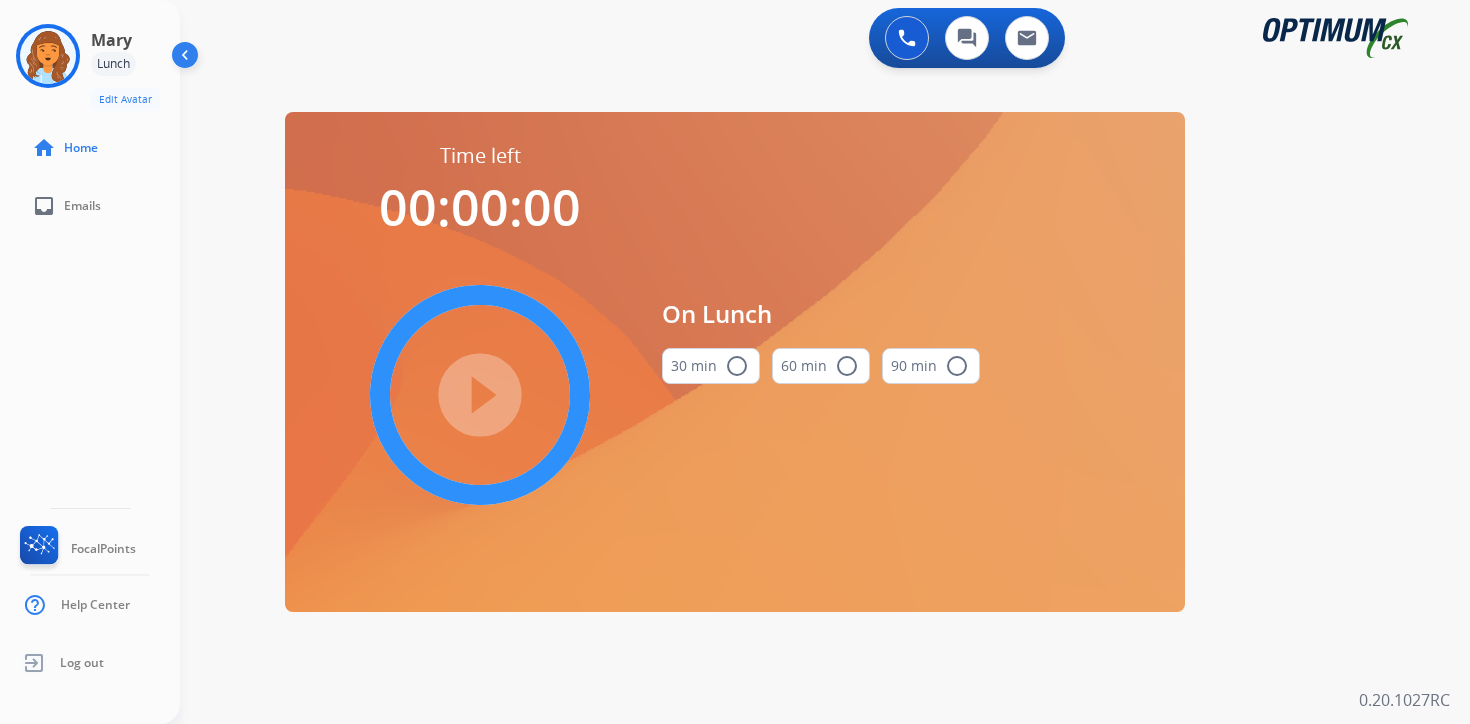 click on "0 Voice Interactions  0  Chat Interactions   0  Email Interactions swap_horiz Break voice bridge close_fullscreen Connect 3-Way Call merge_type Separate 3-Way Call Time left 00:00:00 play_circle_filled On Lunch  30 min  radio_button_unchecked  60 min  radio_button_unchecked  90 min  radio_button_unchecked  Interaction Guide   Interaction History  Interaction Guide arrow_drop_up  Welcome to EngageHQ   Internal Queue Transfer: How To  Secure Pad expand_more Clear pad Candidate/Account ID: Contact Notes:                  0.20.1027RC" at bounding box center (825, 362) 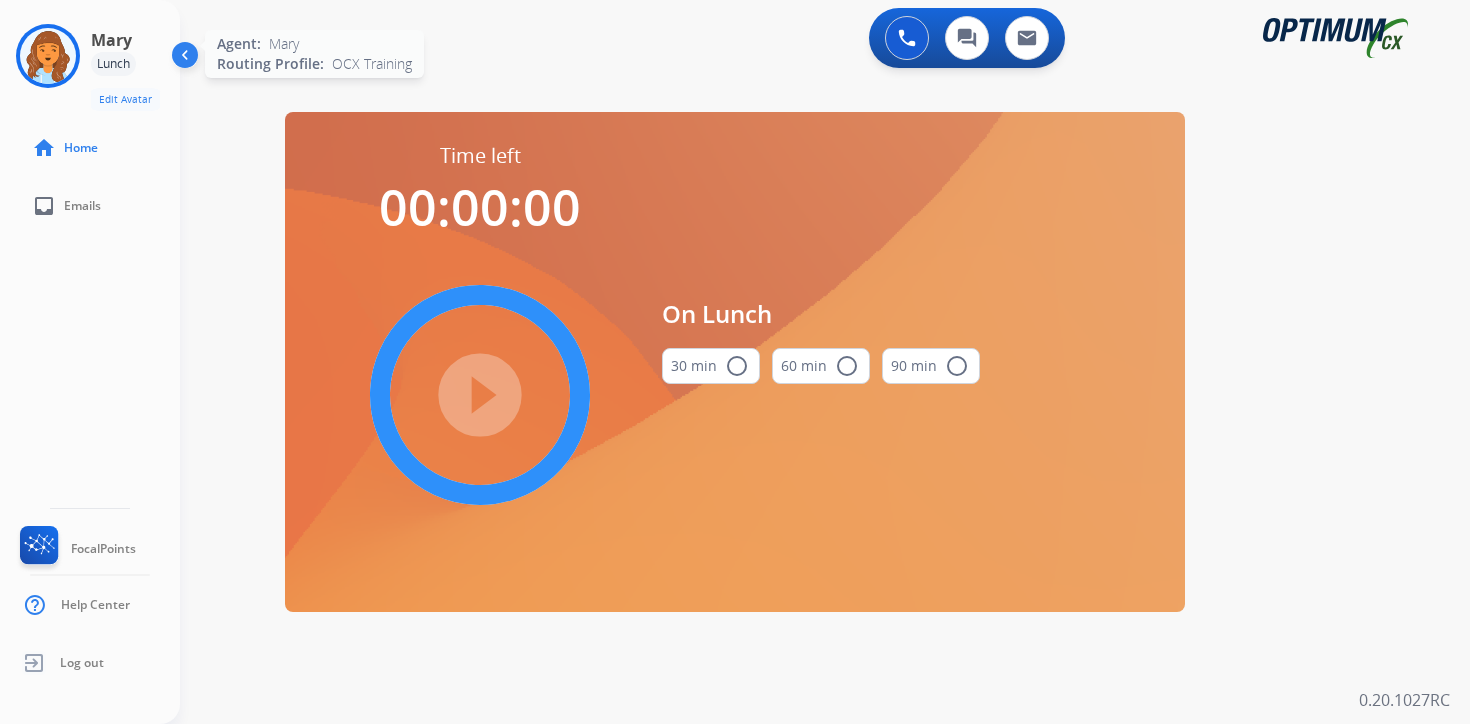 click at bounding box center [48, 56] 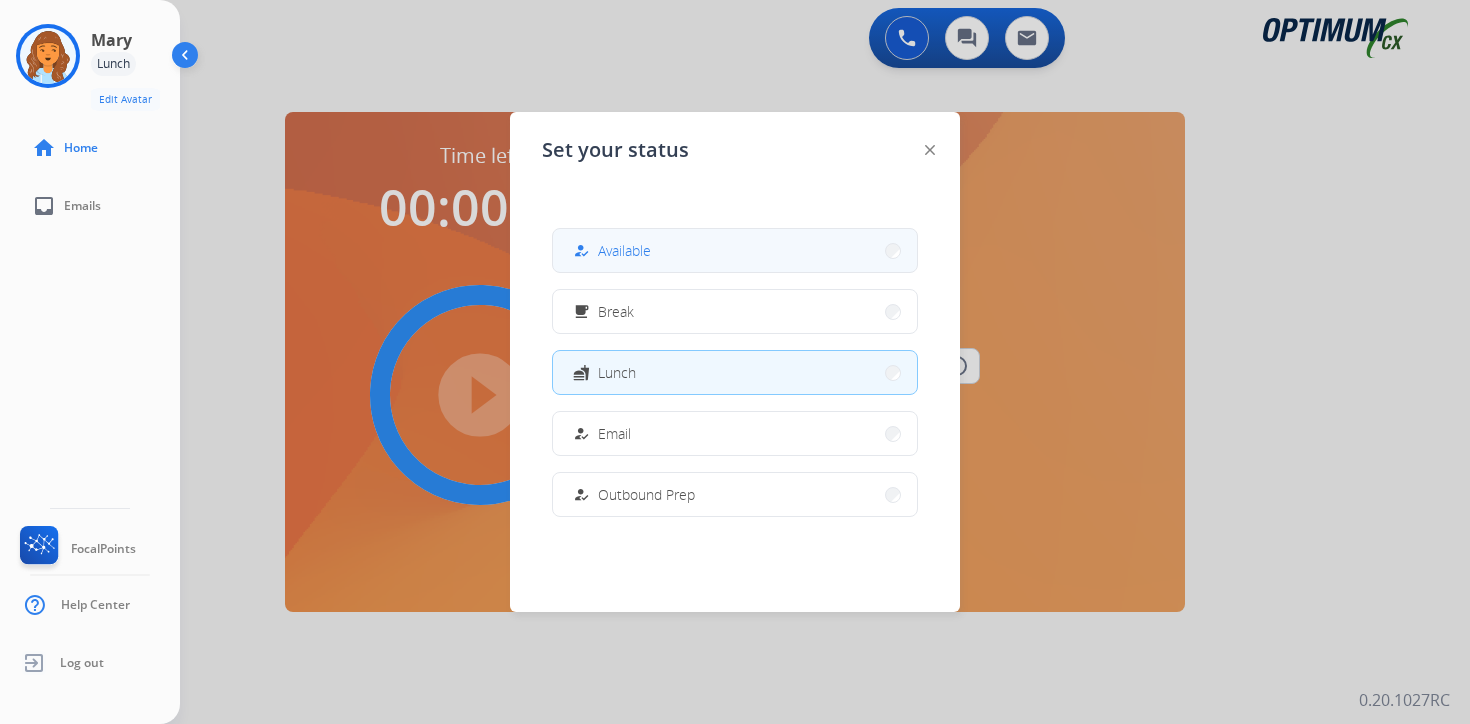 click on "Available" at bounding box center [624, 250] 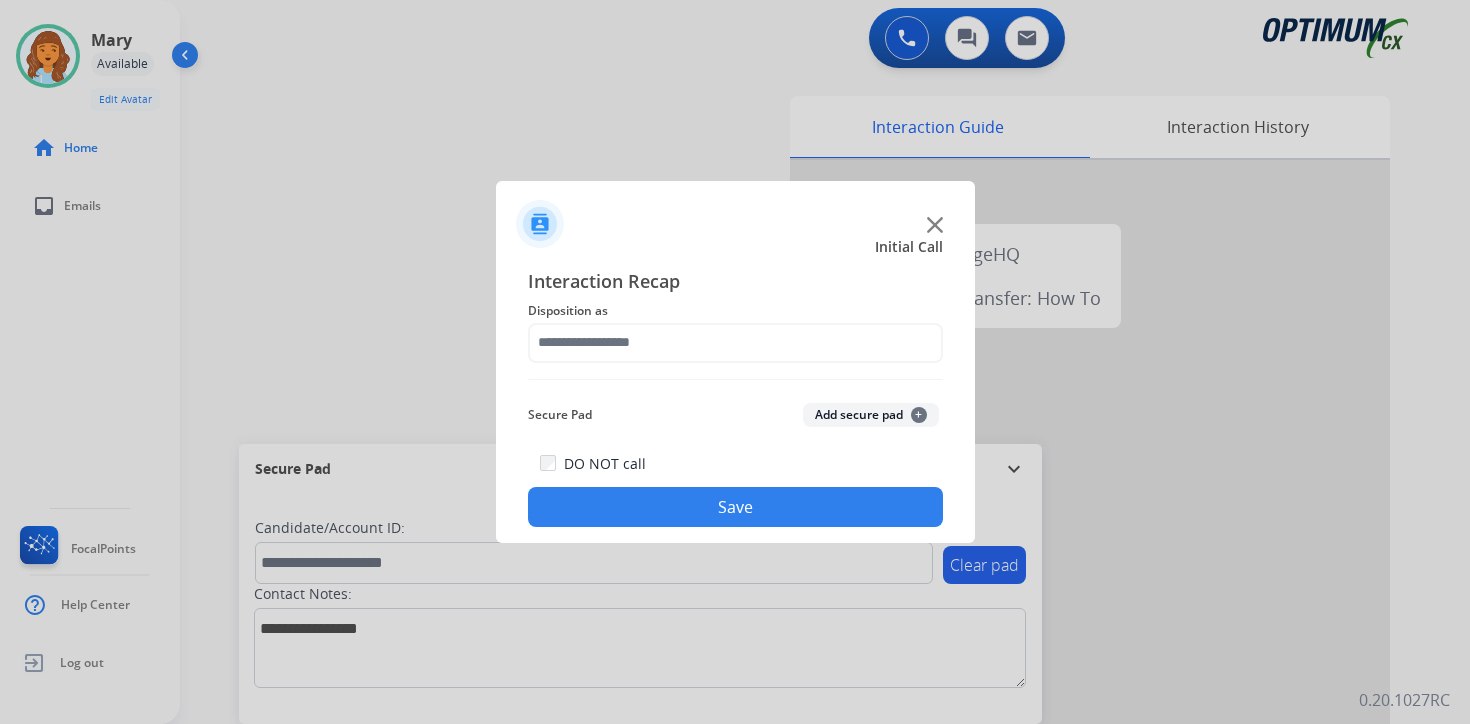 click at bounding box center [735, 362] 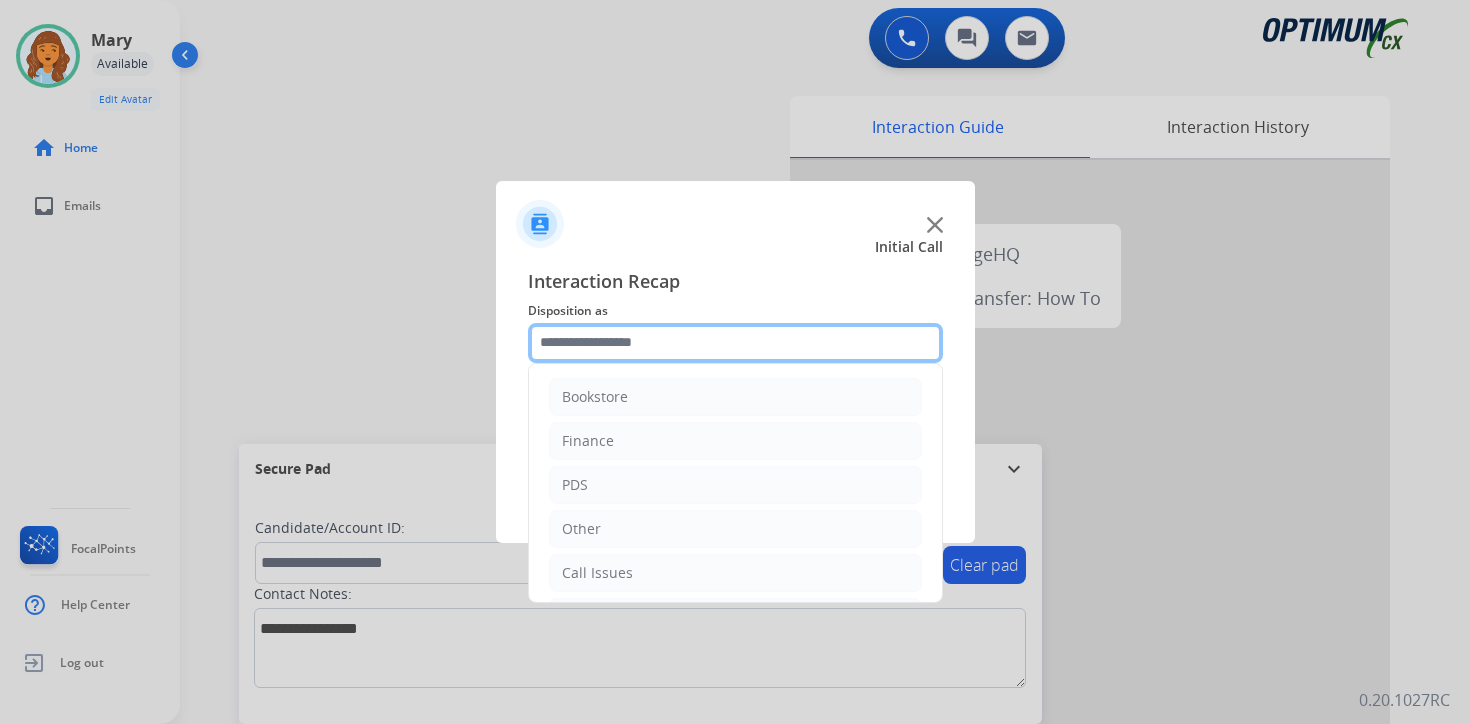 click 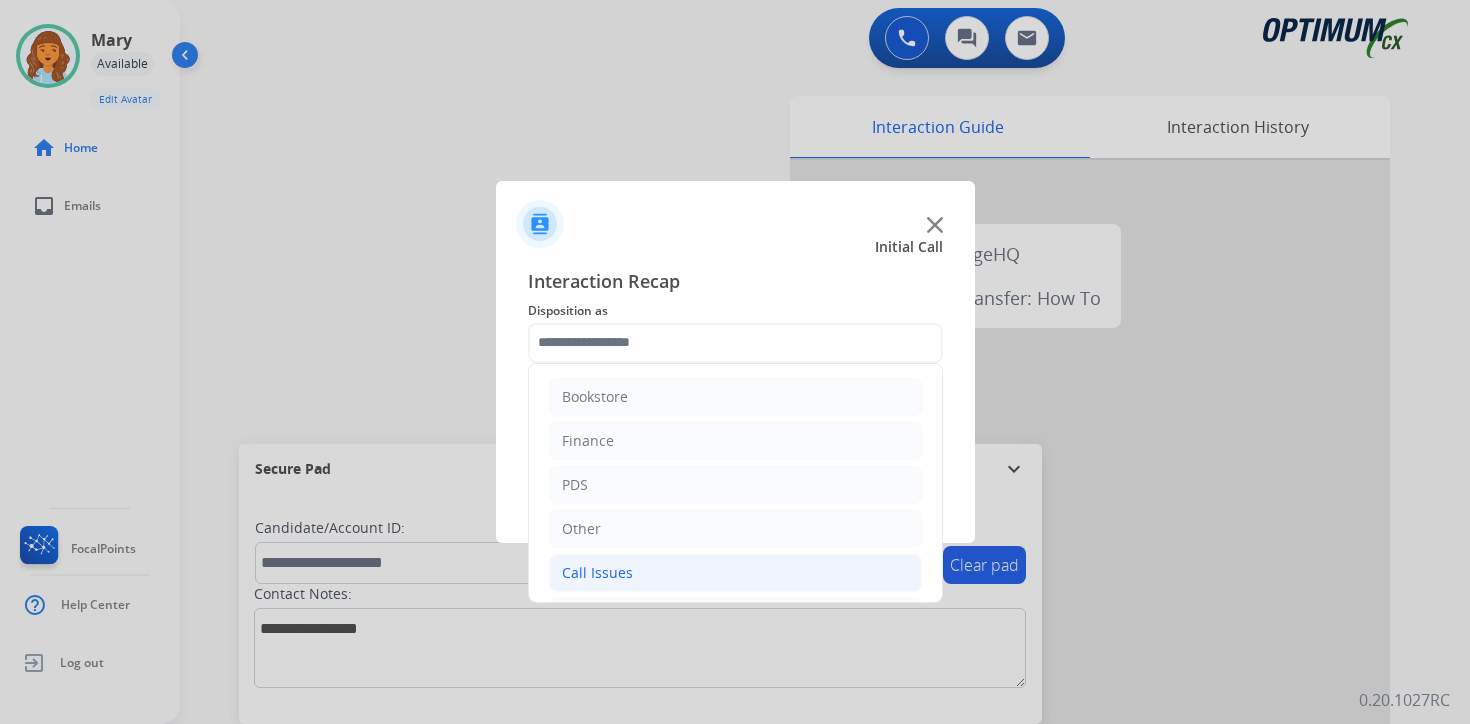 click on "Call Issues" 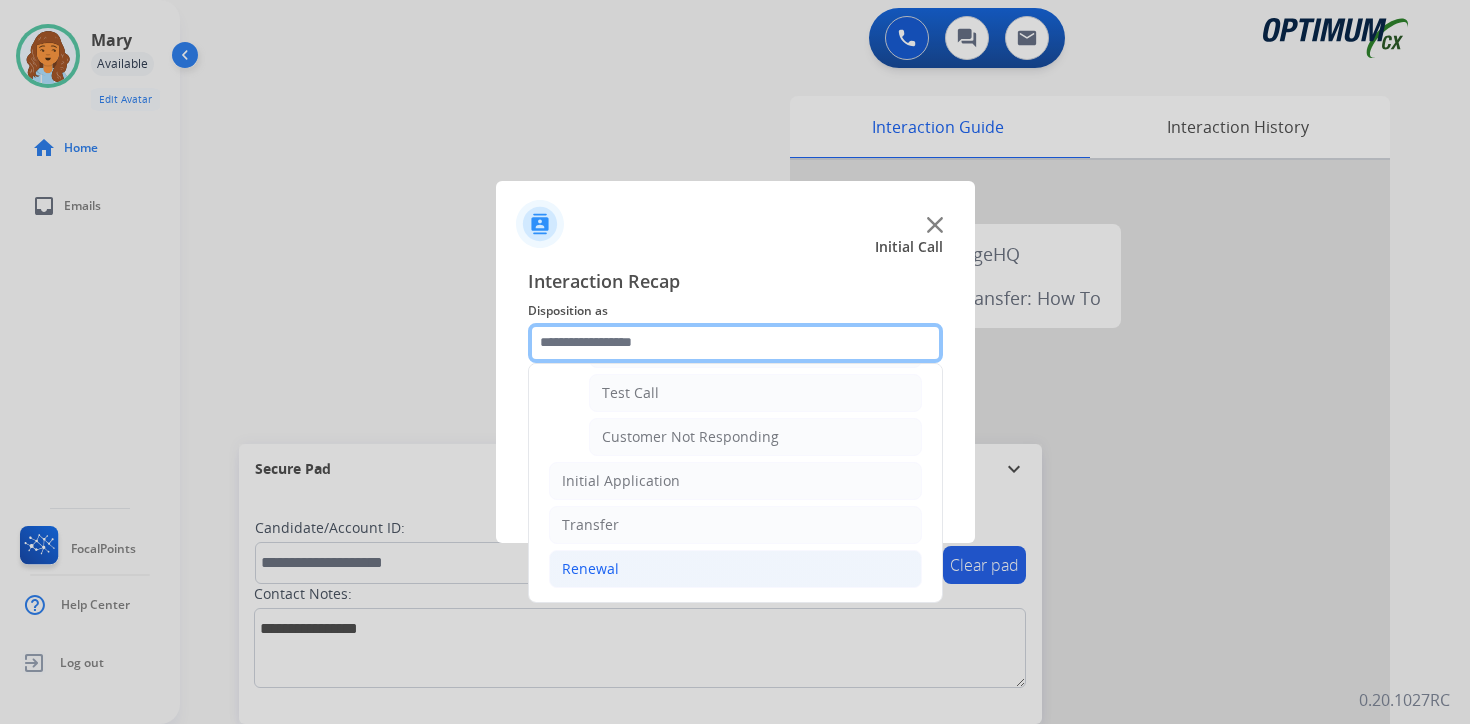 scroll, scrollTop: 23, scrollLeft: 0, axis: vertical 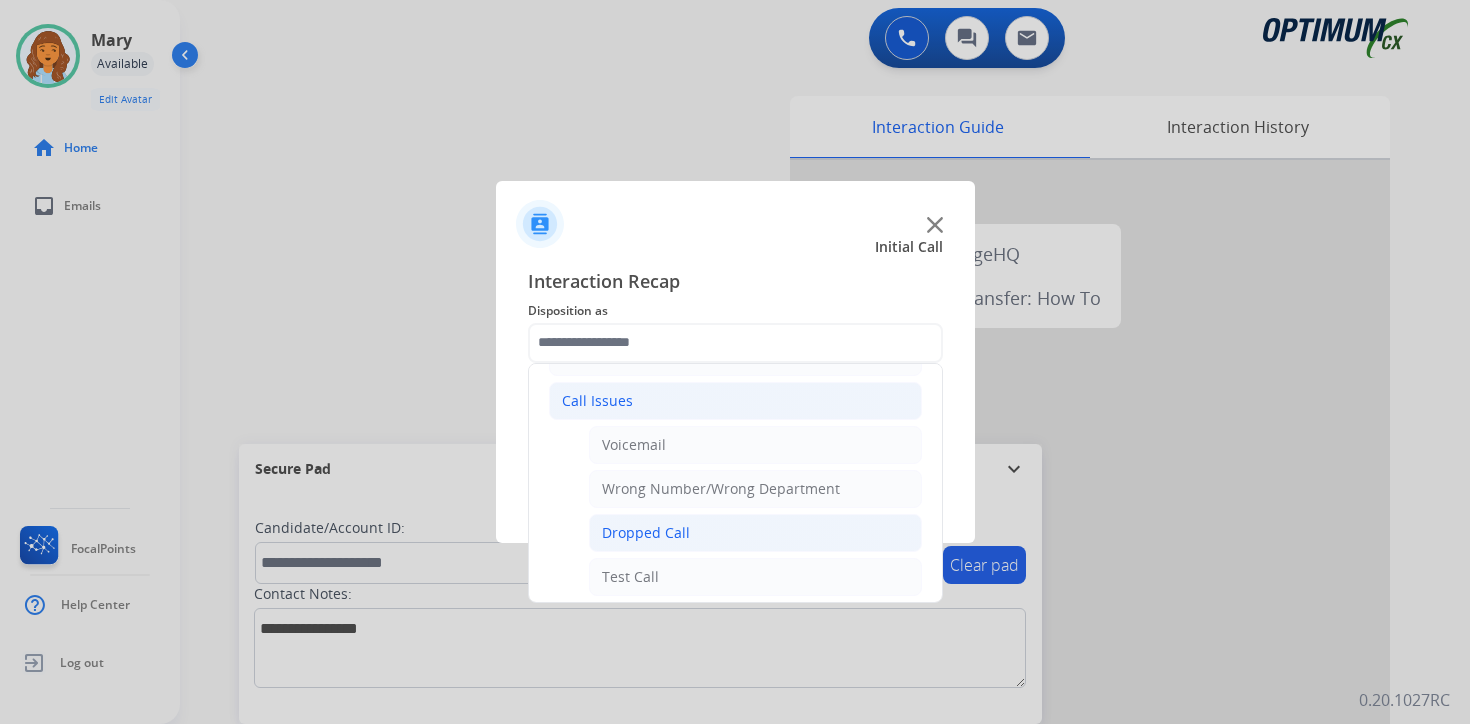 click on "Dropped Call" 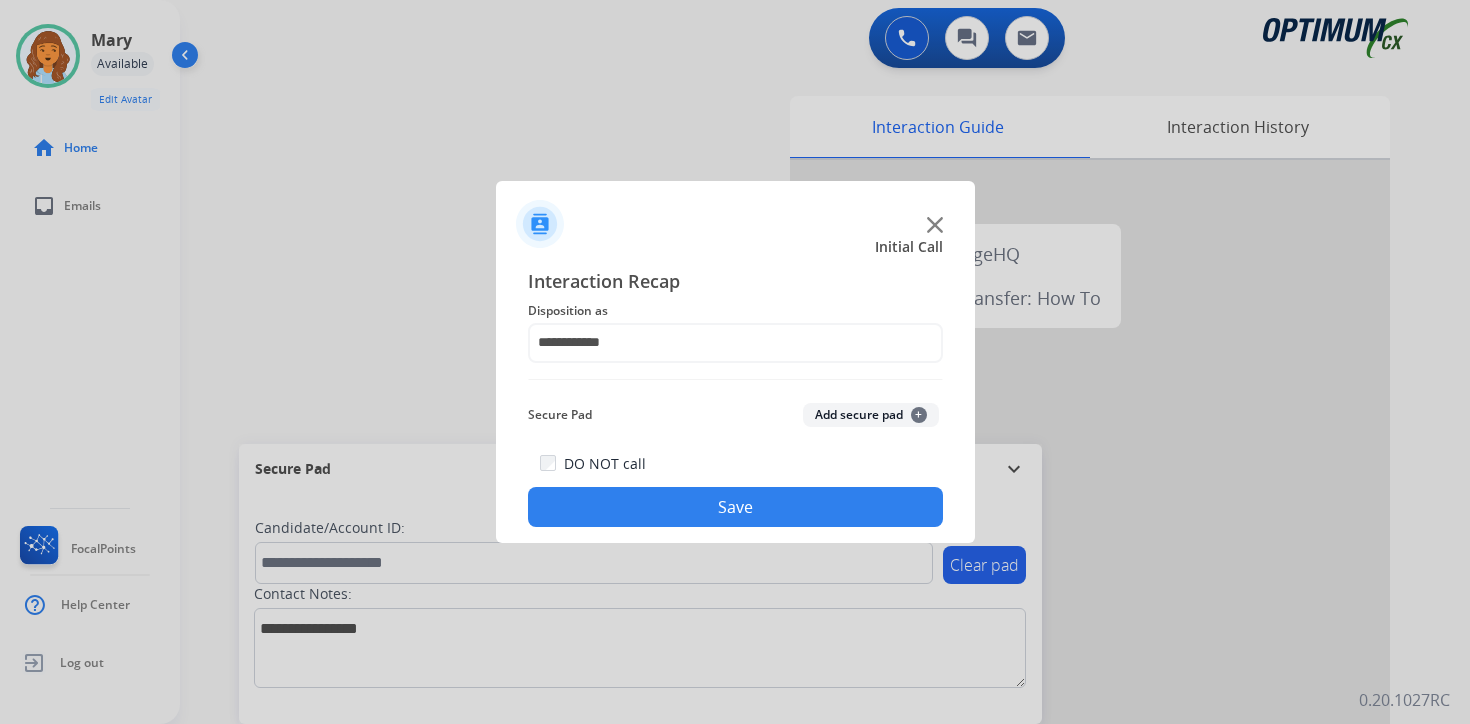 click on "Save" 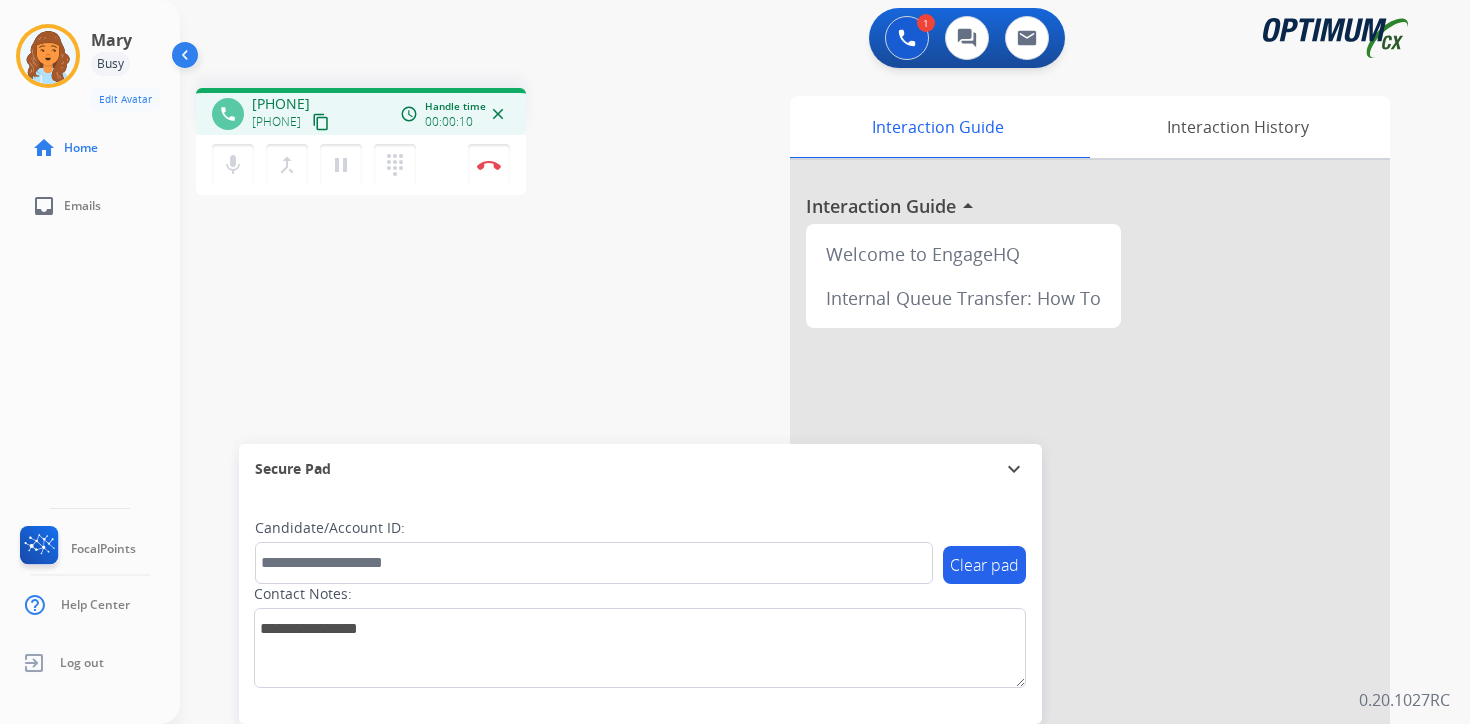 click on "1 Voice Interactions  0  Chat Interactions   0  Email Interactions phone [PHONE] [PHONE] content_copy access_time Call metrics Queue   00:18 Hold   00:00 Talk   00:01 Total   00:18 Handle time 00:00:10 close mic Mute merge_type Bridge pause Hold dialpad Dialpad Disconnect swap_horiz Break voice bridge close_fullscreen Connect 3-Way Call merge_type Separate 3-Way Call  Interaction Guide   Interaction History  Interaction Guide arrow_drop_up  Welcome to EngageHQ   Internal Queue Transfer: How To  Secure Pad expand_more Clear pad Candidate/Account ID: Contact Notes:                  0.20.1027RC" at bounding box center (825, 362) 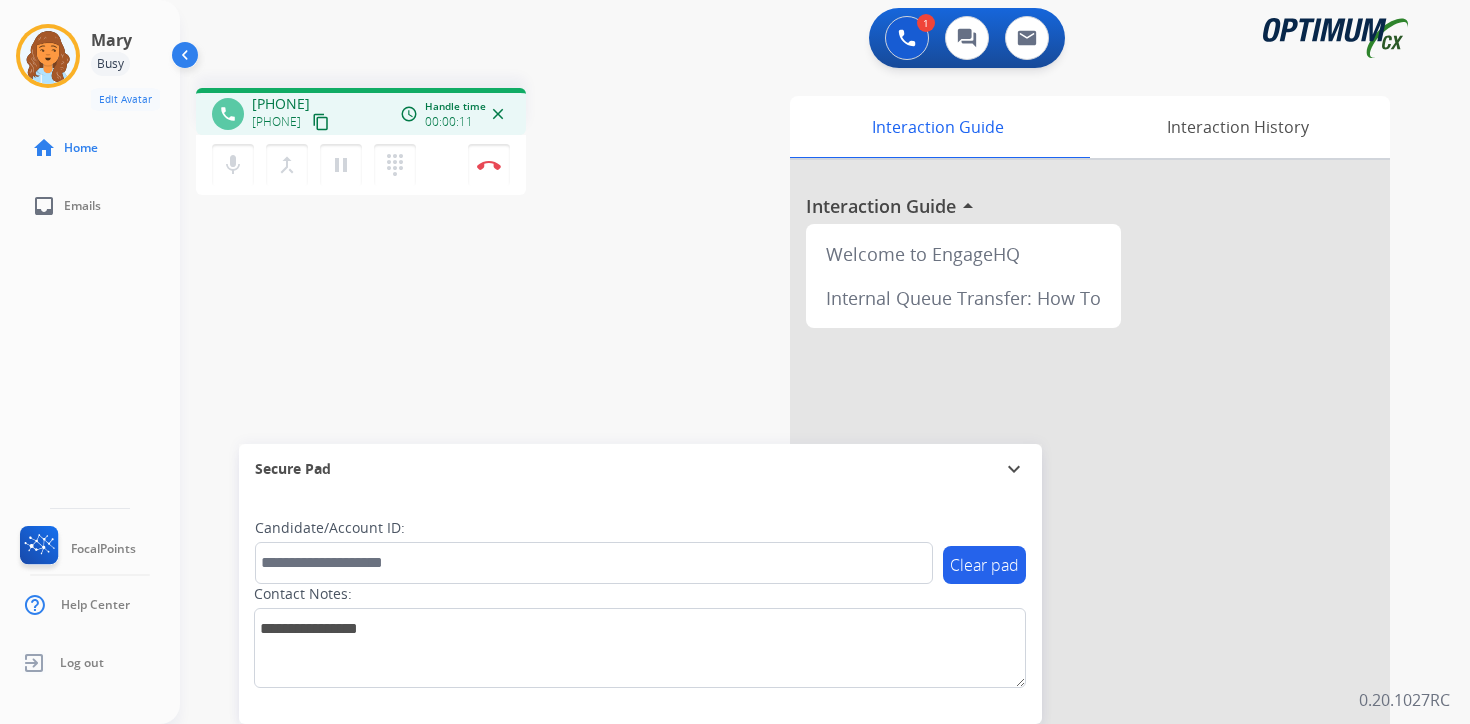 click on "content_copy" at bounding box center (321, 122) 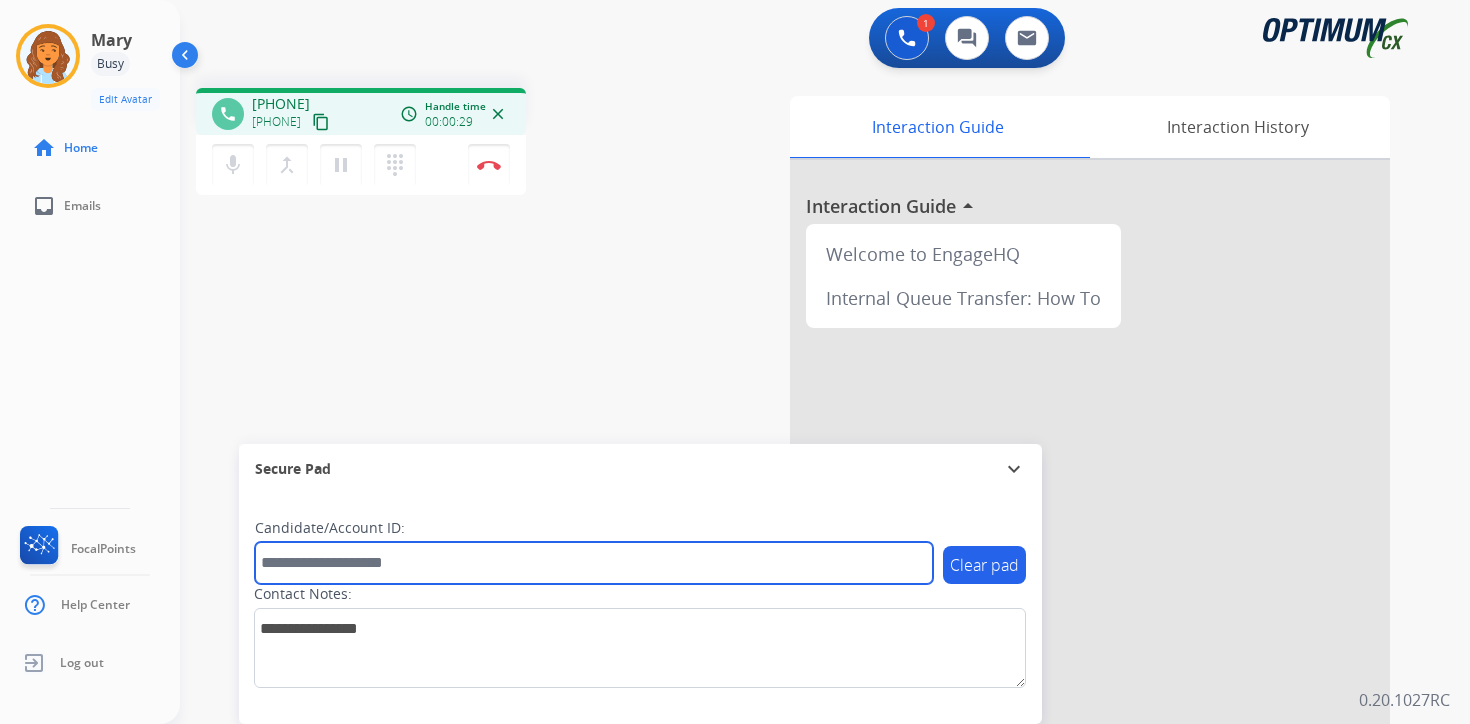 click at bounding box center (594, 563) 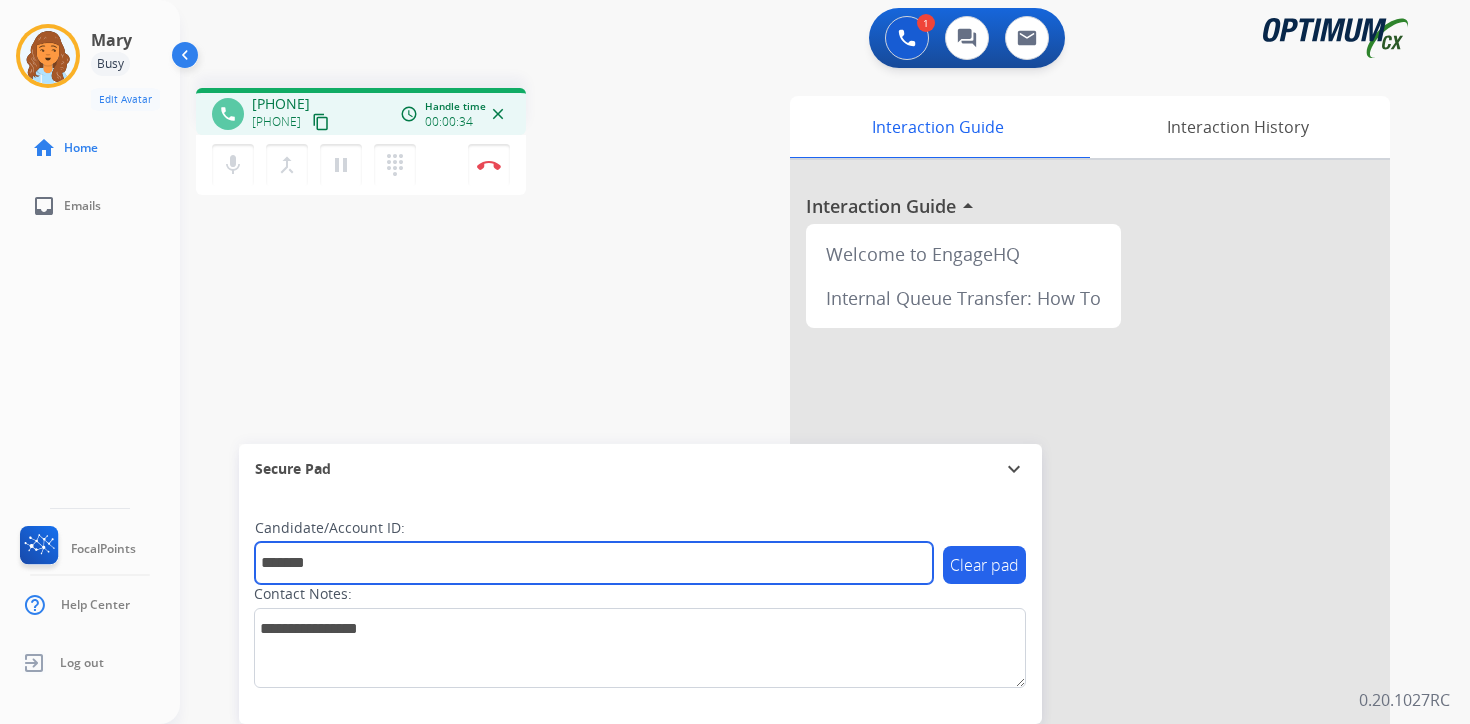 type on "*******" 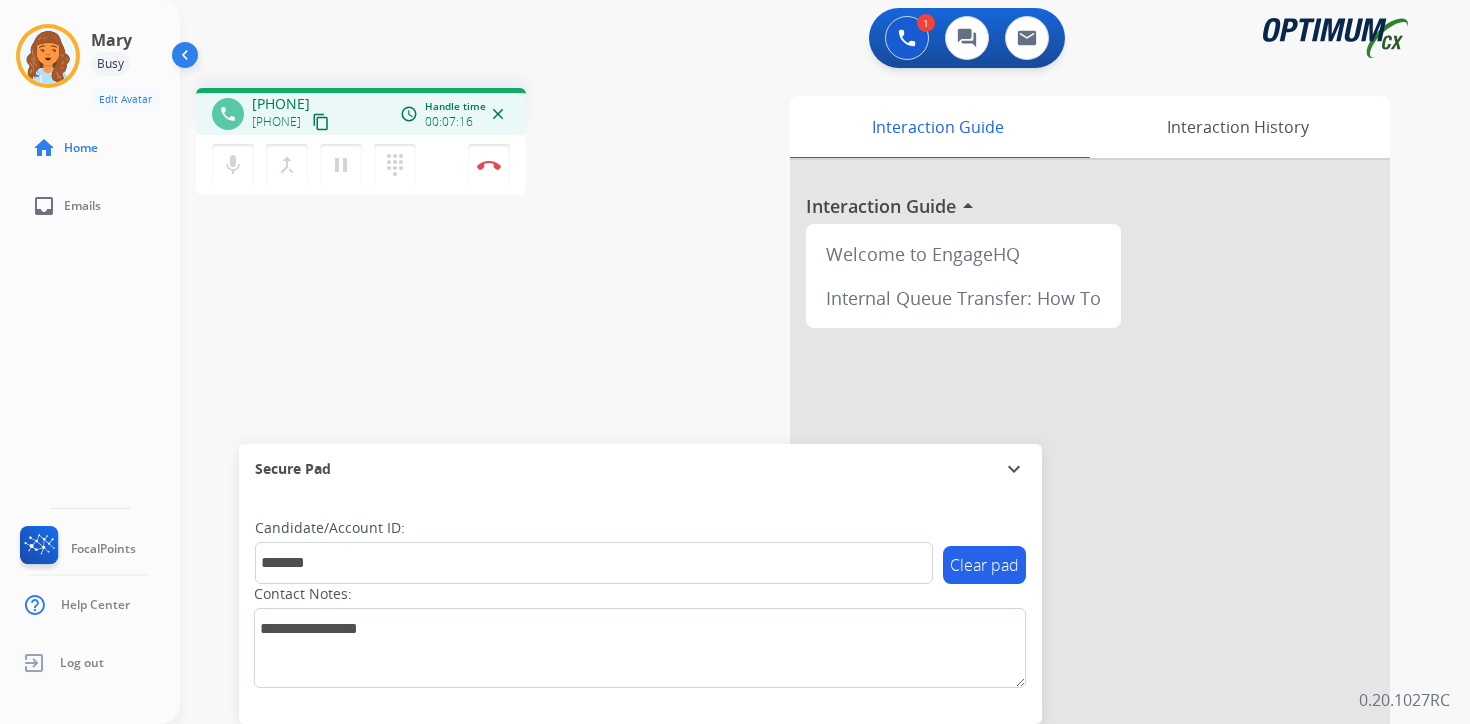 click on "1 Voice Interactions  0  Chat Interactions   0  Email Interactions phone [PHONE] [PHONE] content_copy access_time Call metrics Queue   00:18 Hold   00:00 Talk   07:07 Total   07:24 Handle time 00:07:16 close mic Mute merge_type Bridge pause Hold dialpad Dialpad Disconnect swap_horiz Break voice bridge close_fullscreen Connect 3-Way Call merge_type Separate 3-Way Call  Interaction Guide   Interaction History  Interaction Guide arrow_drop_up  Welcome to EngageHQ   Internal Queue Transfer: How To  Secure Pad expand_more Clear pad Candidate/Account ID: ******* Contact Notes:                  0.20.1027RC" at bounding box center [825, 362] 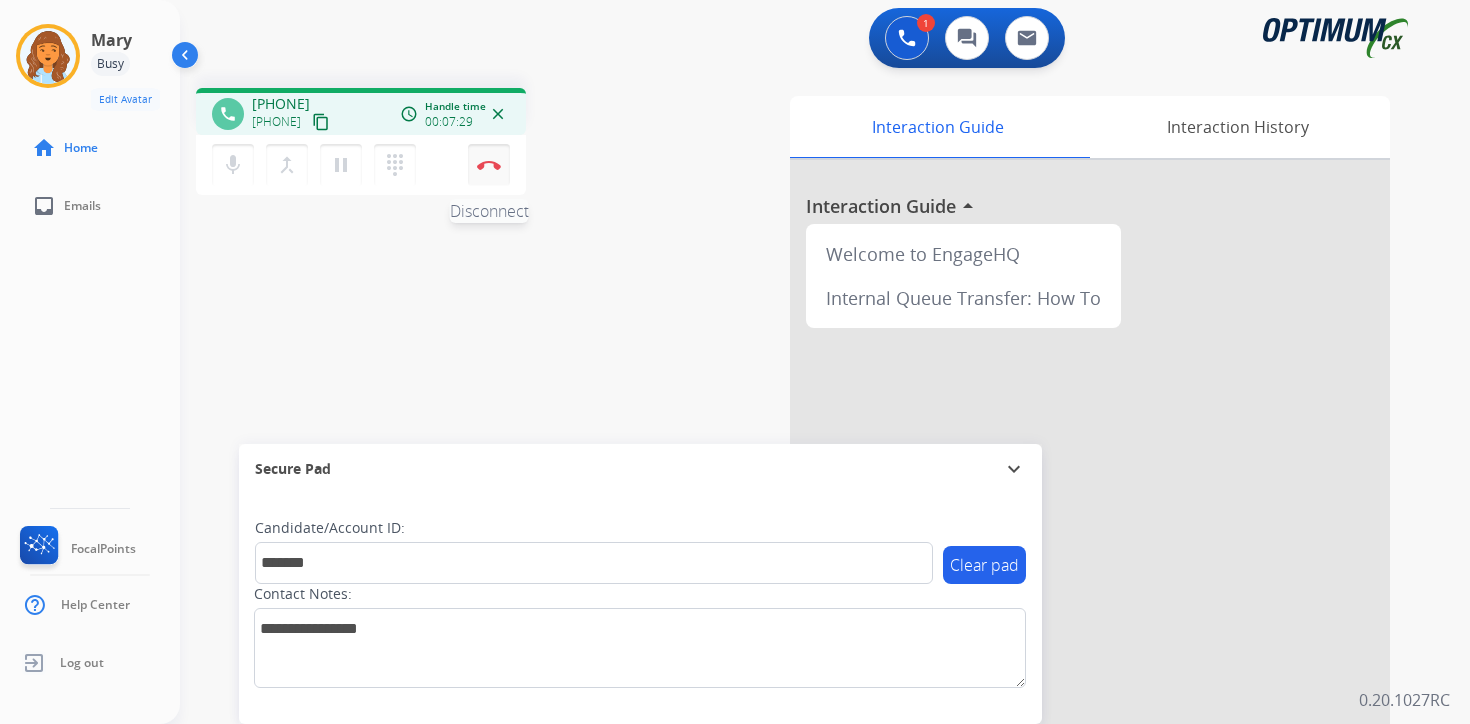 click on "Disconnect" at bounding box center [489, 165] 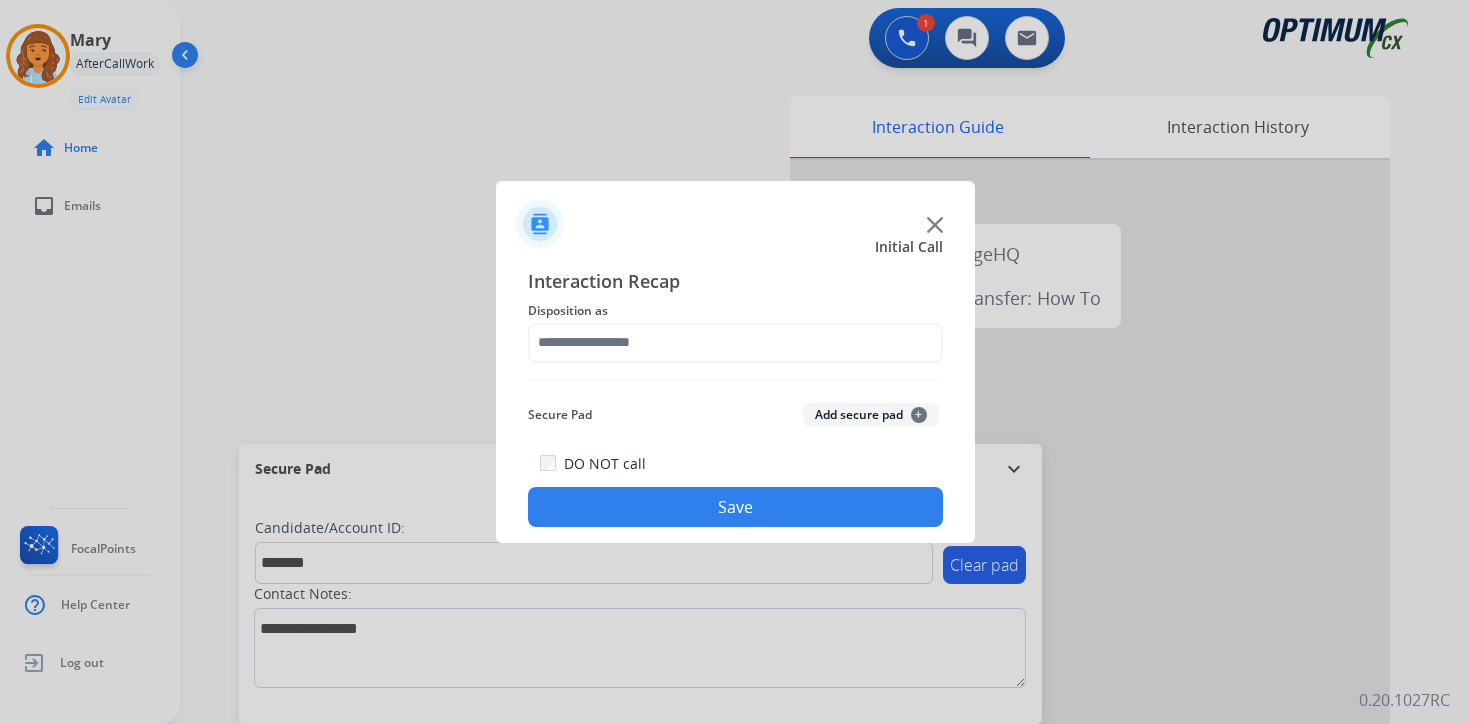 click on "+" 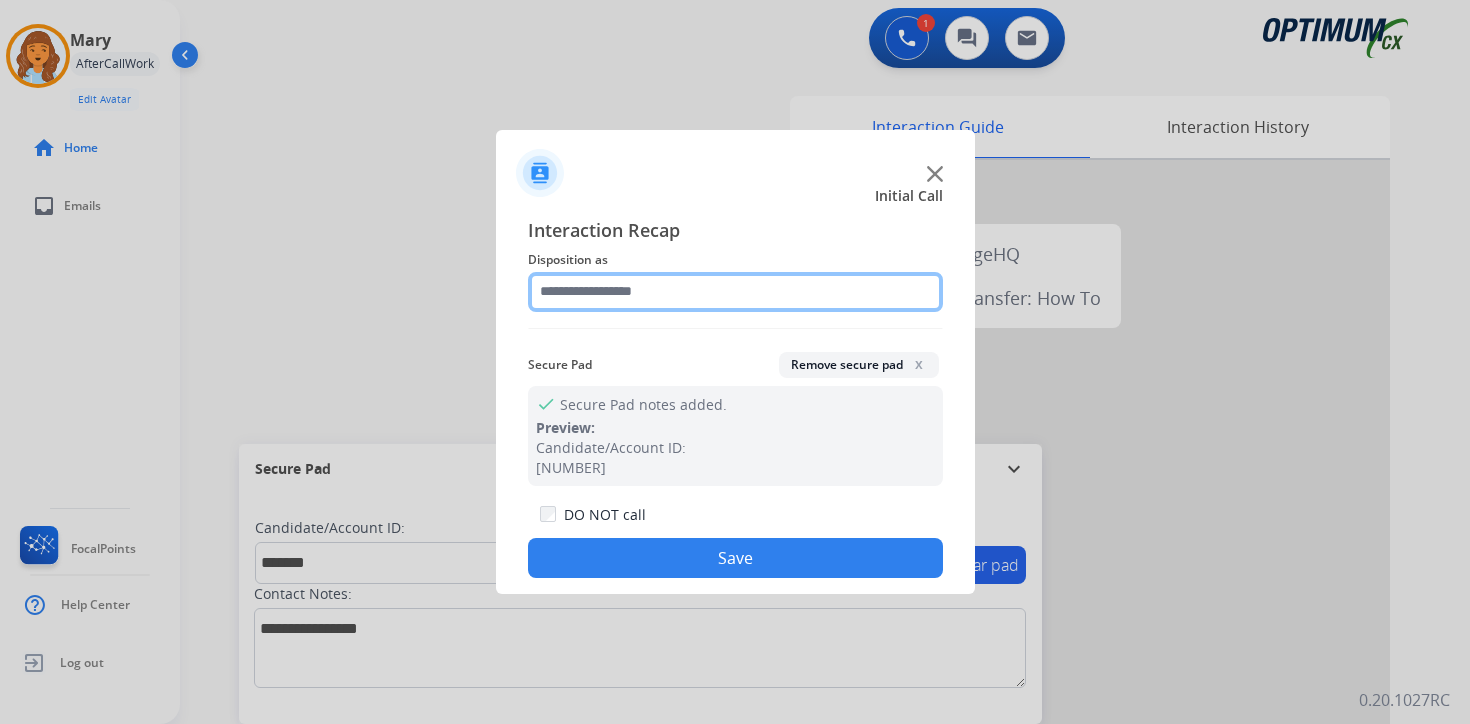 click 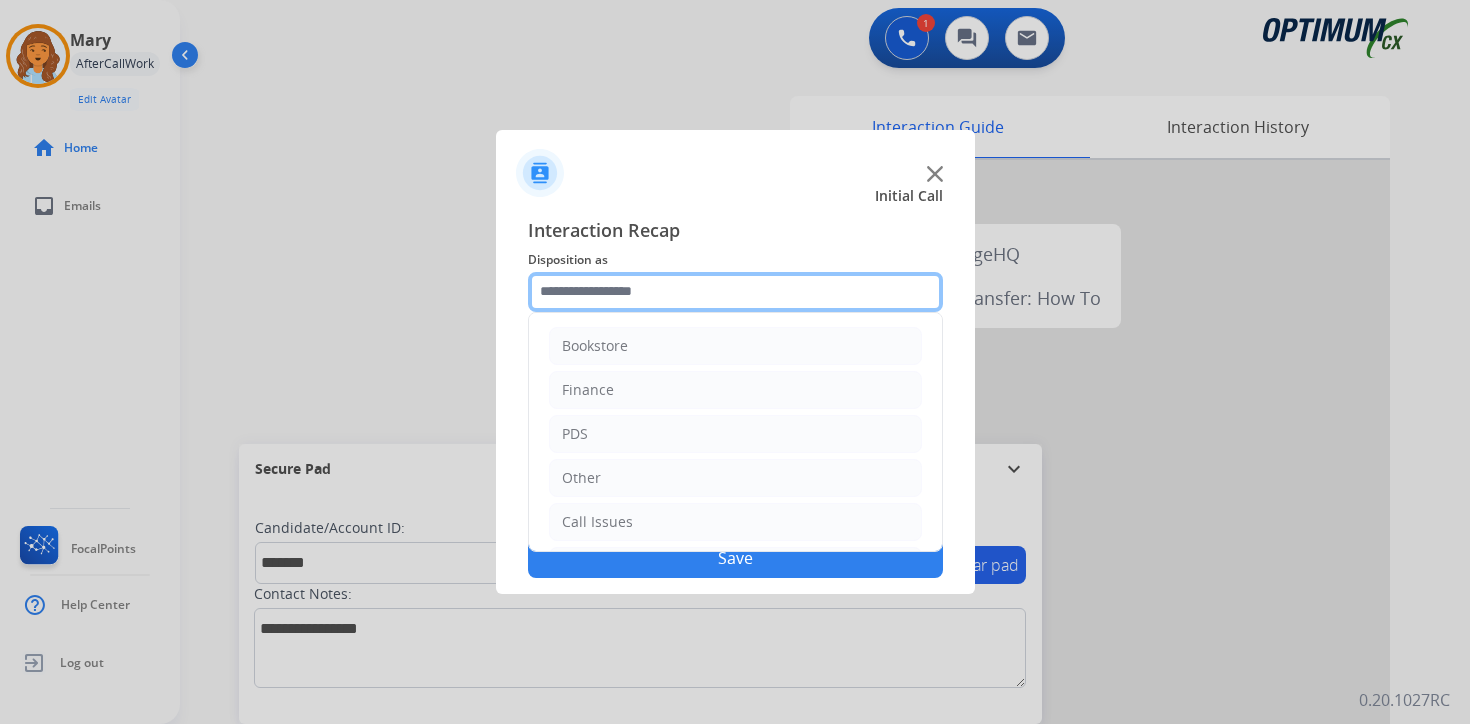 scroll, scrollTop: 136, scrollLeft: 0, axis: vertical 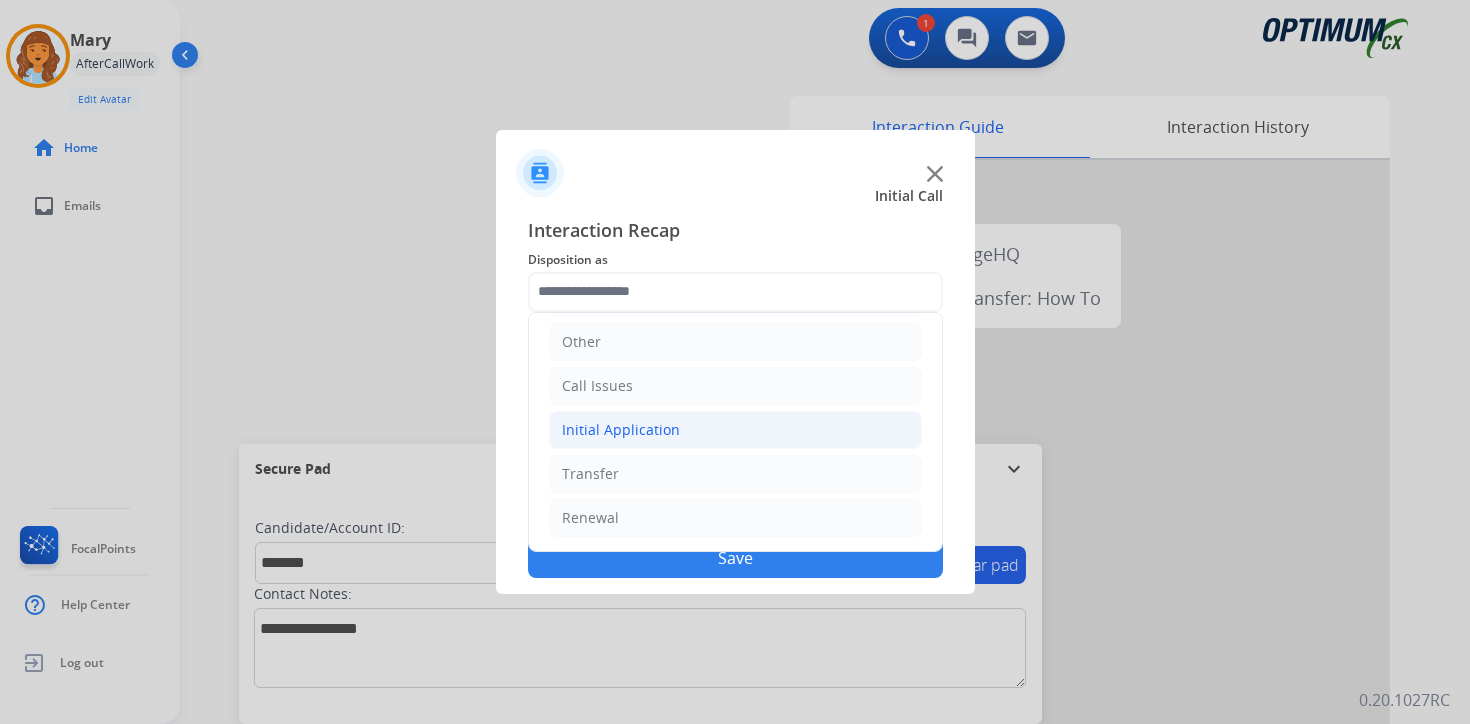 click on "Initial Application" 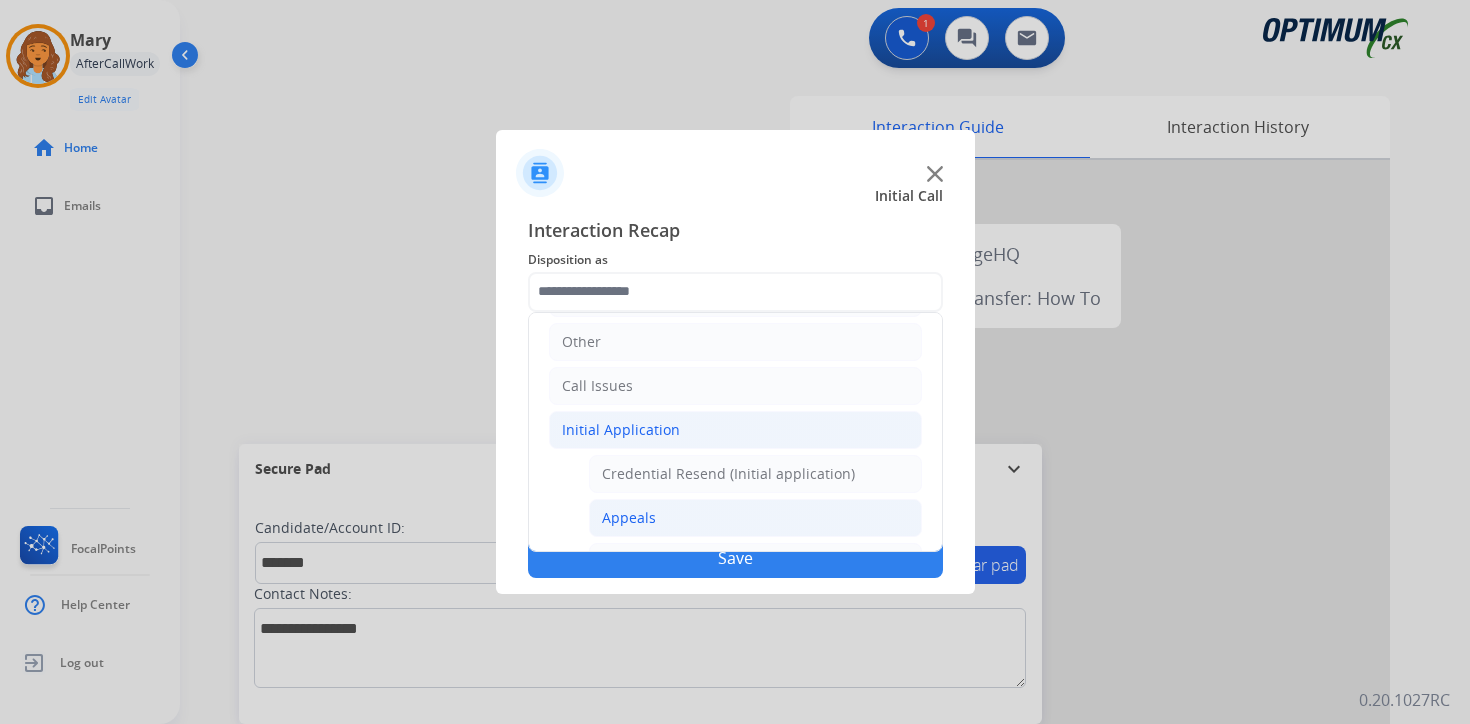 click on "Appeals" 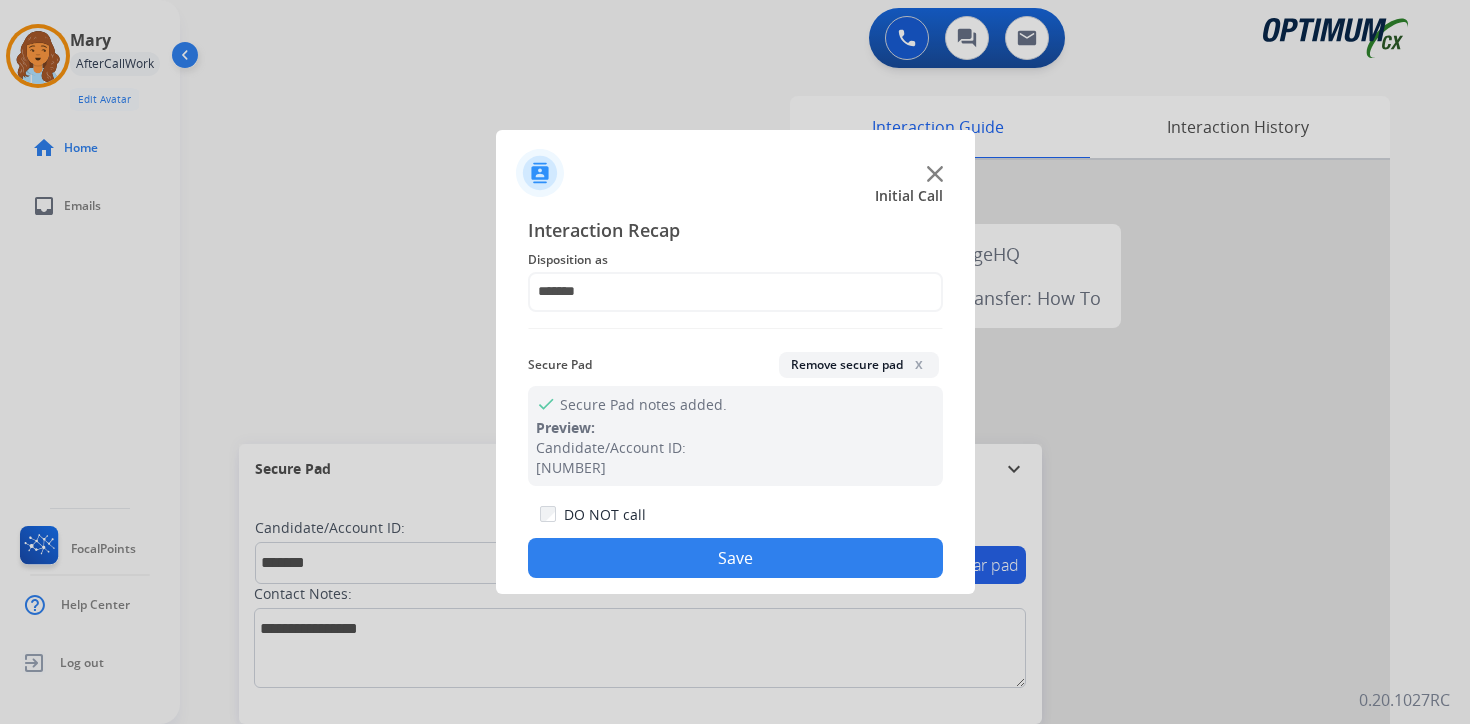 click on "DO NOT call  Save" 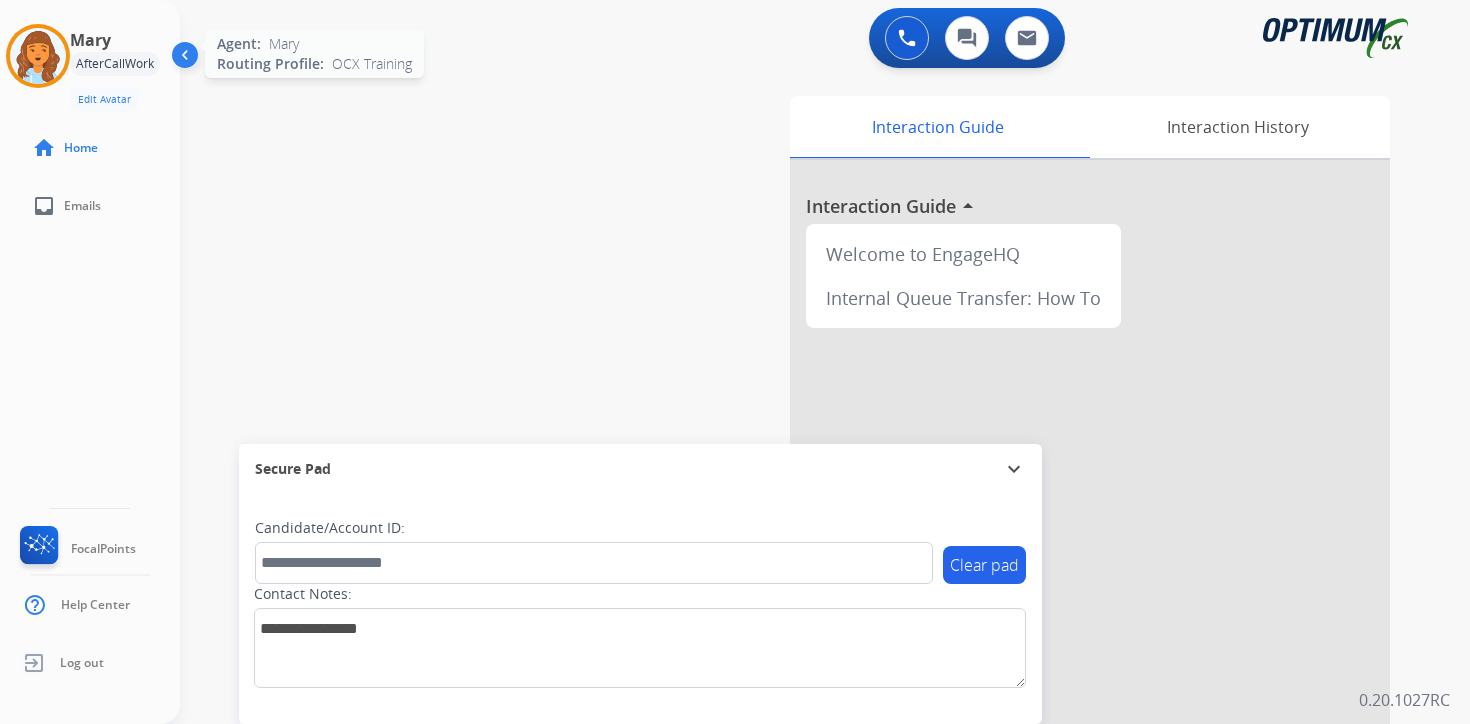 click at bounding box center (38, 56) 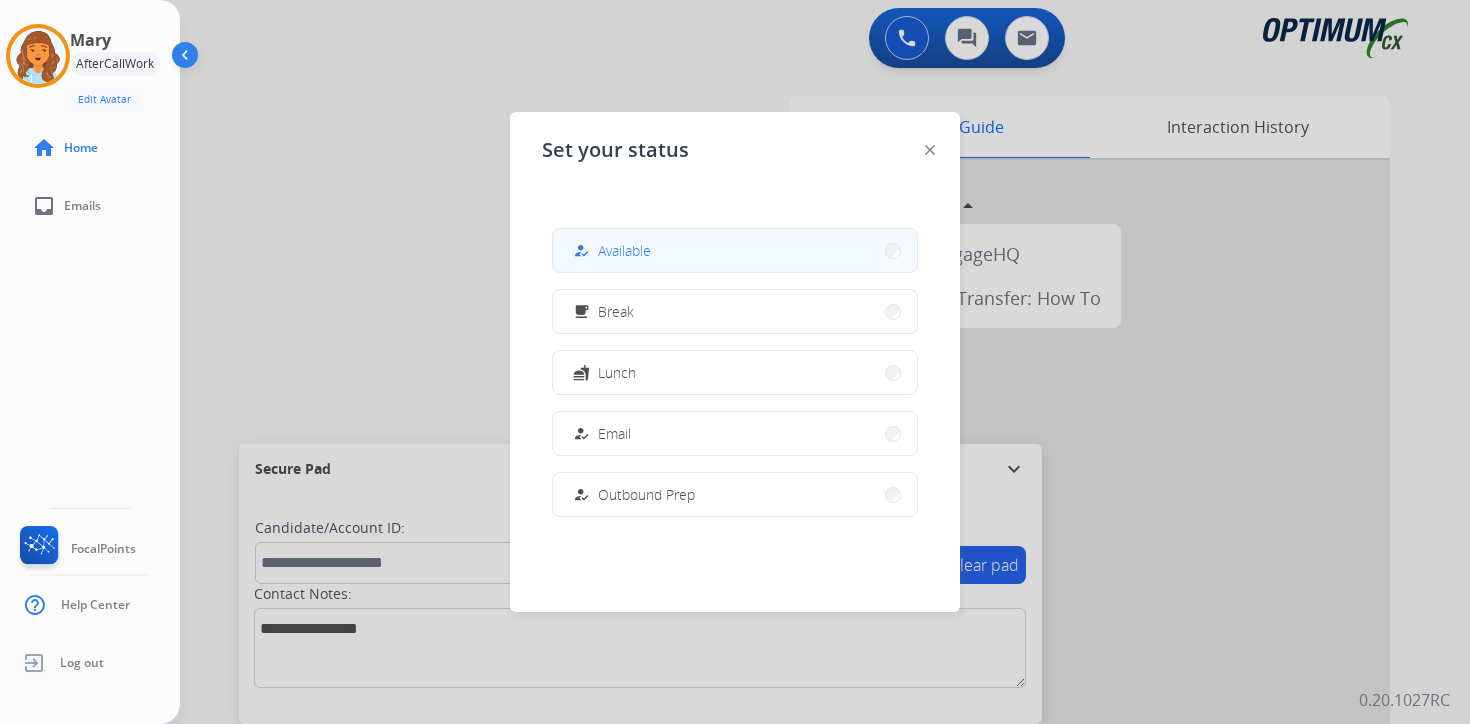 click on "Available" at bounding box center (624, 250) 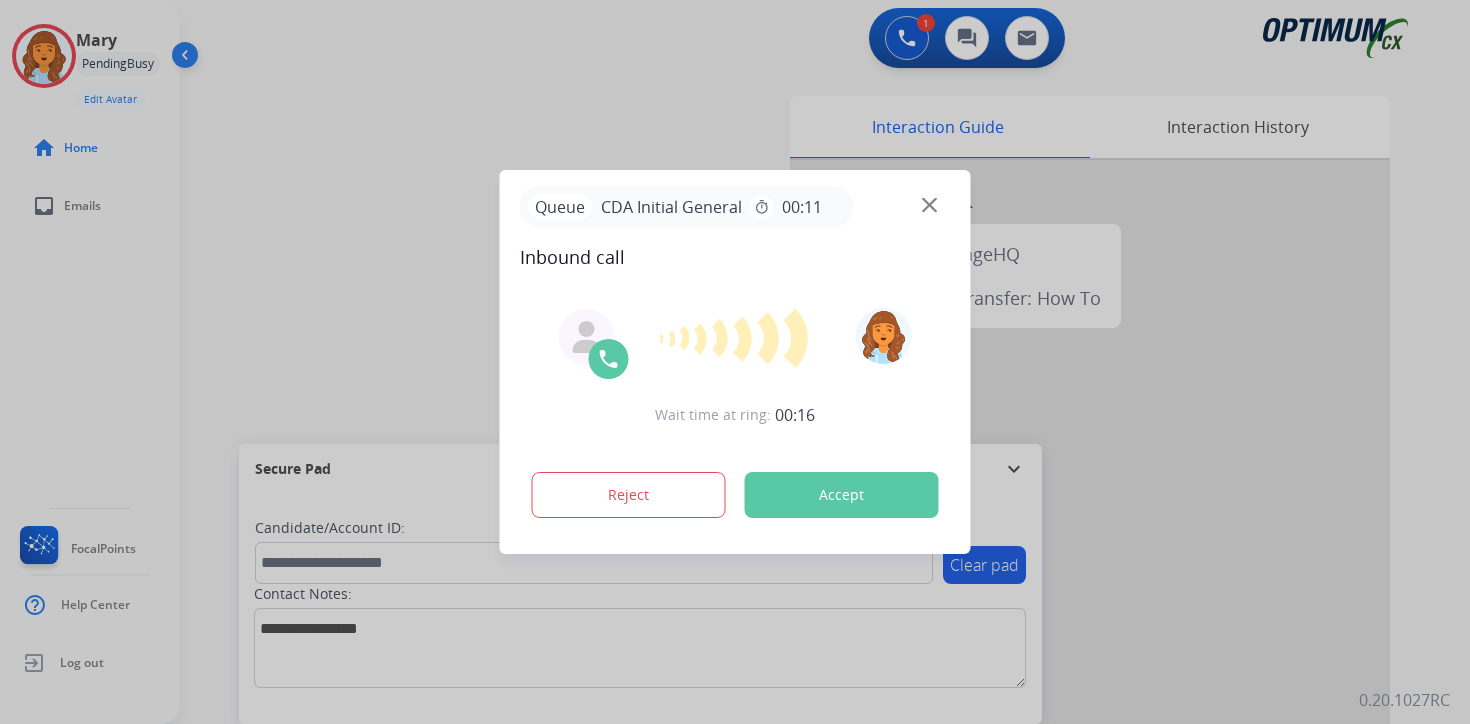 click at bounding box center (735, 362) 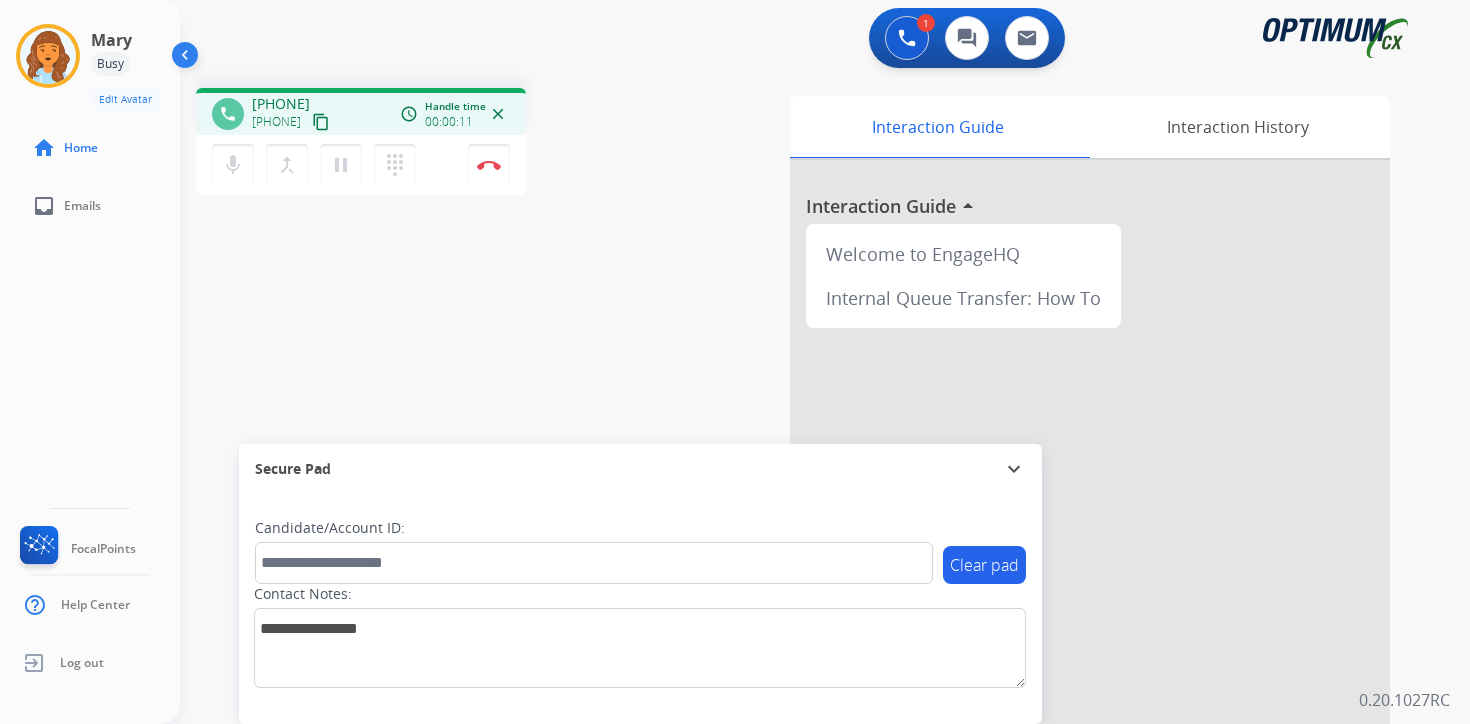click on "content_copy" at bounding box center (321, 122) 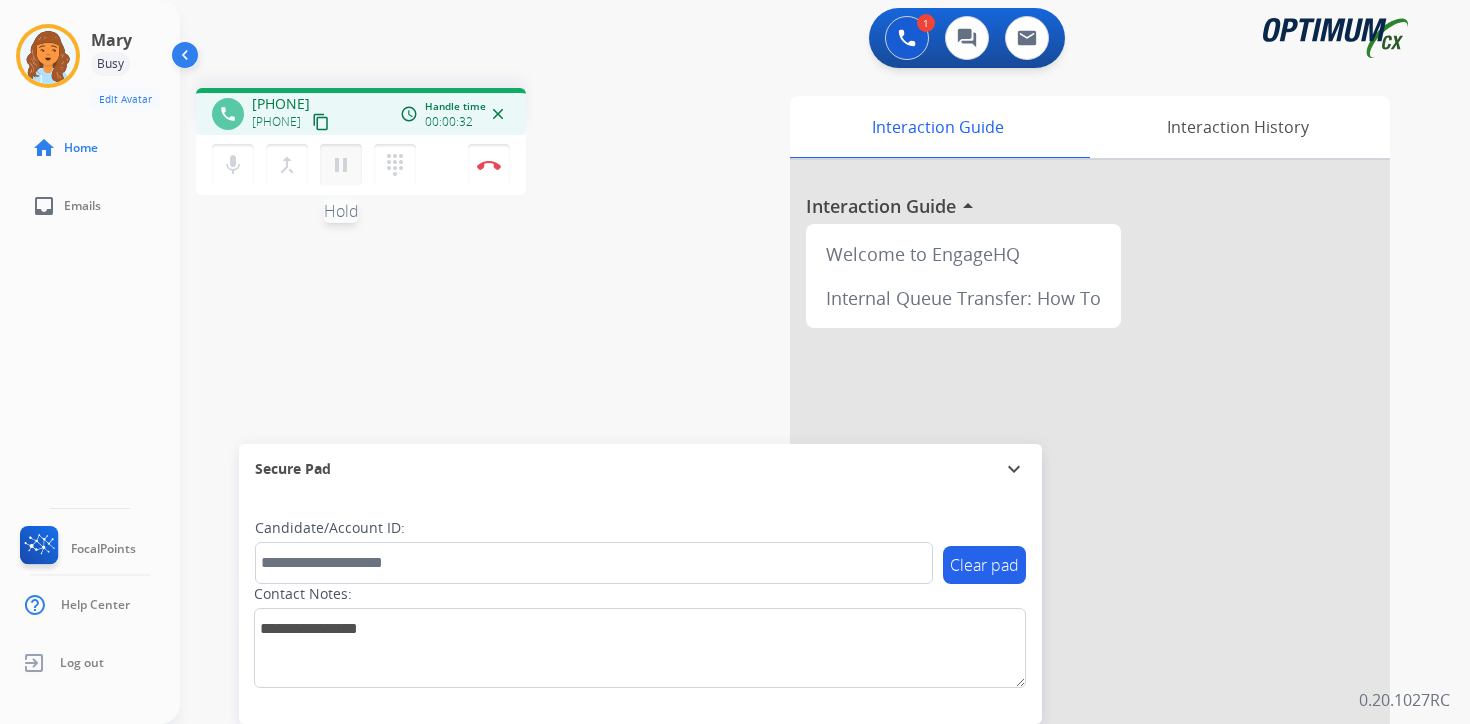 click on "pause Hold" at bounding box center (341, 165) 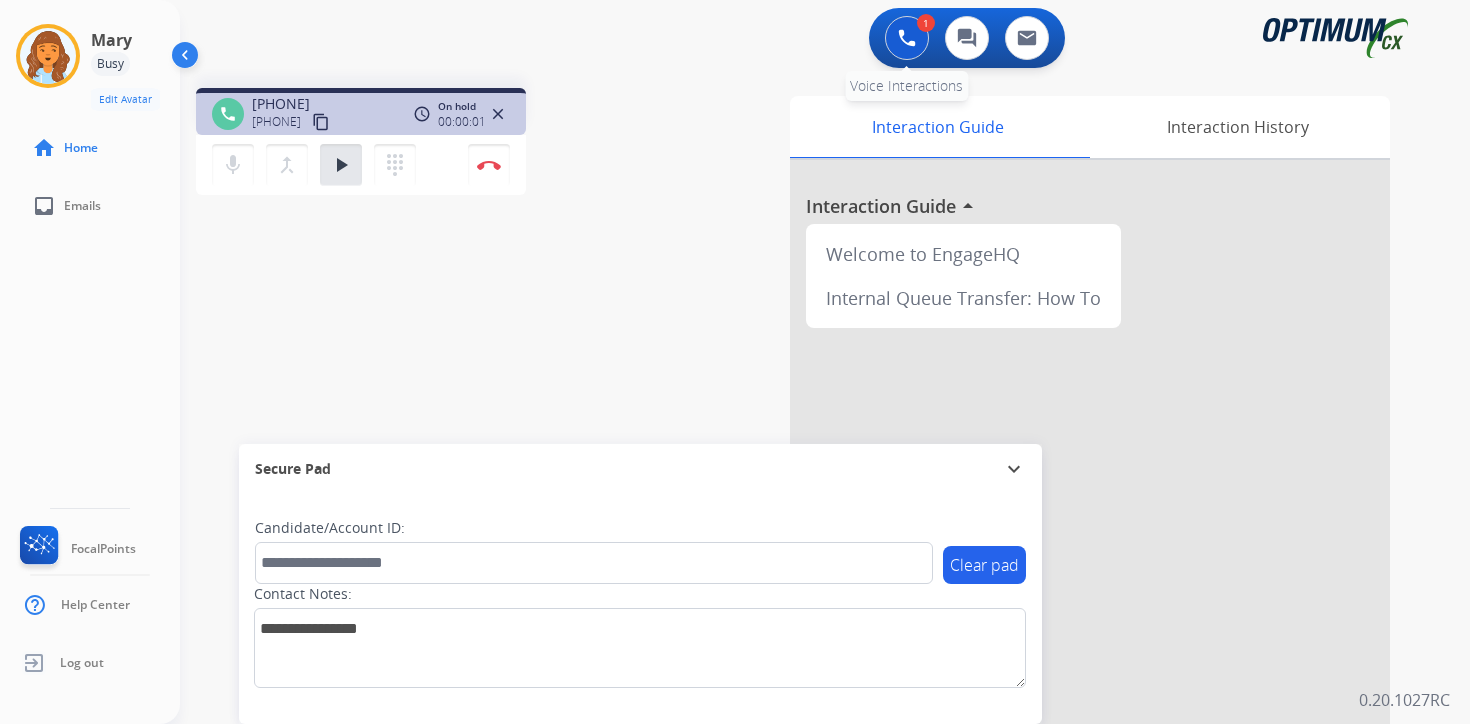 click at bounding box center (907, 38) 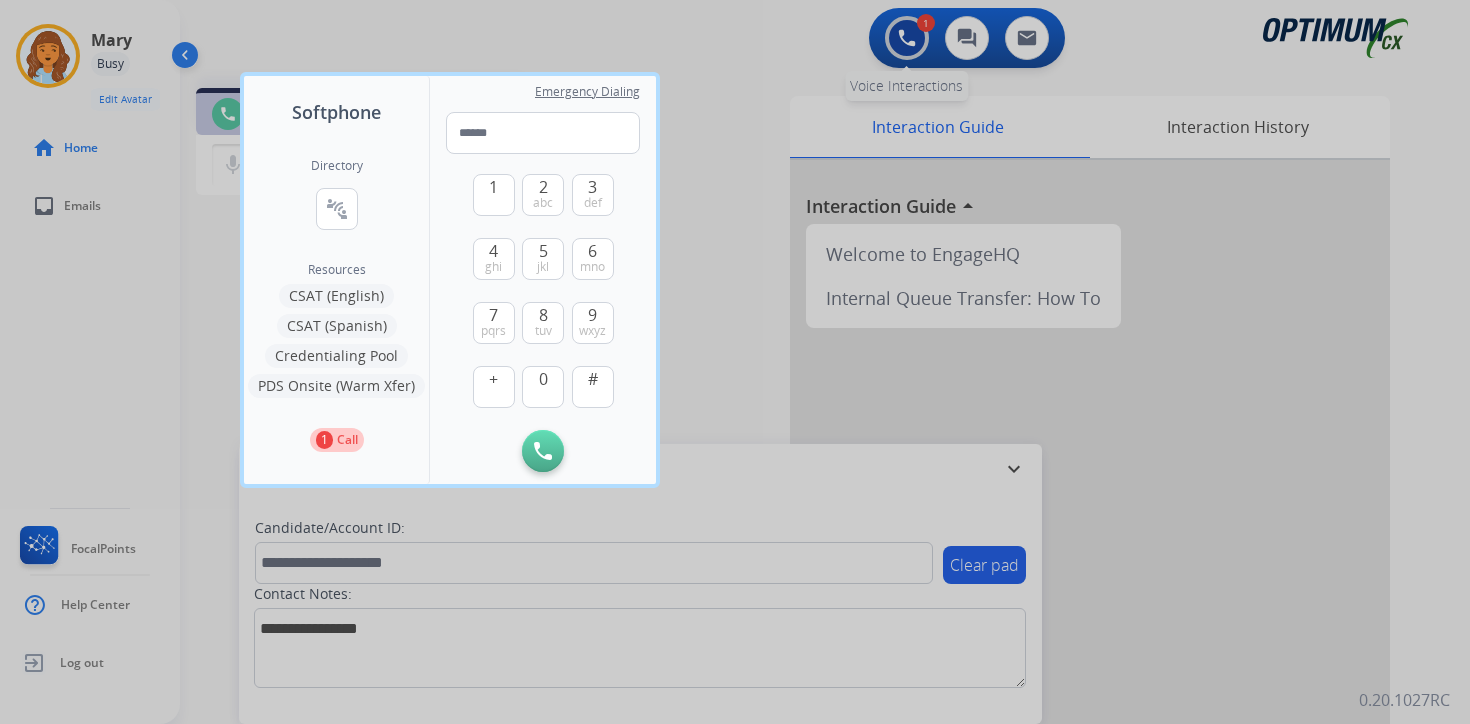 click at bounding box center [735, 362] 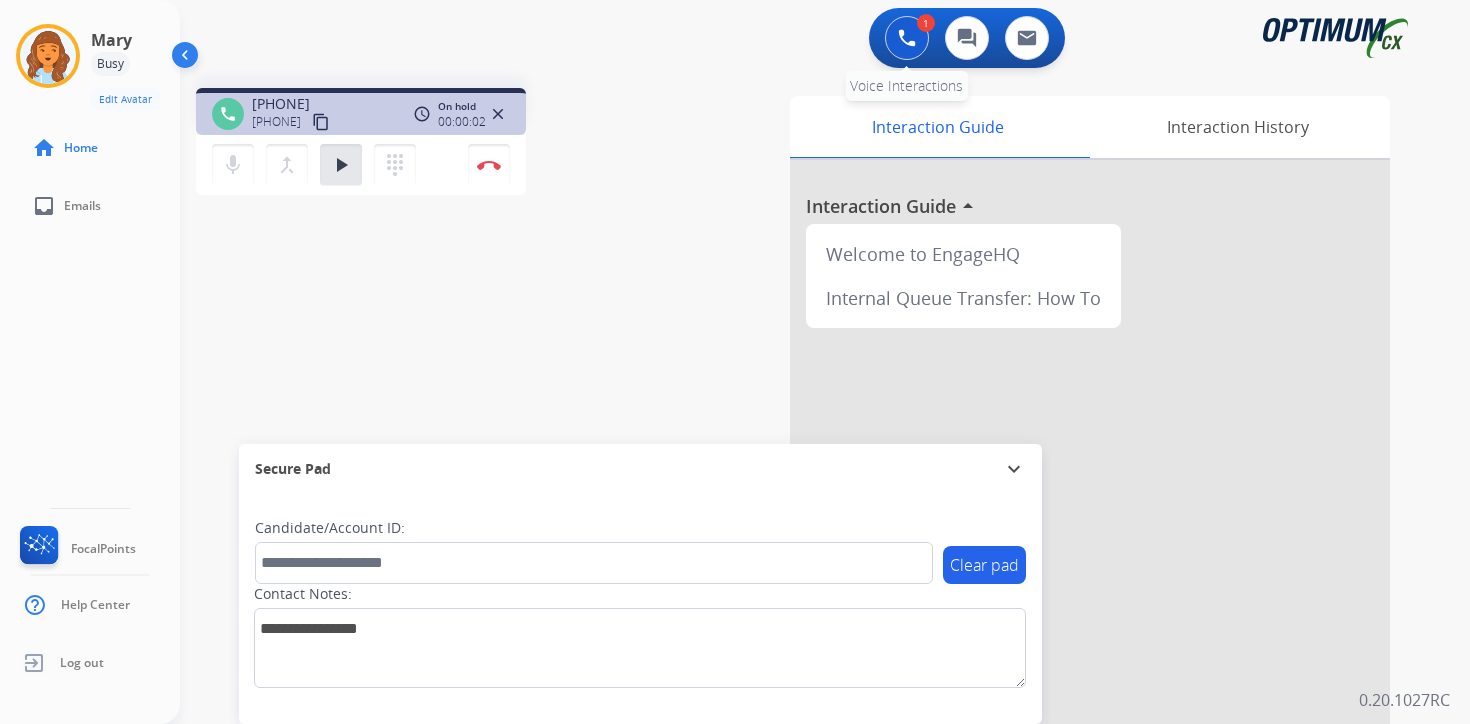 click at bounding box center [907, 38] 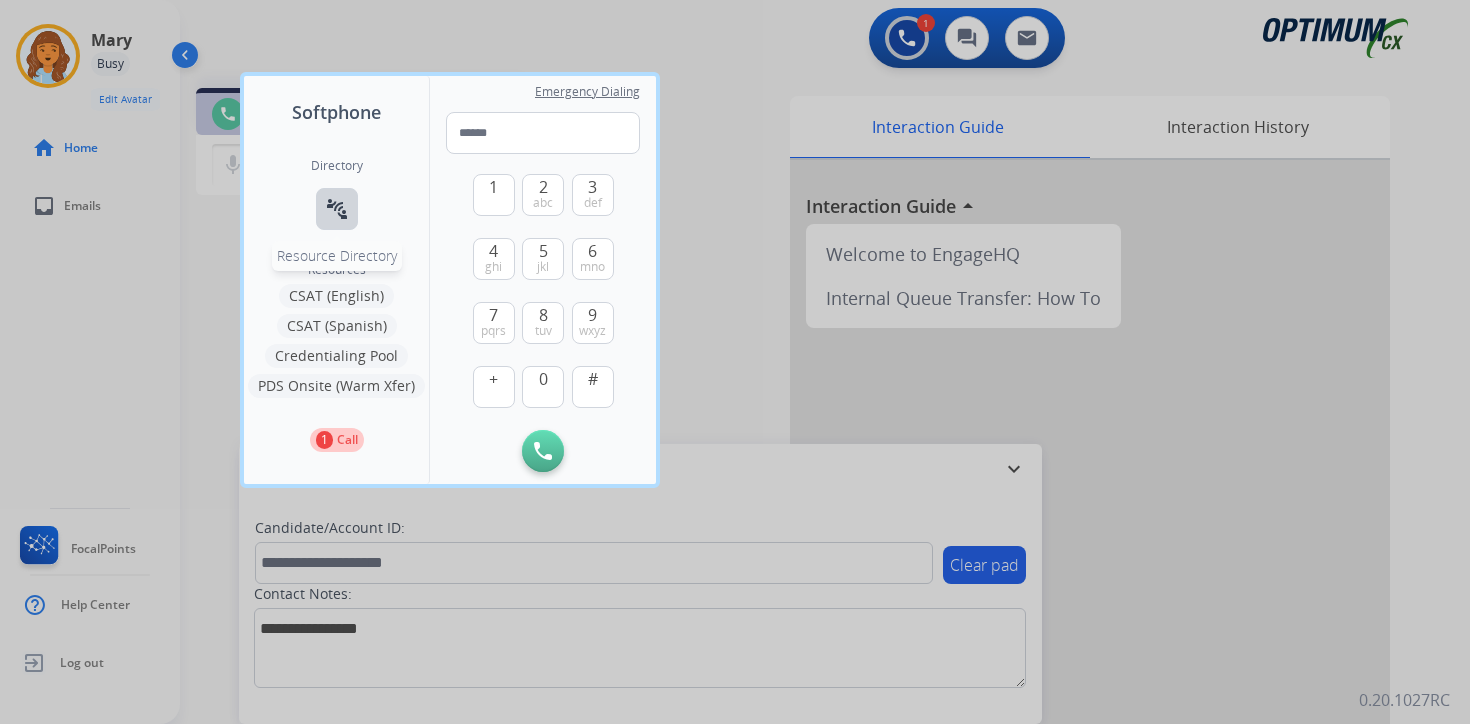 click on "connect_without_contact" at bounding box center (337, 209) 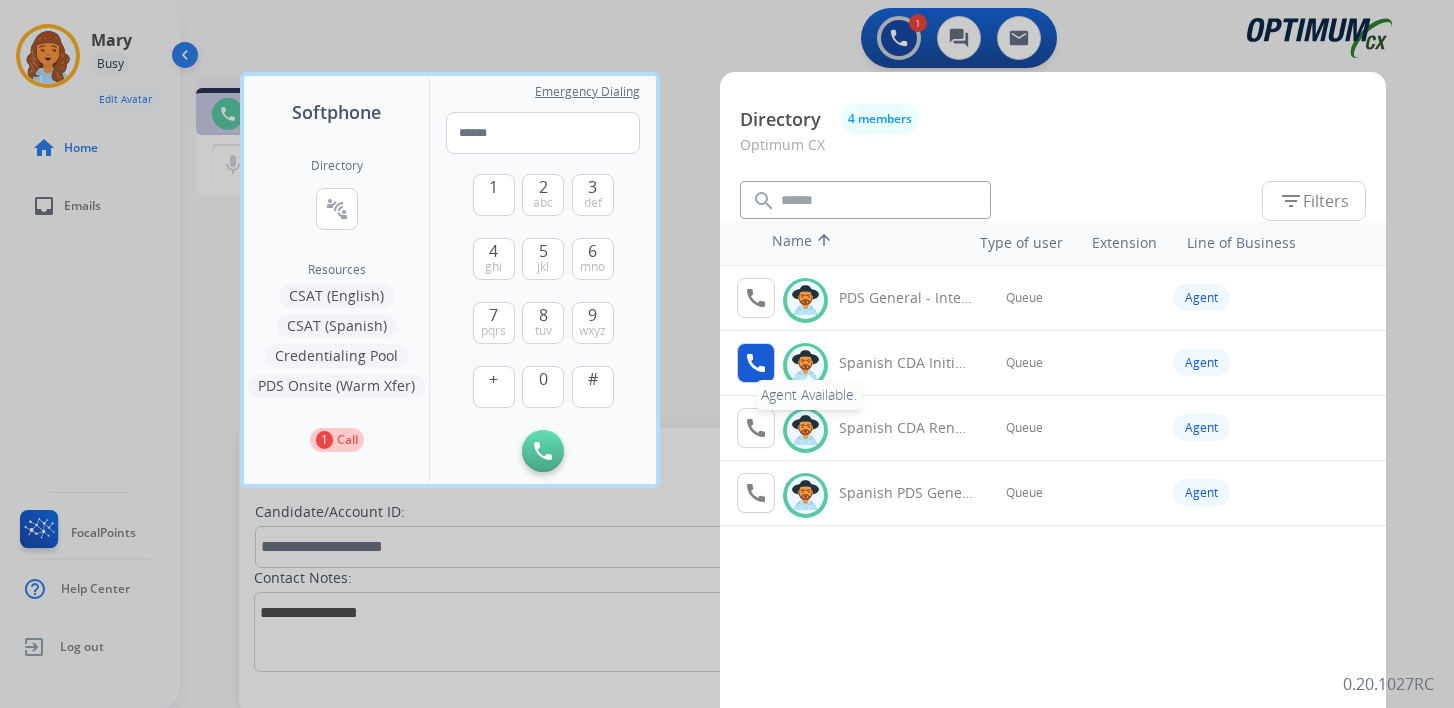 click on "call" at bounding box center [756, 363] 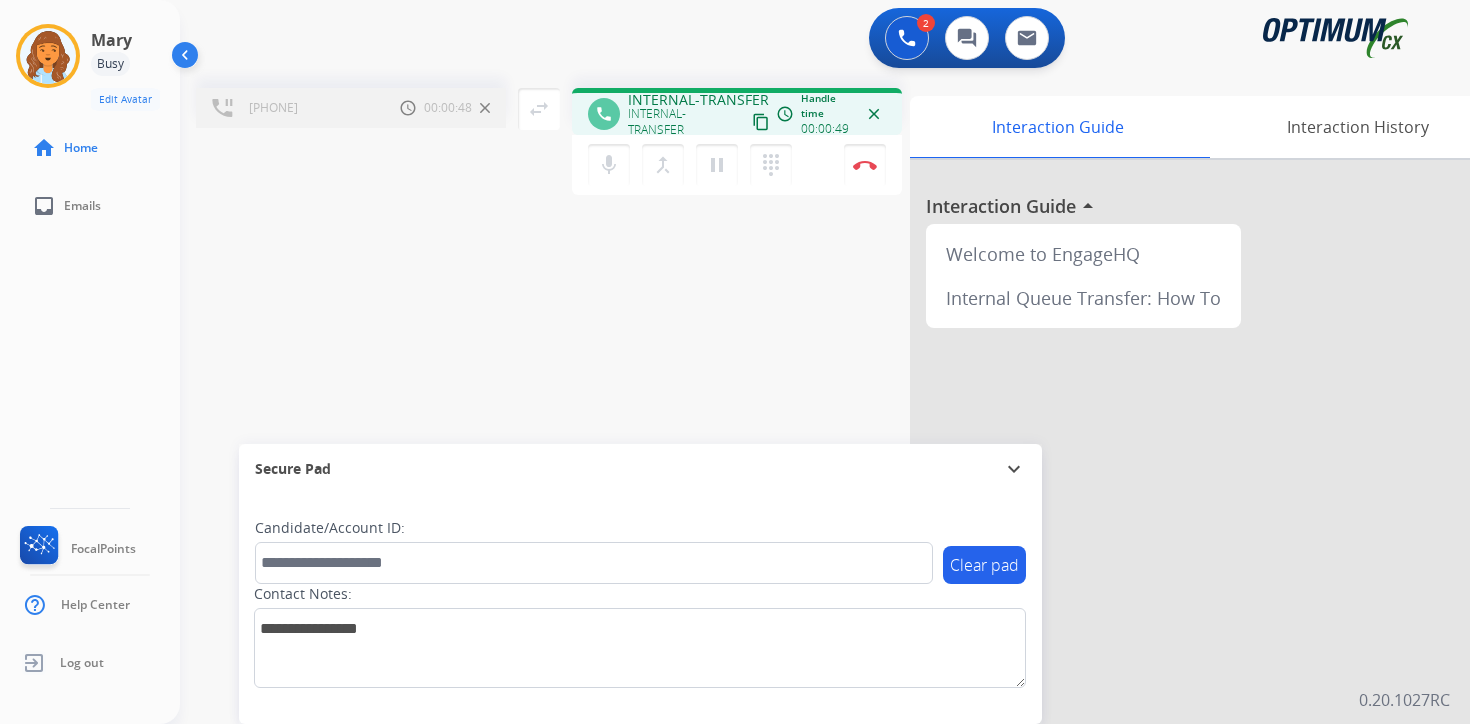 click at bounding box center (1210, 533) 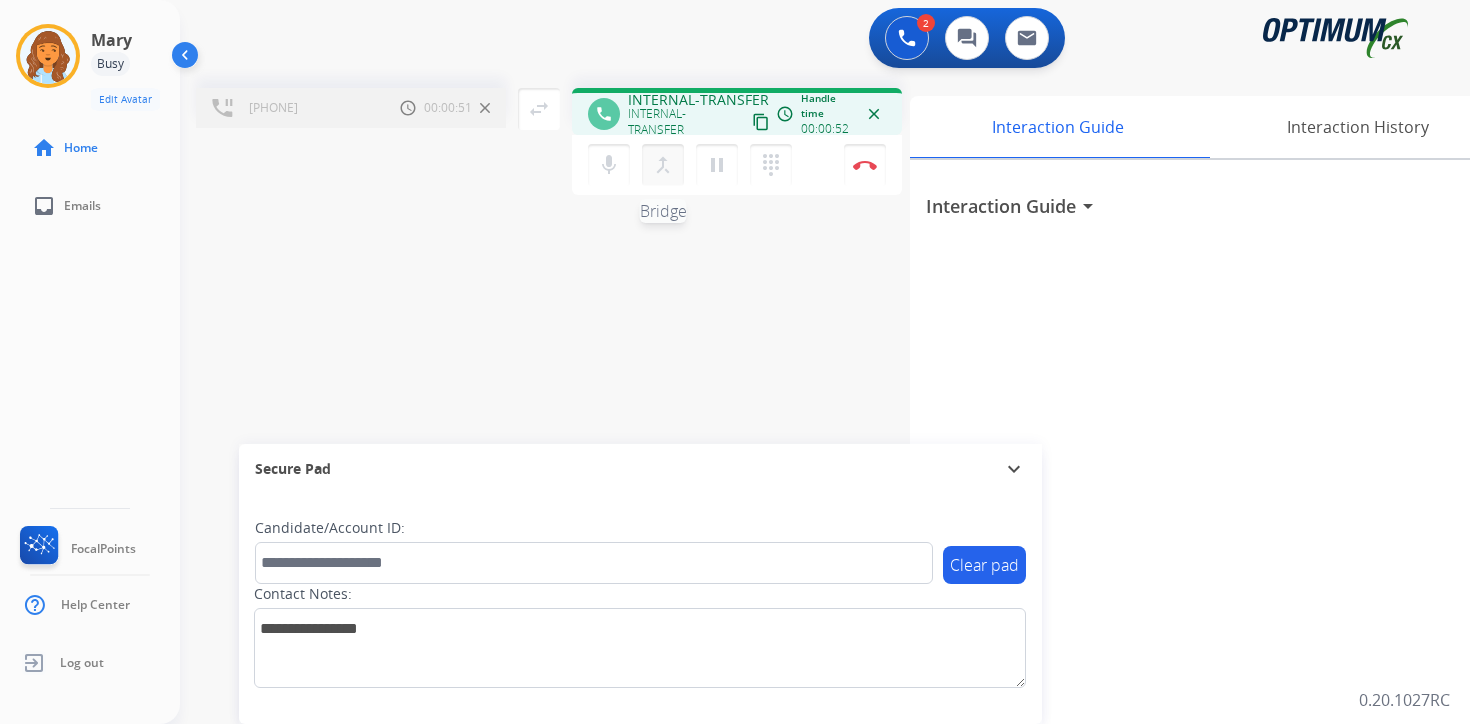 click on "merge_type" at bounding box center [663, 165] 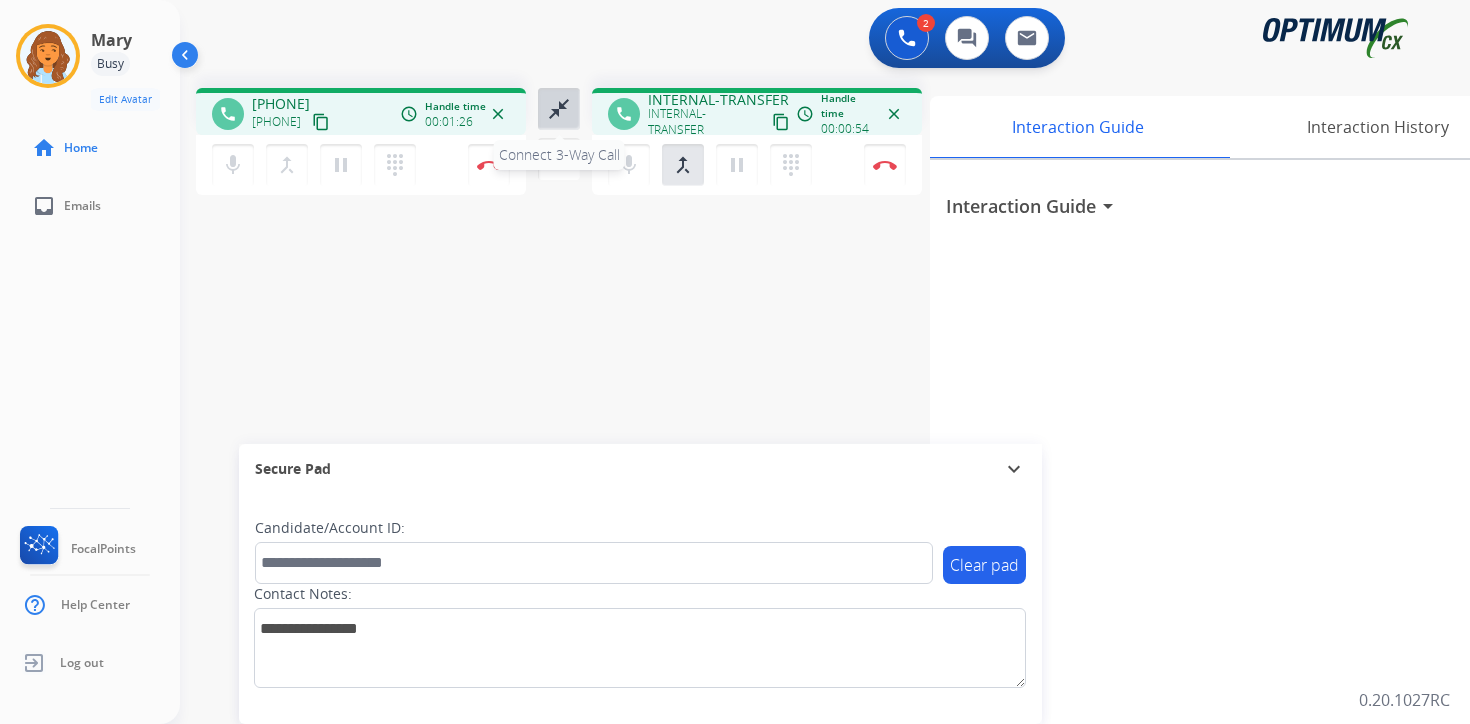 click on "close_fullscreen" at bounding box center (559, 109) 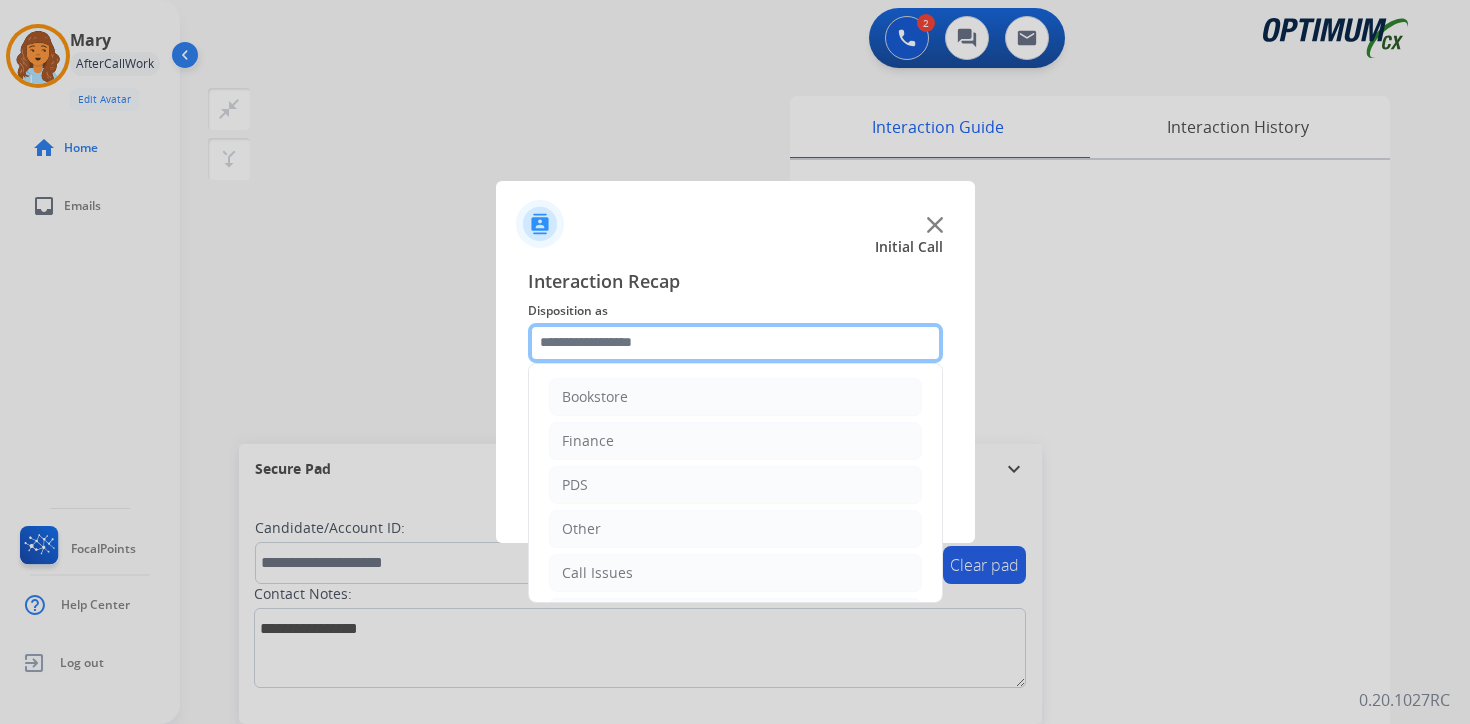 click 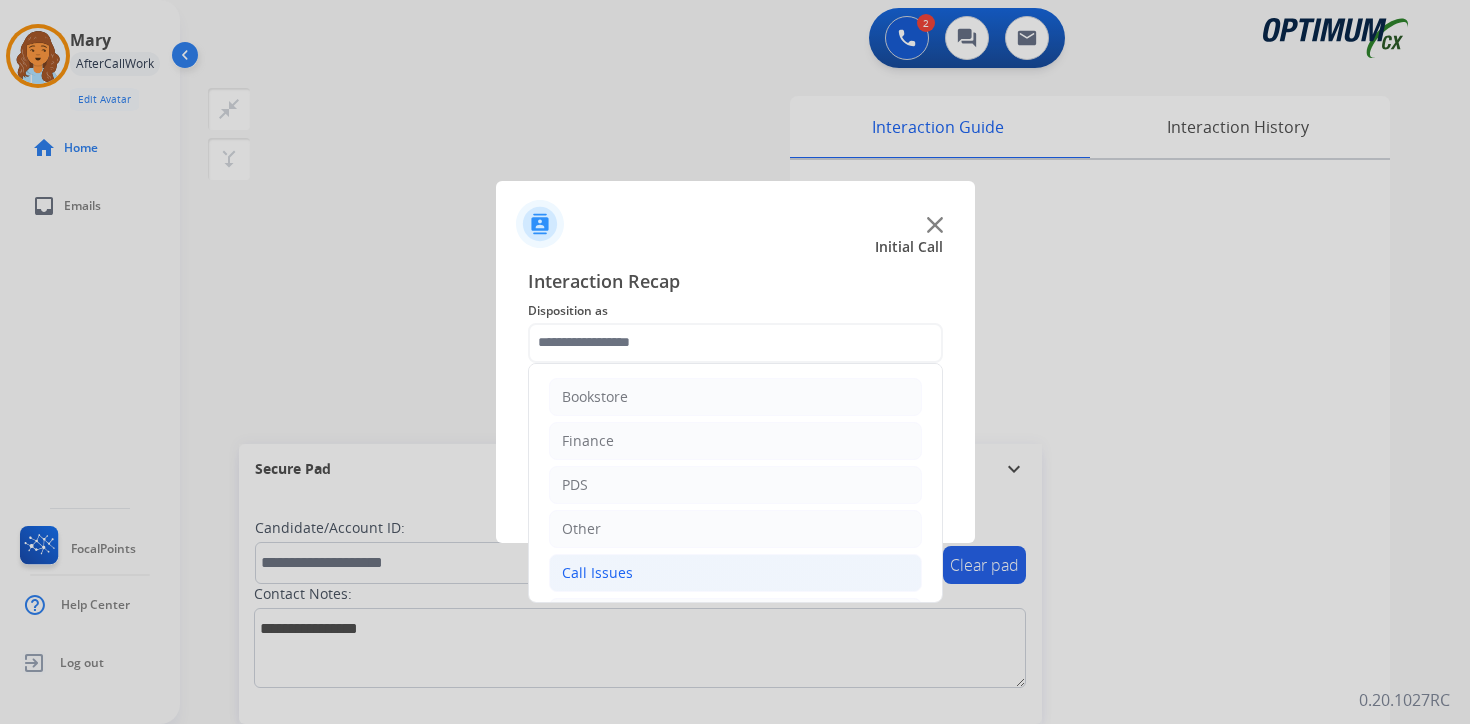 click on "Call Issues" 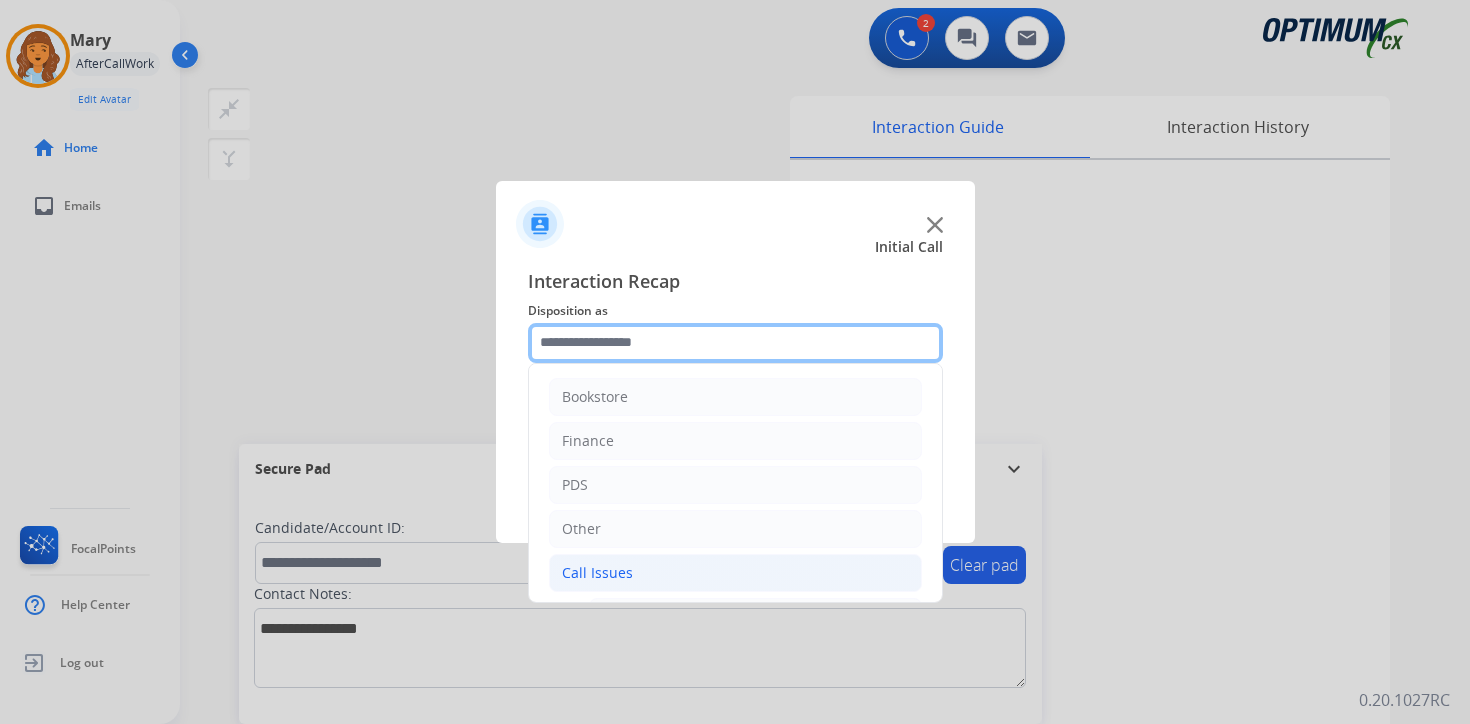 scroll, scrollTop: 333, scrollLeft: 0, axis: vertical 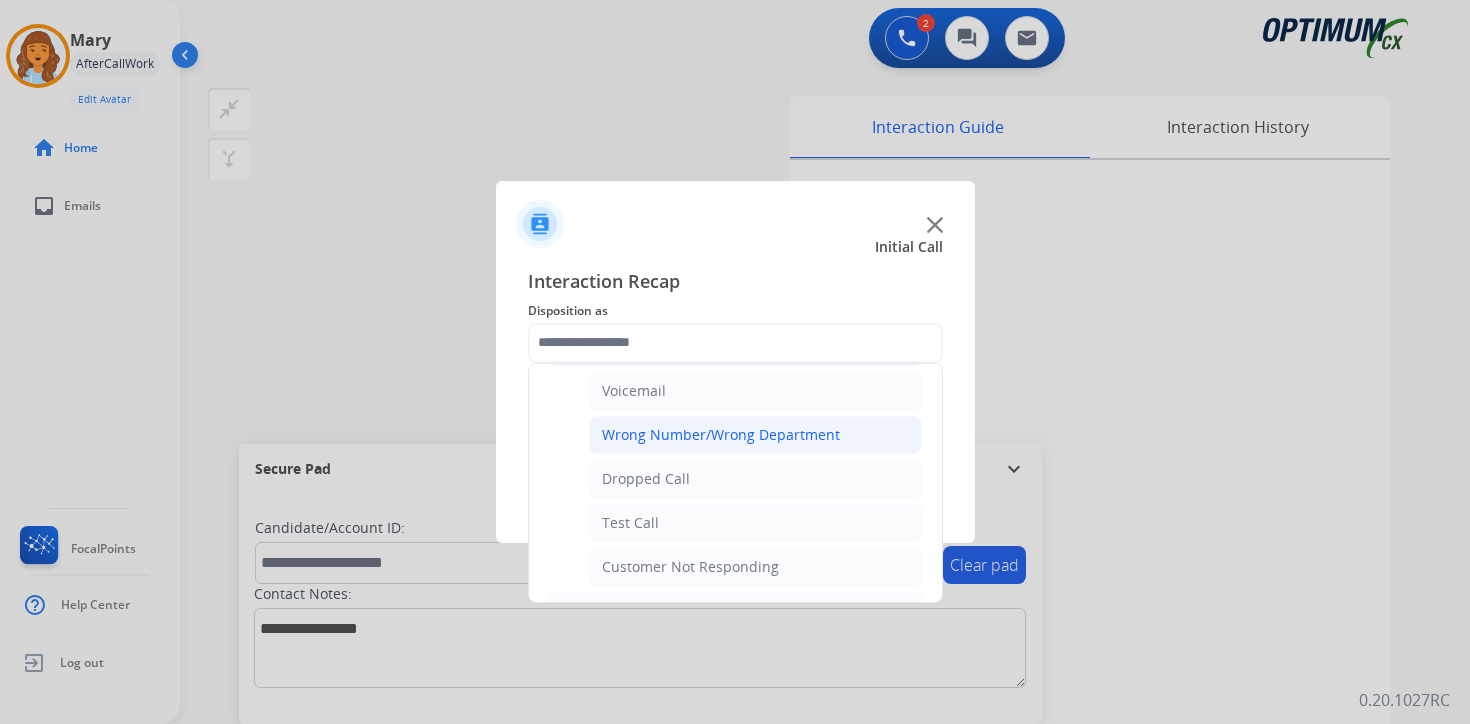click on "Wrong Number/Wrong Department" 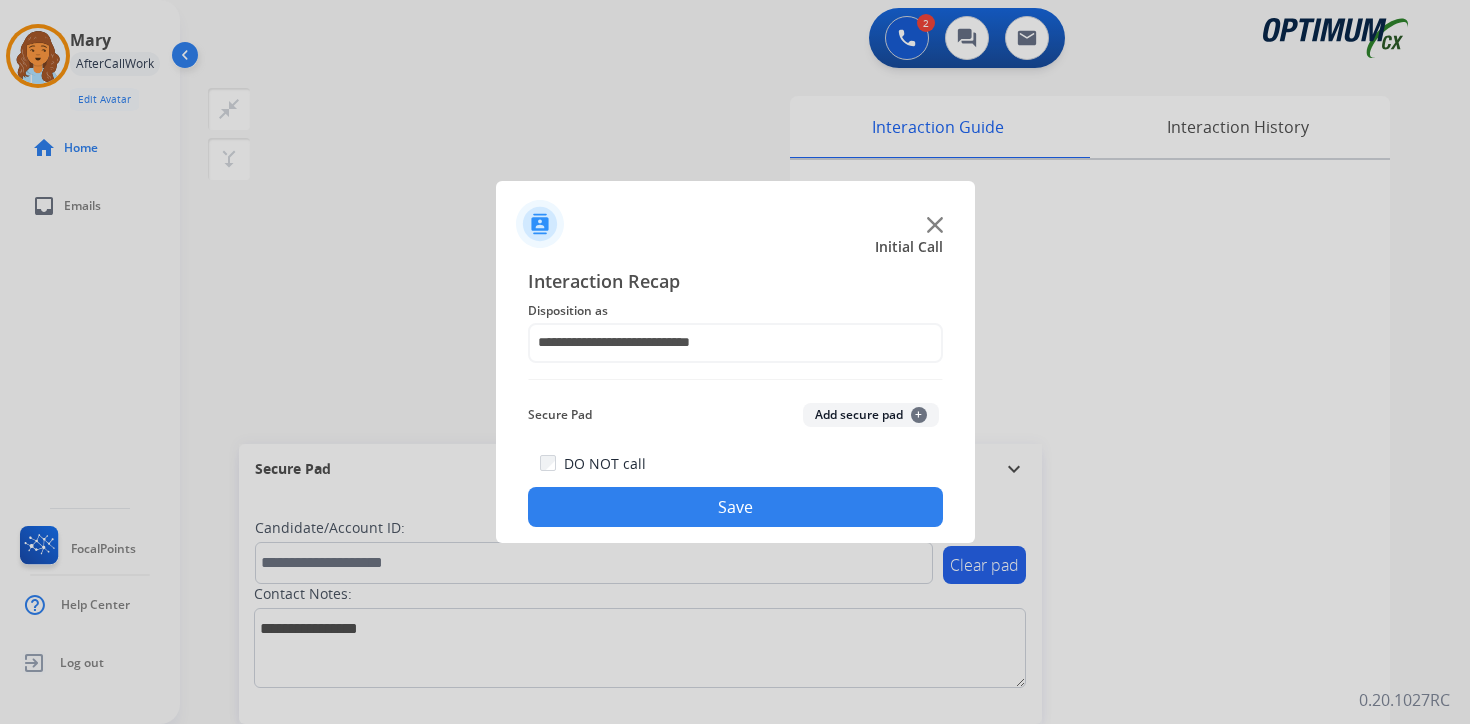 click on "Save" 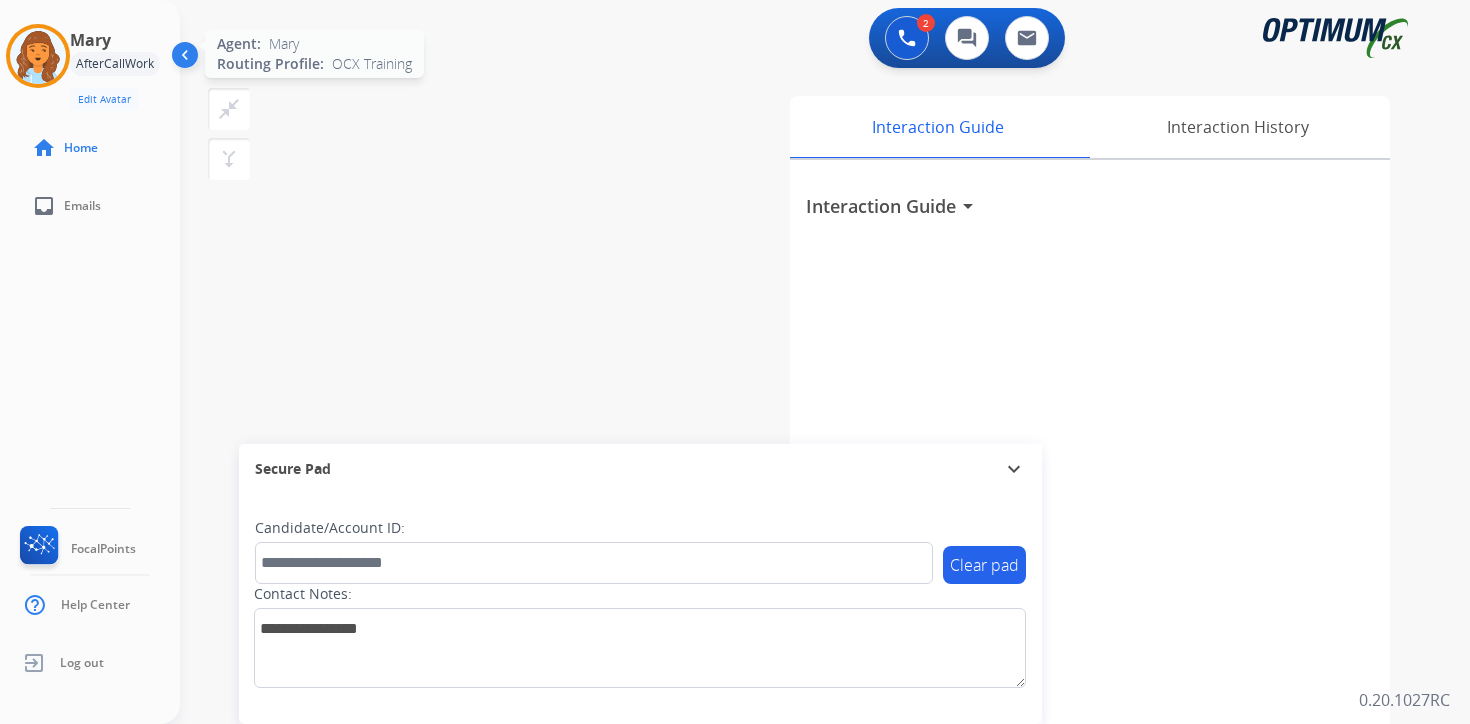 click at bounding box center [38, 56] 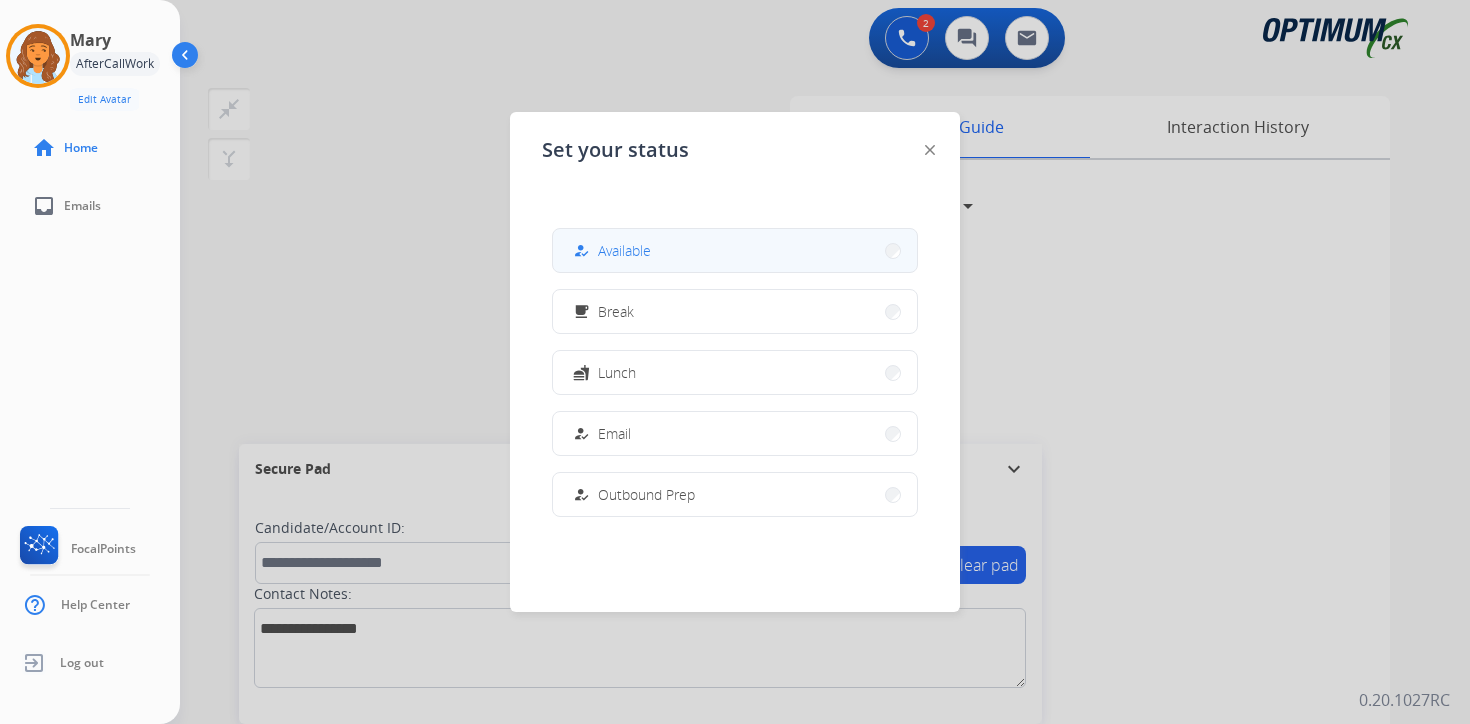 click on "how_to_reg Available" at bounding box center [735, 250] 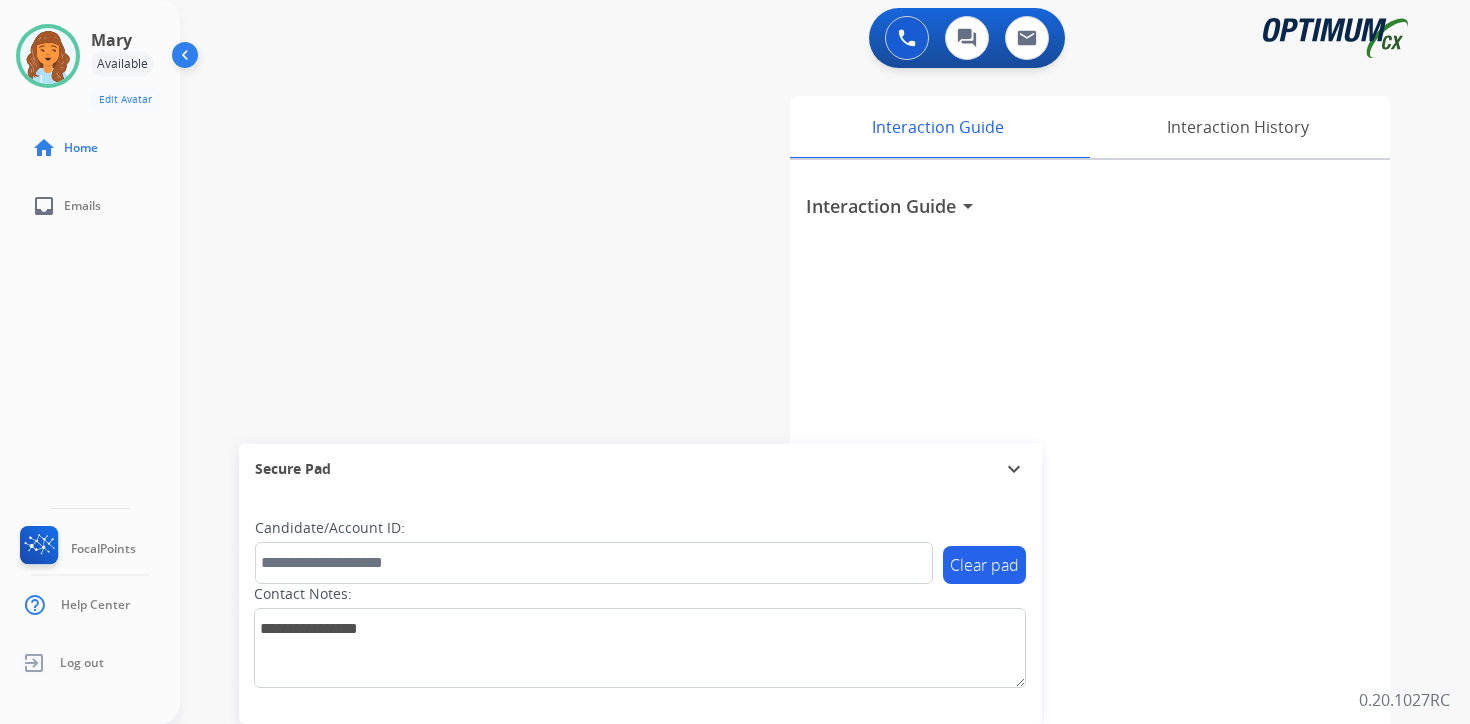 click on "0 Voice Interactions  0  Chat Interactions   0  Email Interactions swap_horiz Break voice bridge close_fullscreen Connect 3-Way Call merge_type Separate 3-Way Call  Interaction Guide   Interaction History  Interaction Guide arrow_drop_down Secure Pad expand_more Clear pad Candidate/Account ID: Contact Notes:                  0.20.1027RC" at bounding box center (825, 362) 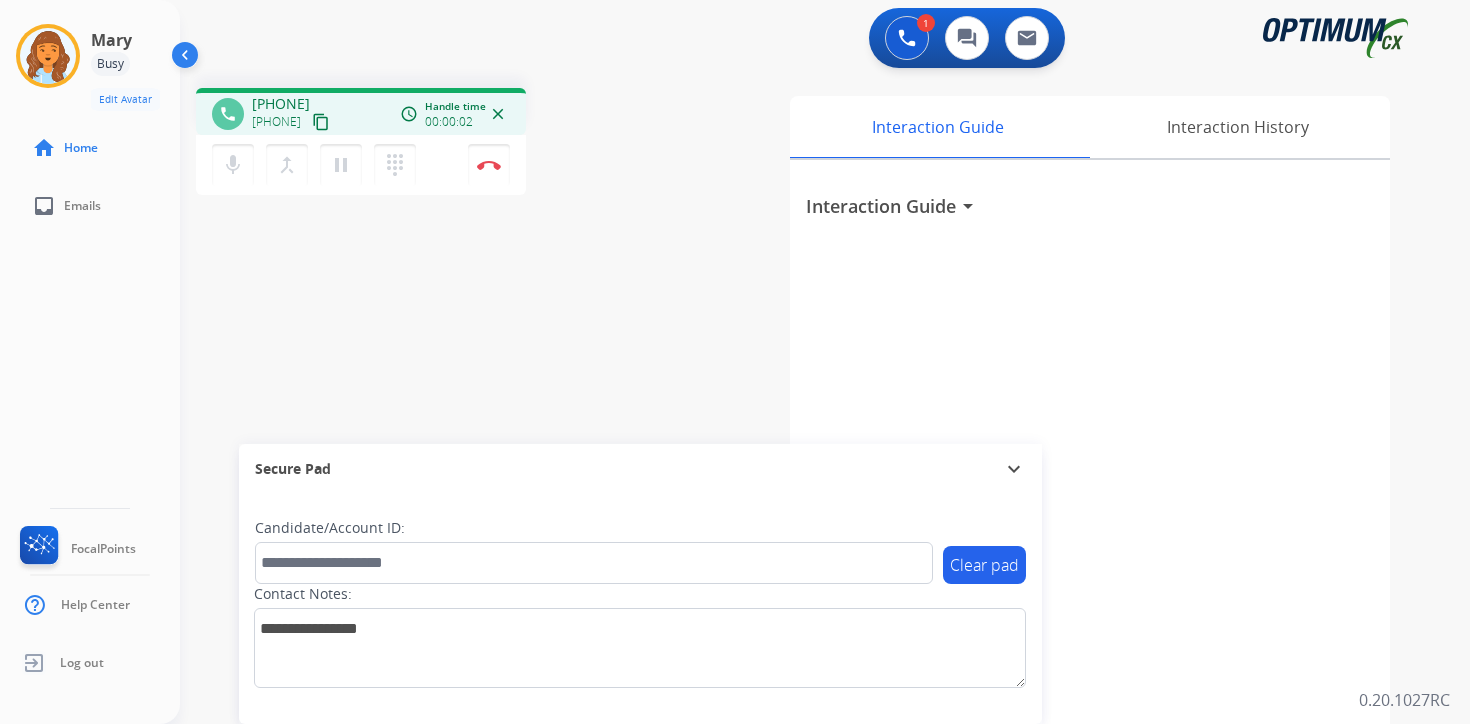 click on "content_copy" at bounding box center (321, 122) 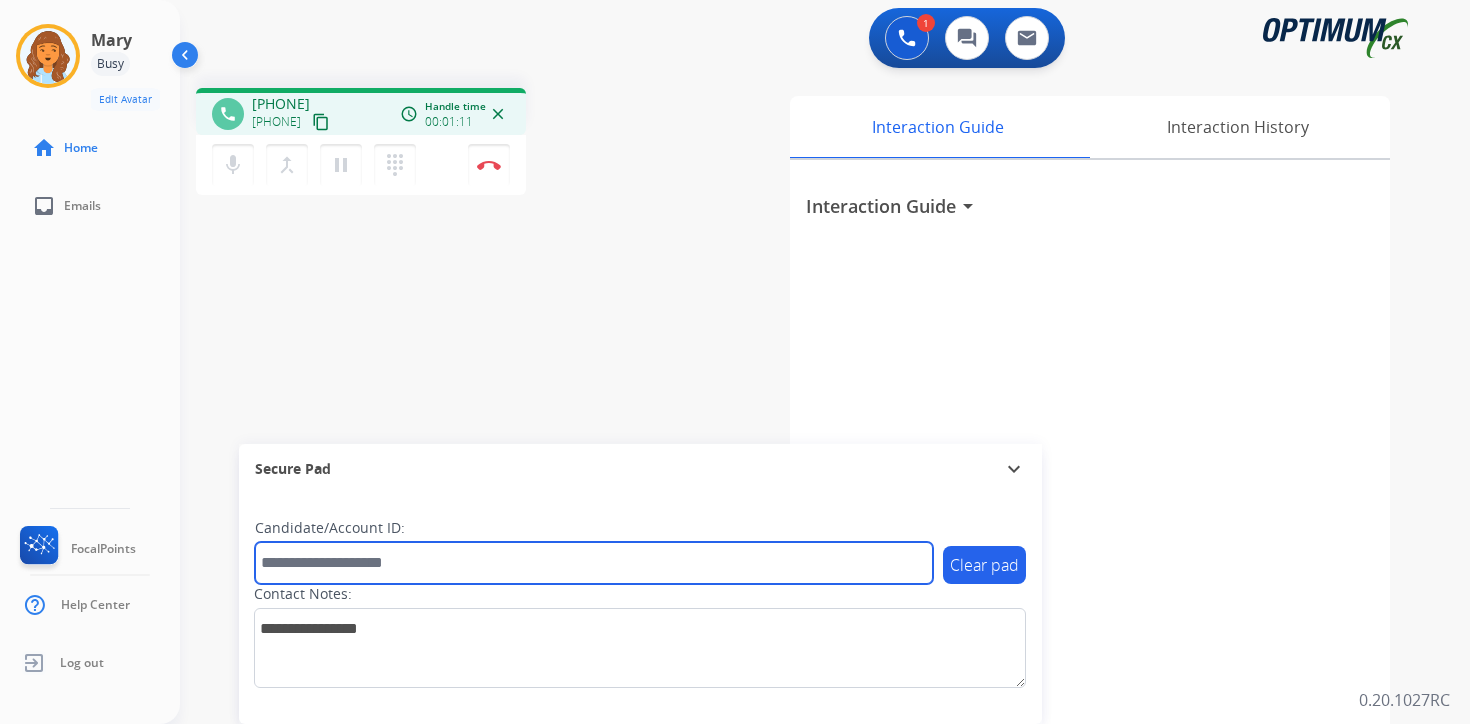click at bounding box center [594, 563] 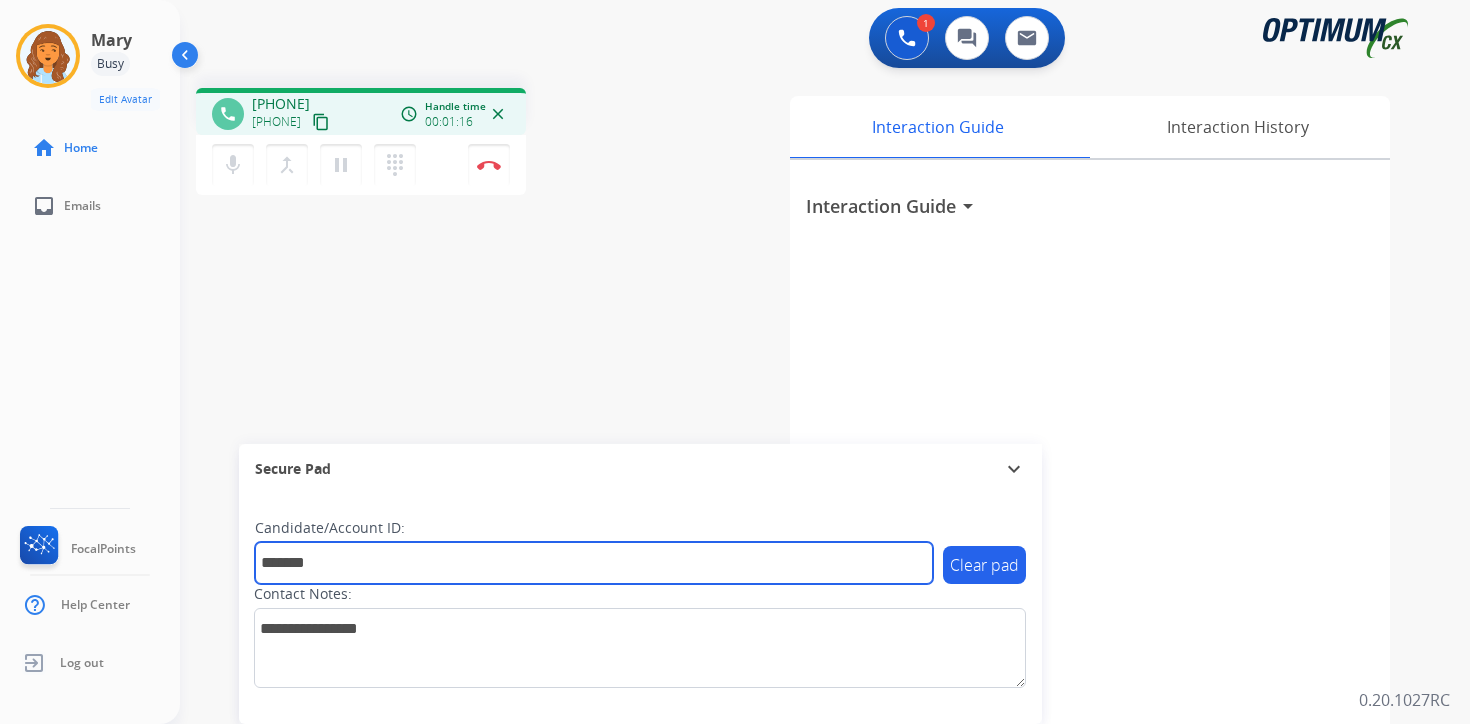 type on "*******" 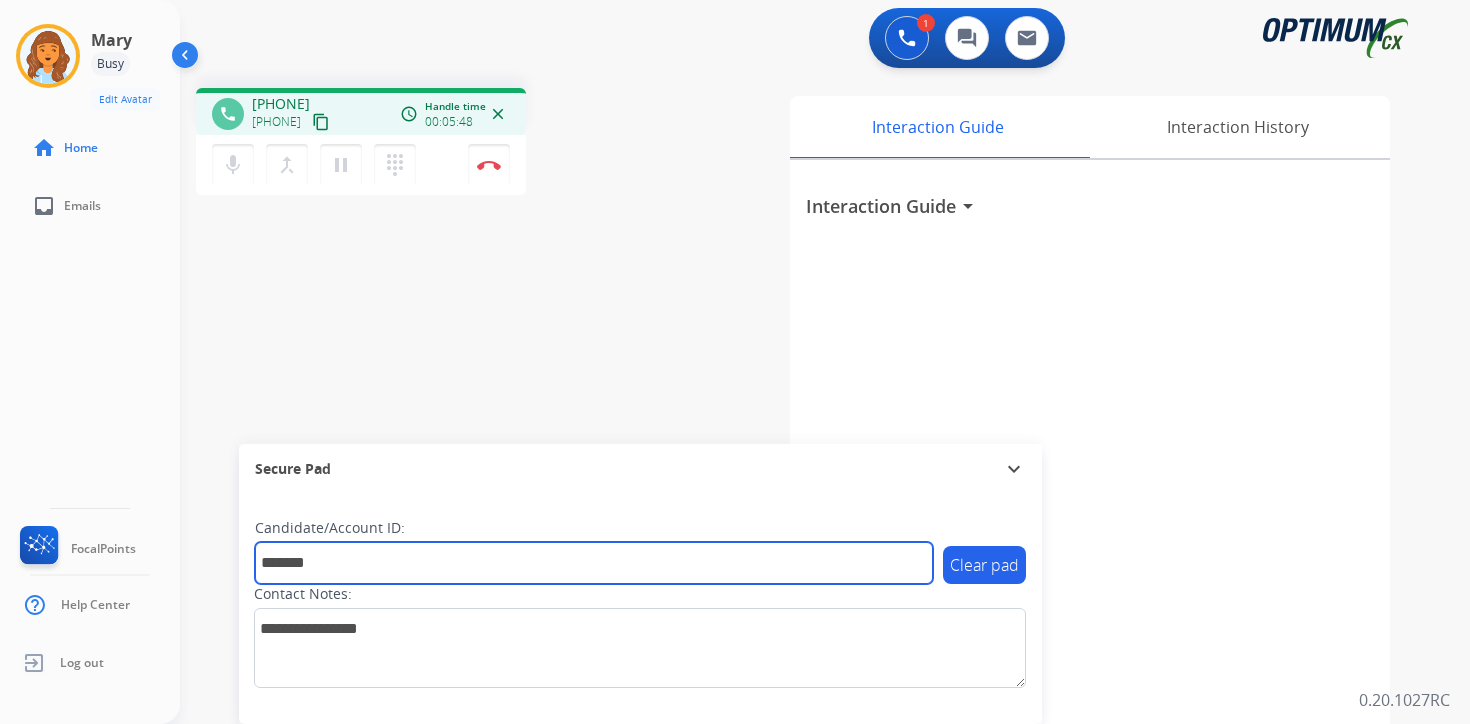 click on "*******" at bounding box center [594, 563] 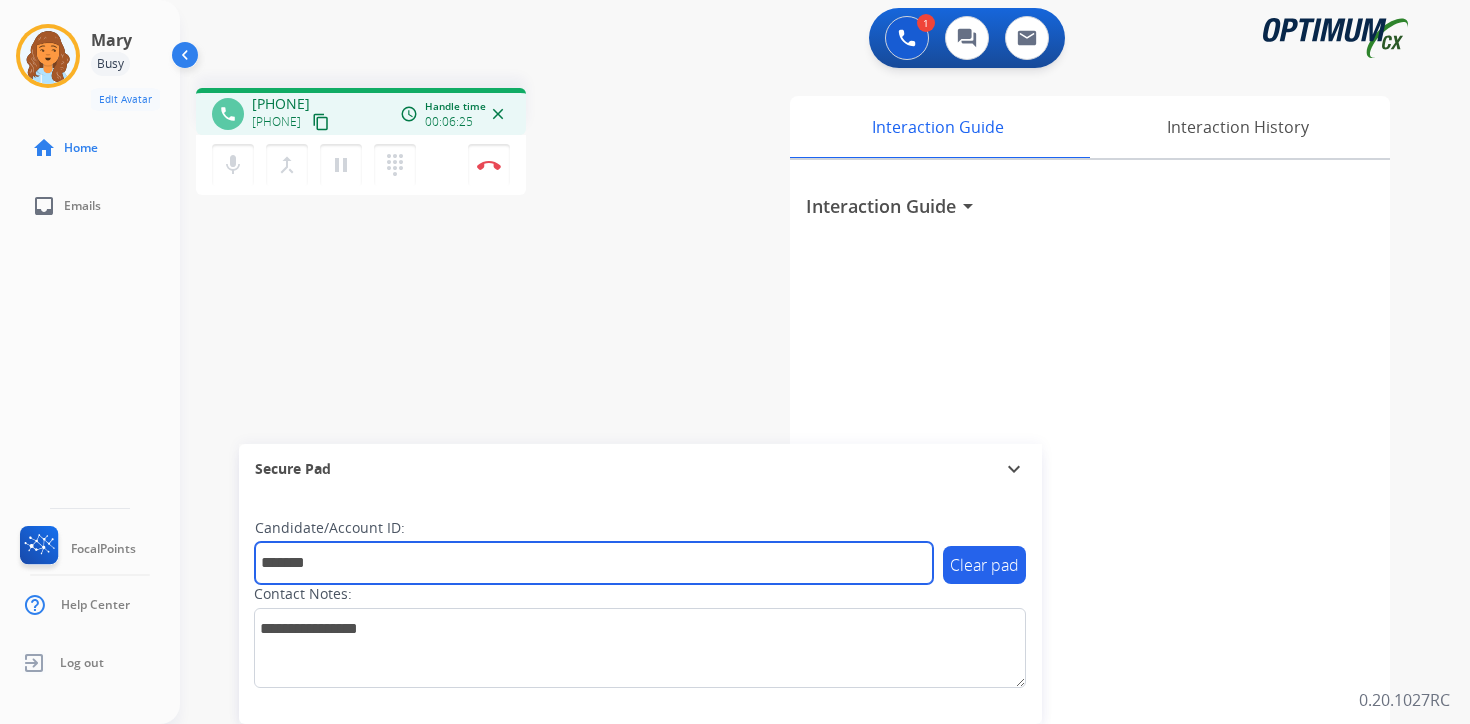 click on "*******" at bounding box center (594, 563) 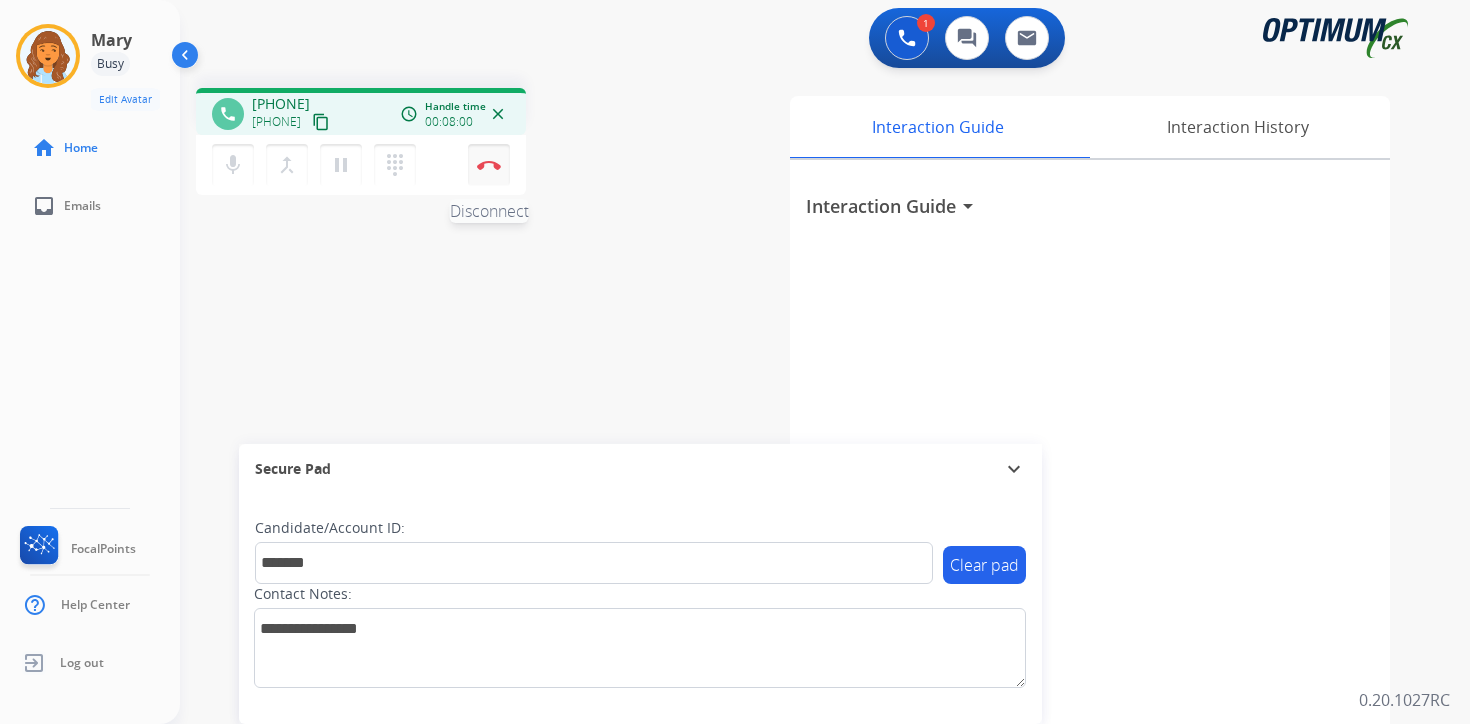 click on "Disconnect" at bounding box center [489, 165] 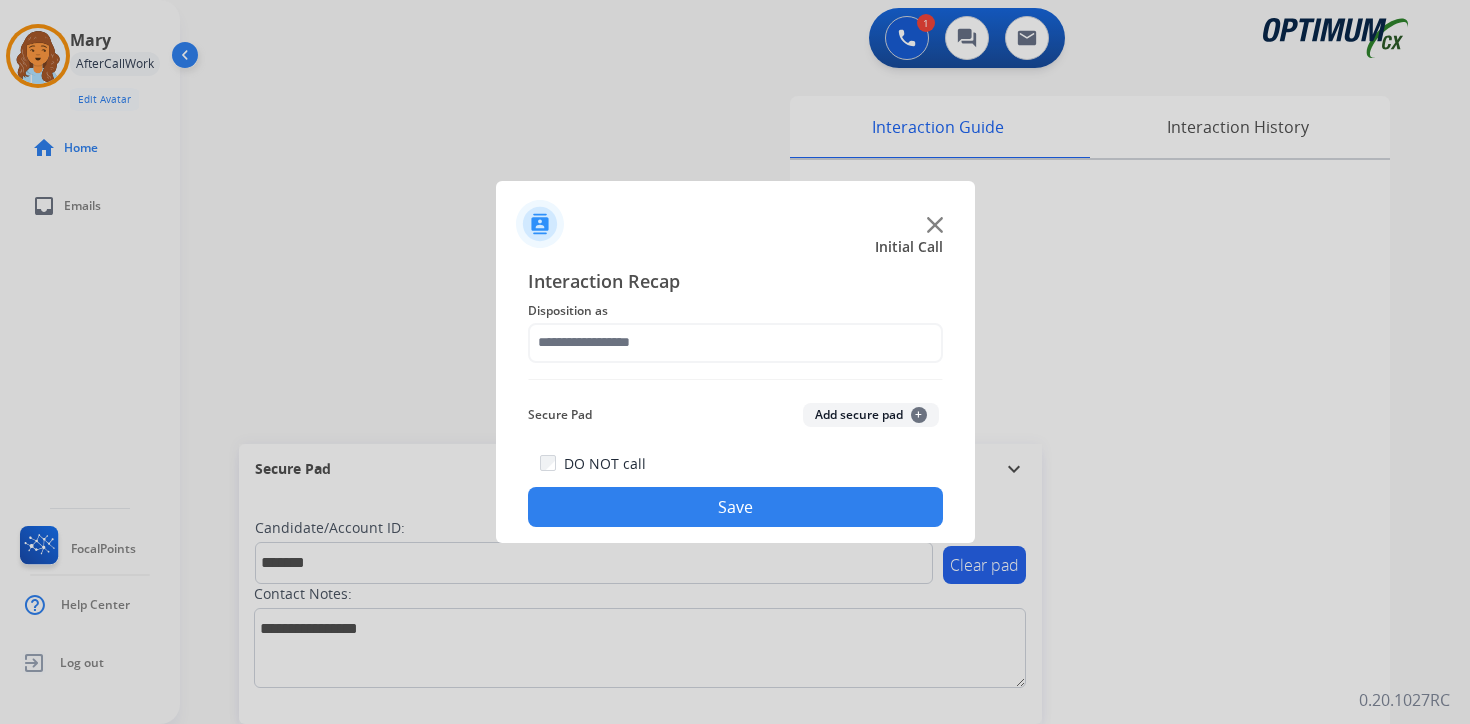 click on "Add secure pad  +" 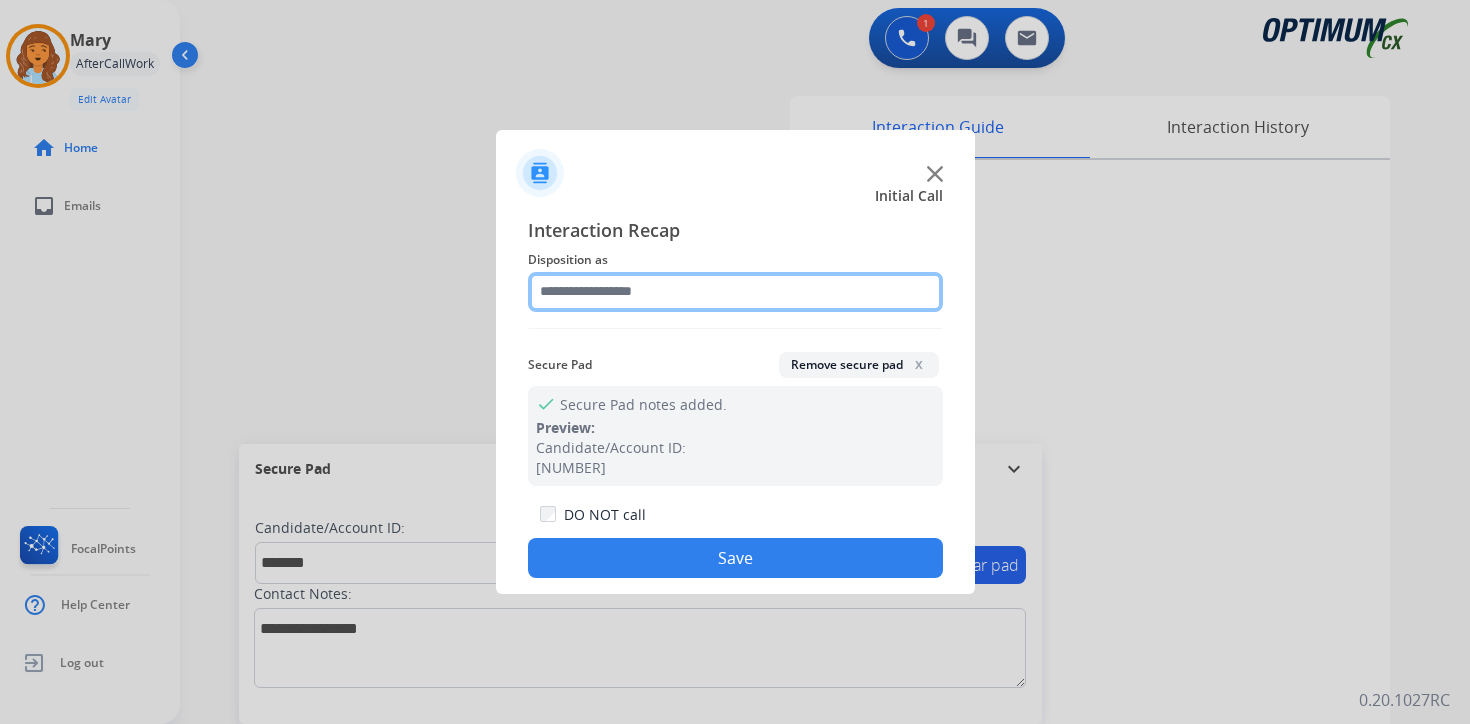 click 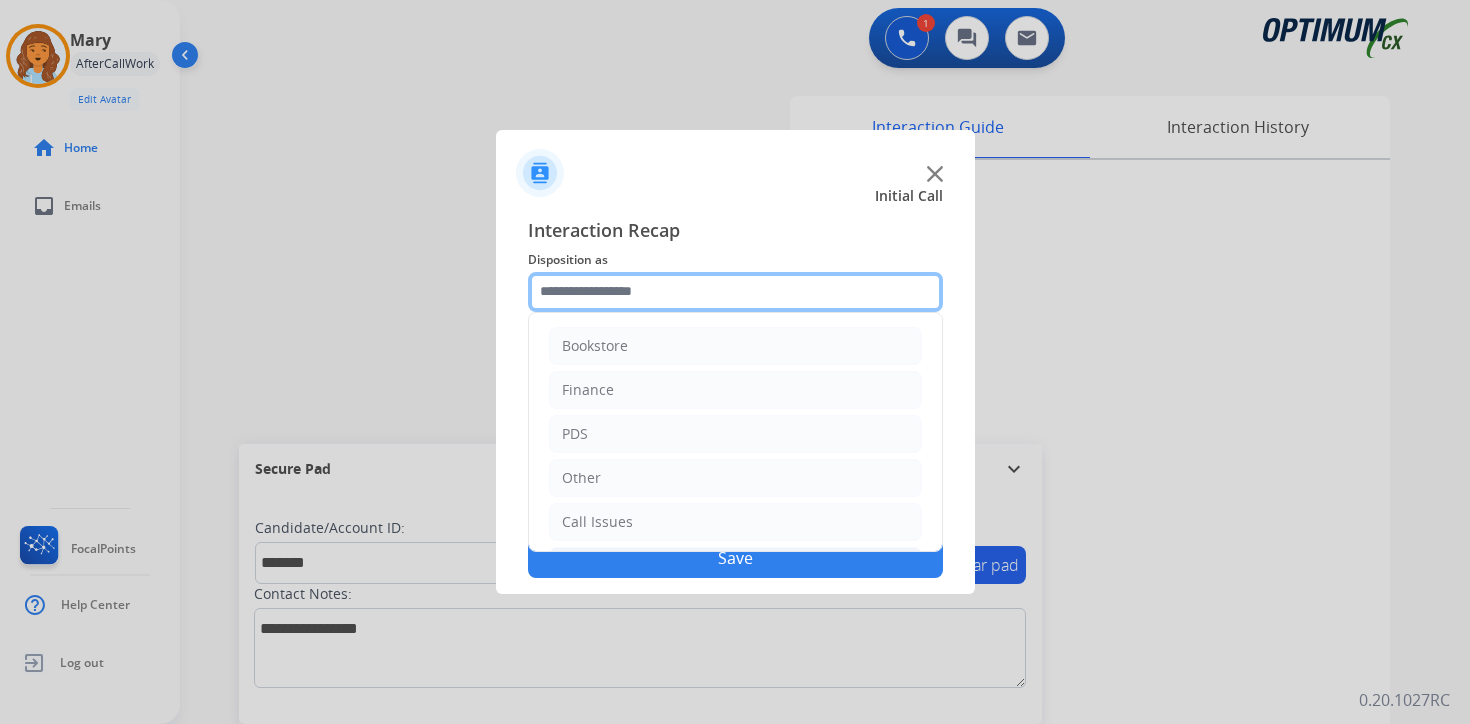 scroll, scrollTop: 136, scrollLeft: 0, axis: vertical 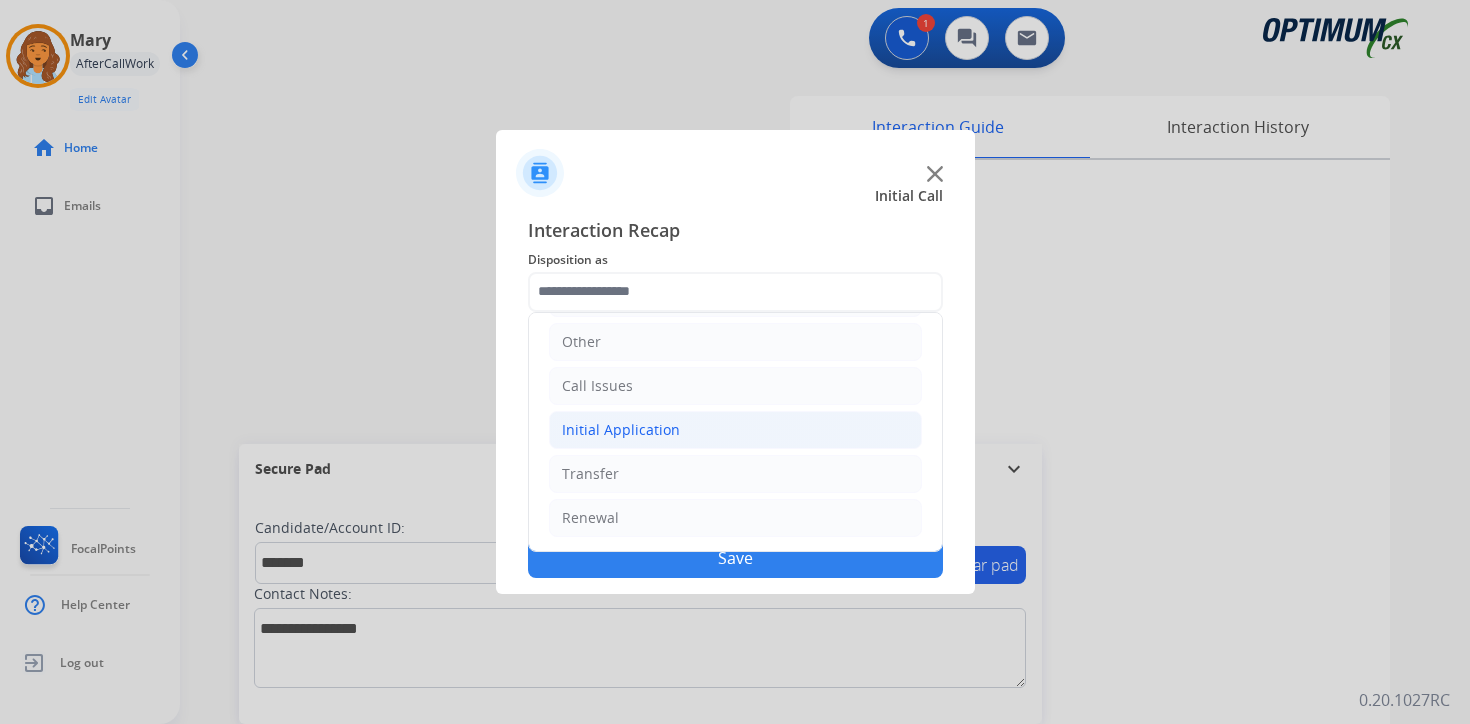 click on "Initial Application" 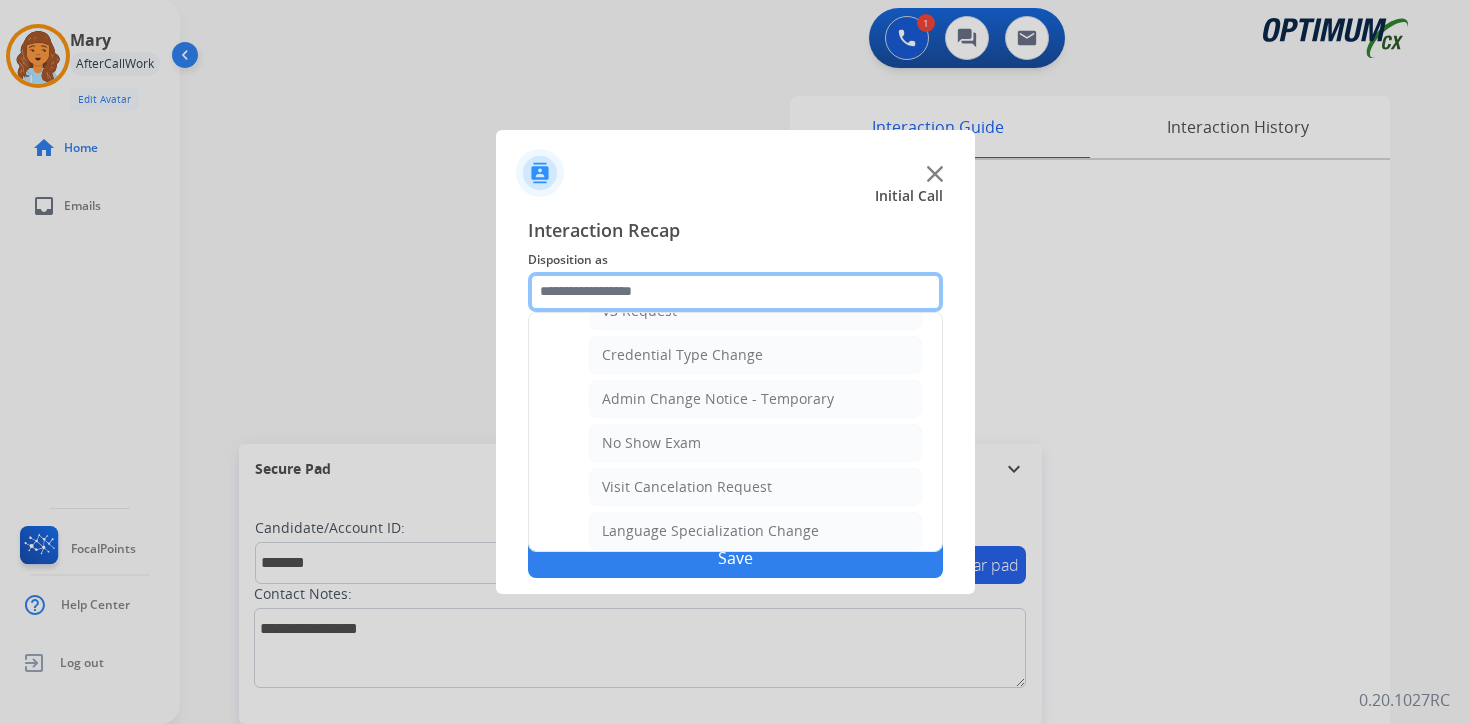 scroll, scrollTop: 1136, scrollLeft: 0, axis: vertical 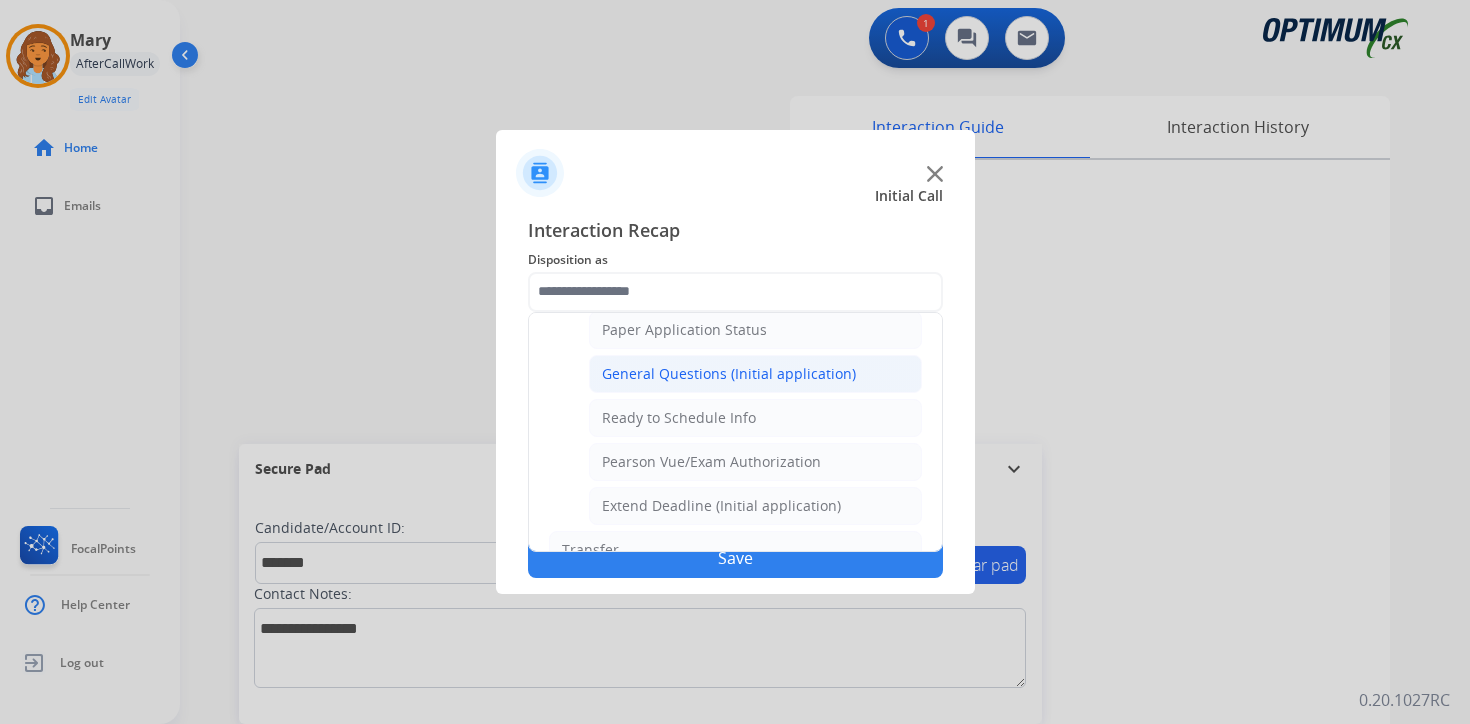 click on "General Questions (Initial application)" 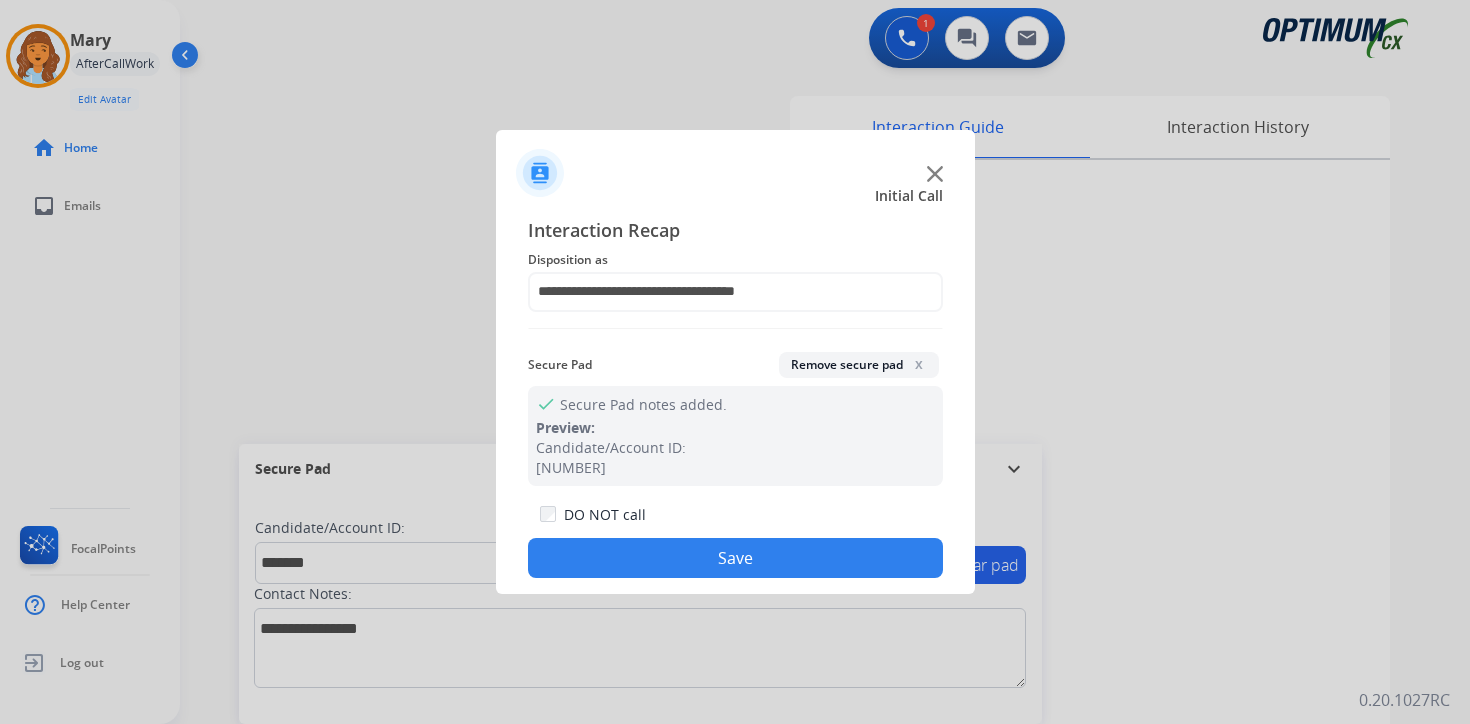 click on "Save" 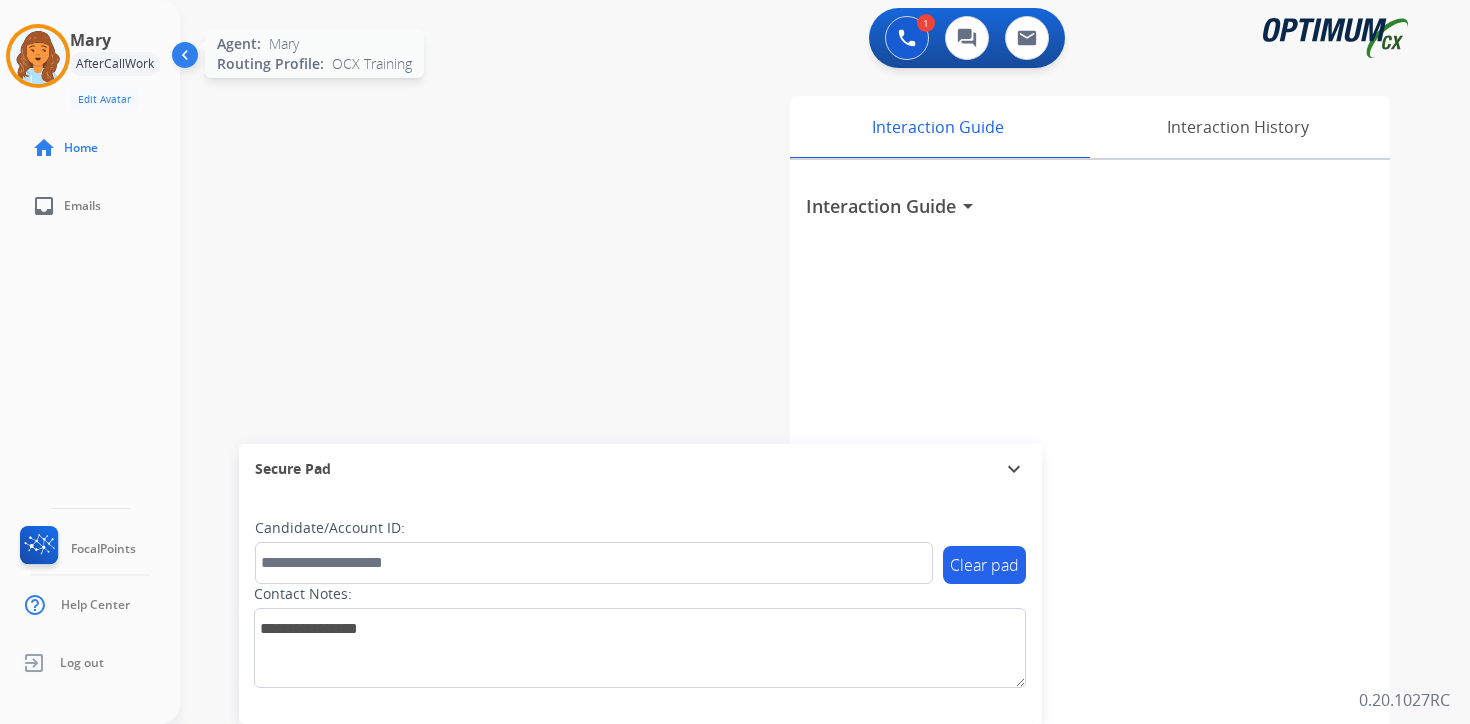 click at bounding box center (38, 56) 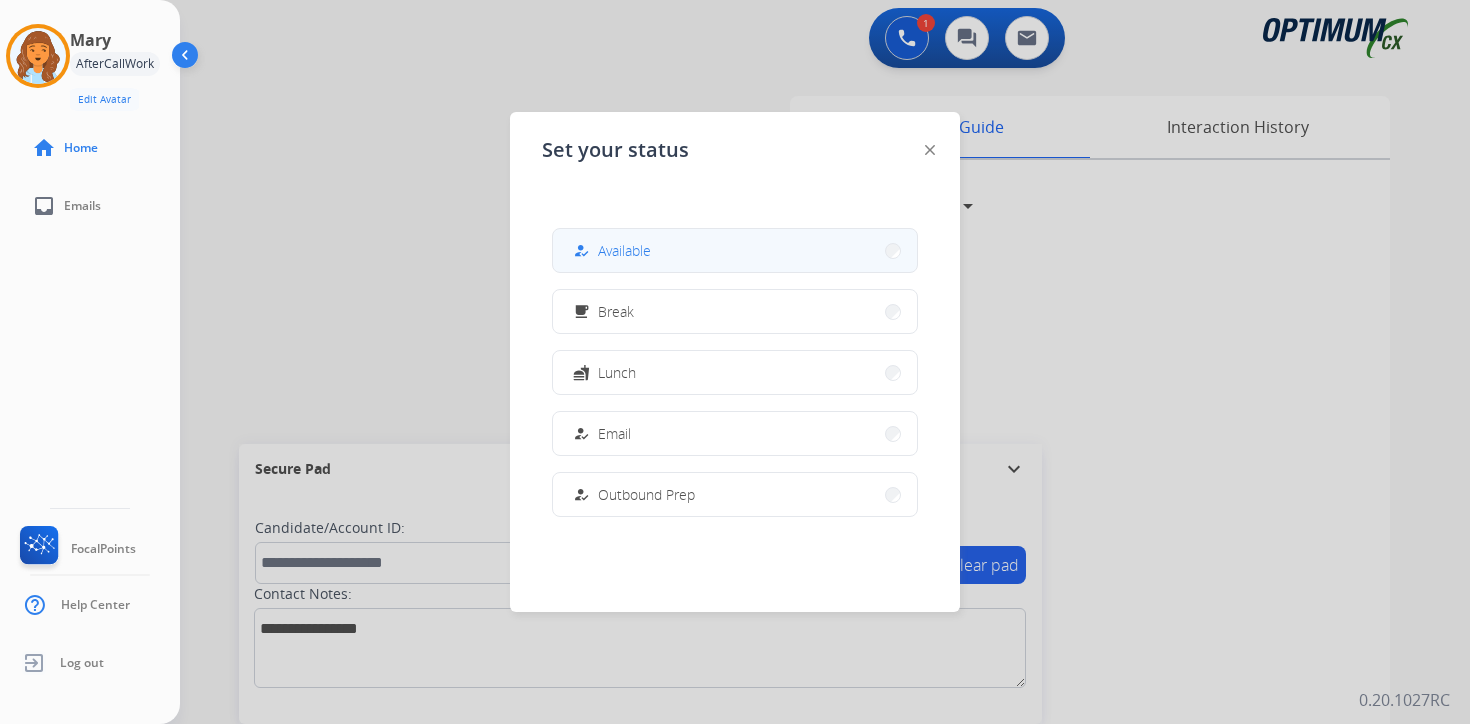 click on "how_to_reg Available" at bounding box center (735, 250) 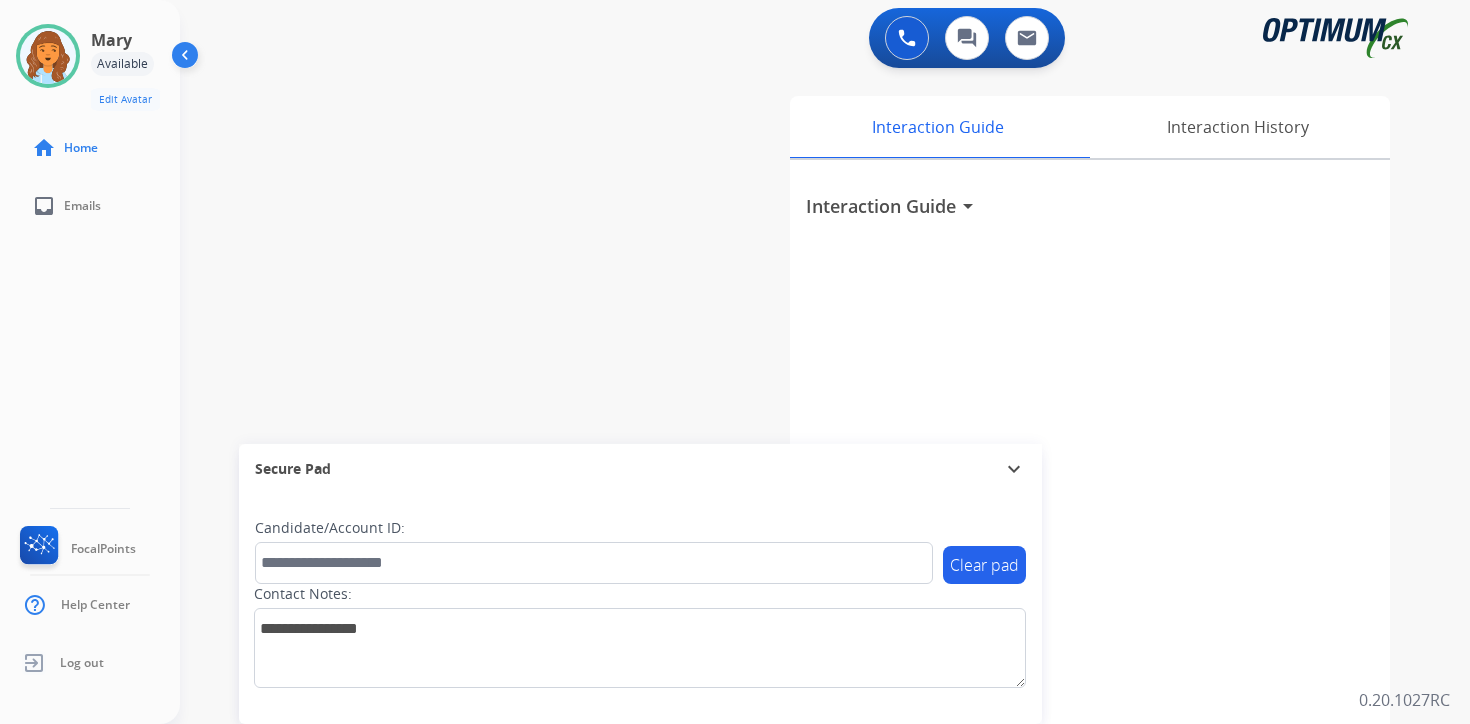 click on "[NAME]   Available  Edit Avatar  Agent:   [NAME]  Routing Profile:  OCX Training home  Home  inbox  Emails   FocalPoints   Help Center   Log out" 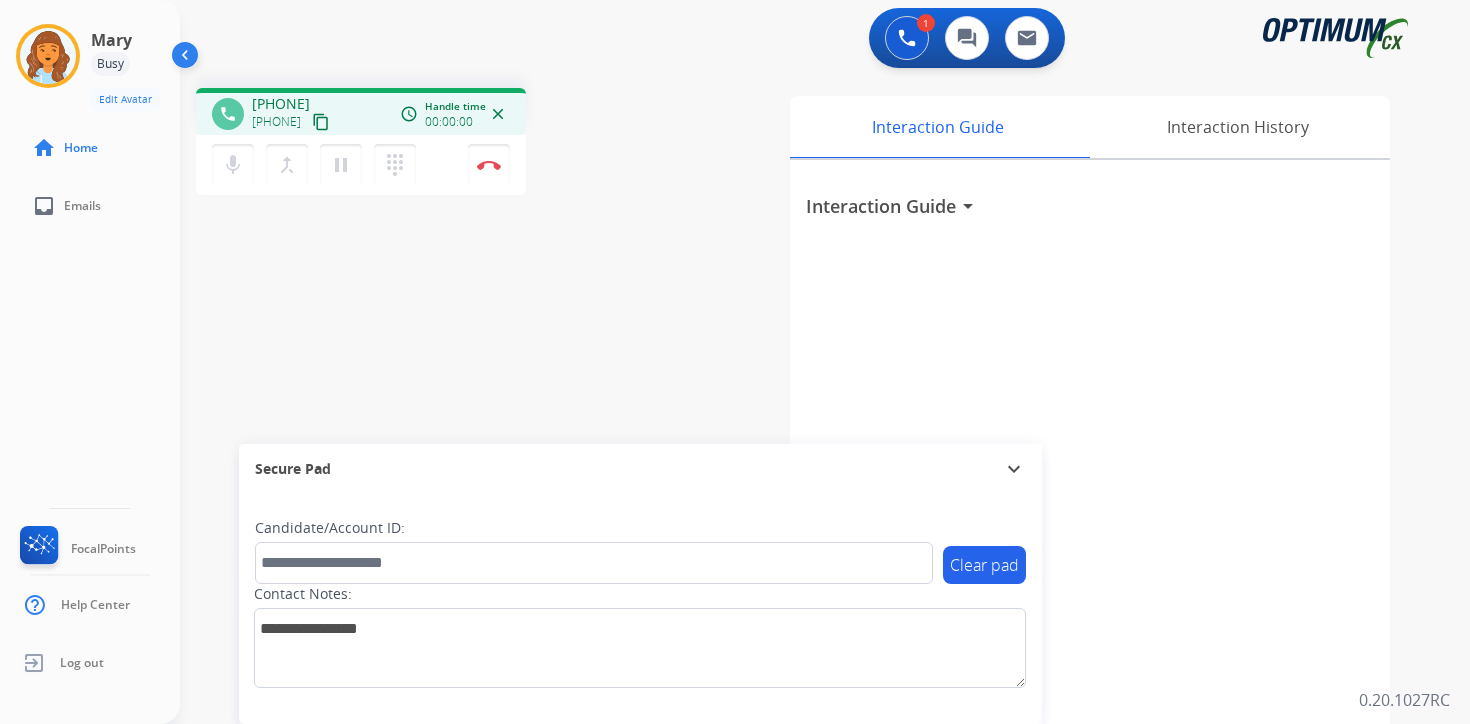 click on "content_copy" at bounding box center [321, 122] 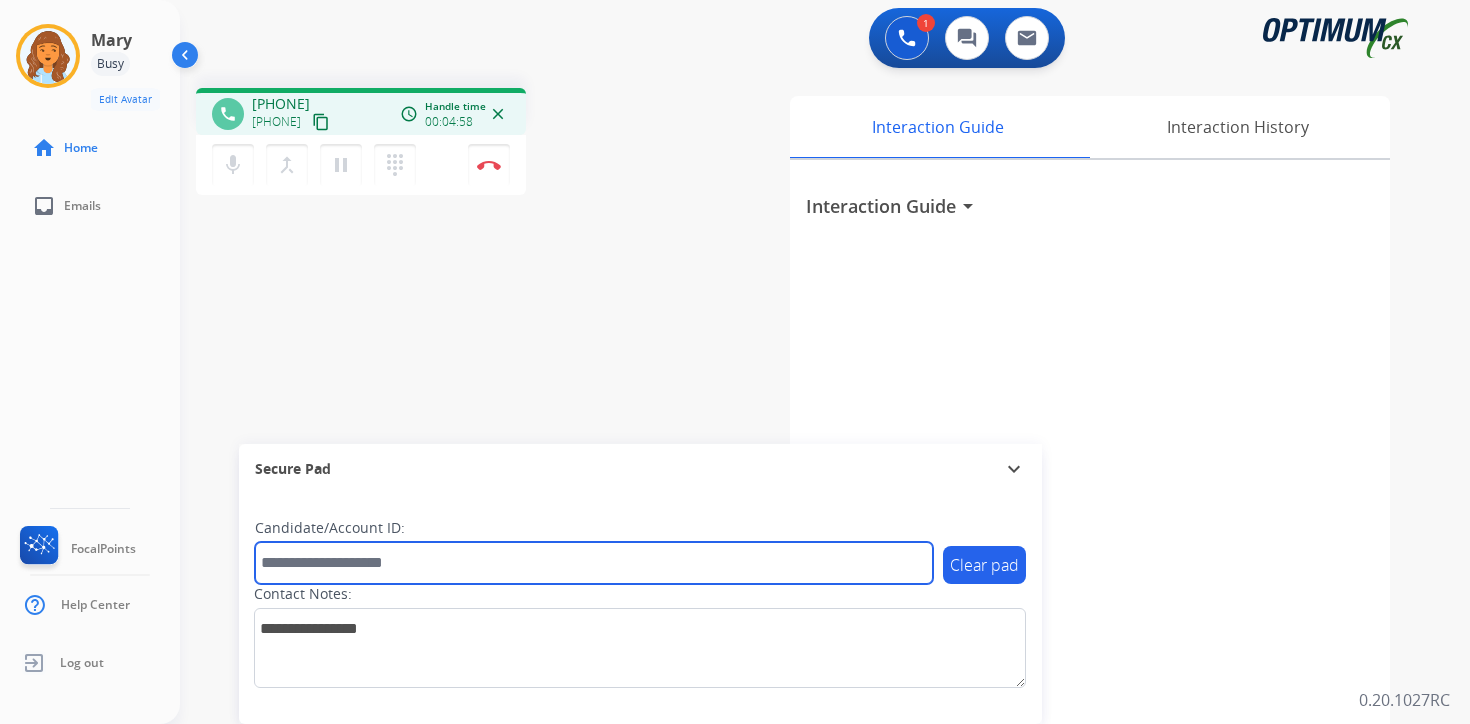 click at bounding box center [594, 563] 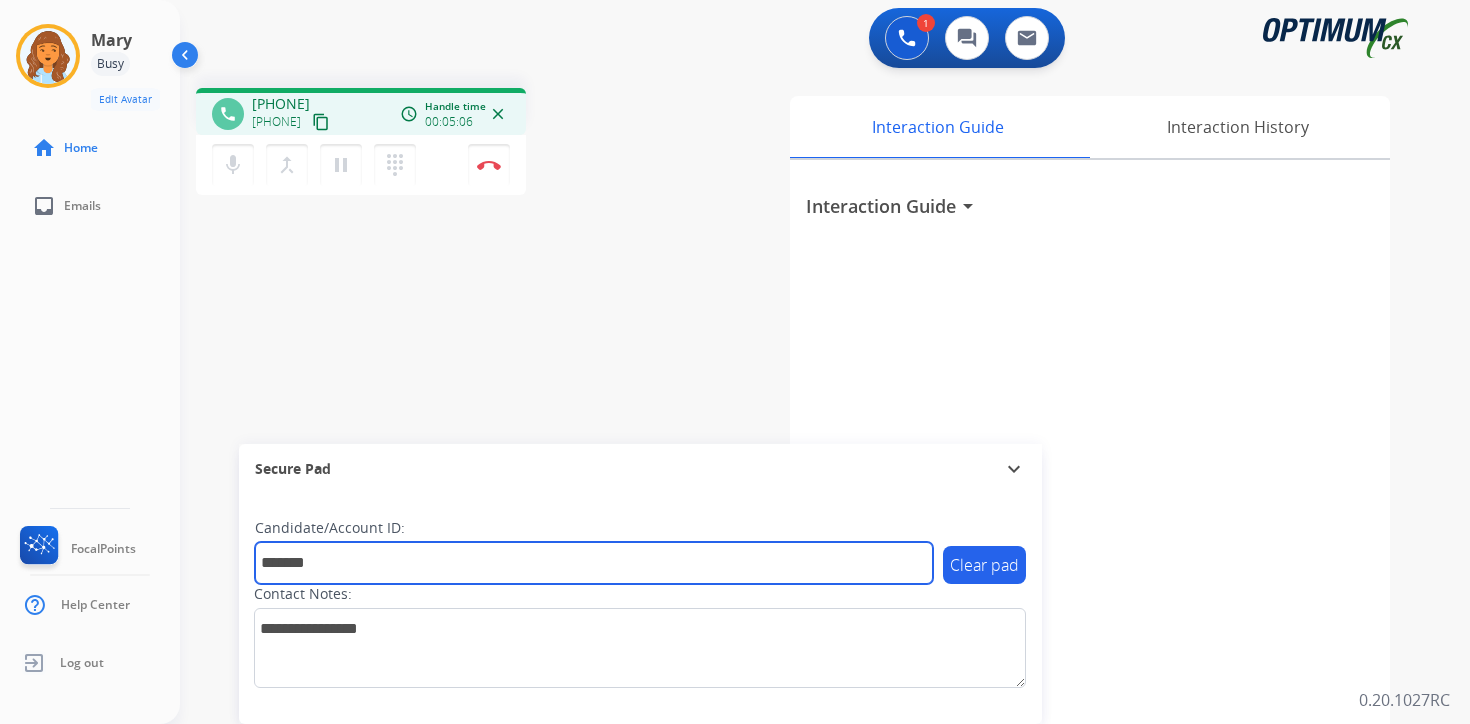 type on "*******" 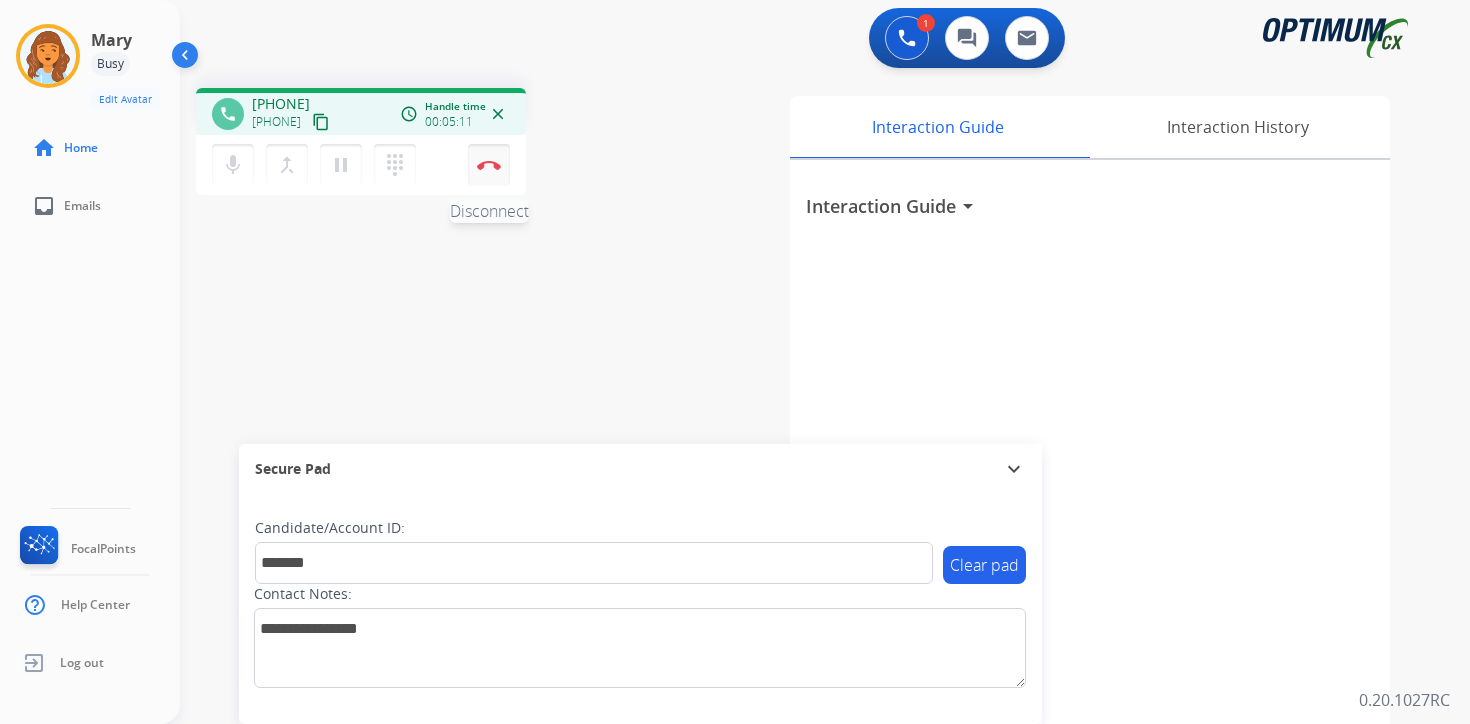click on "Disconnect" at bounding box center (489, 165) 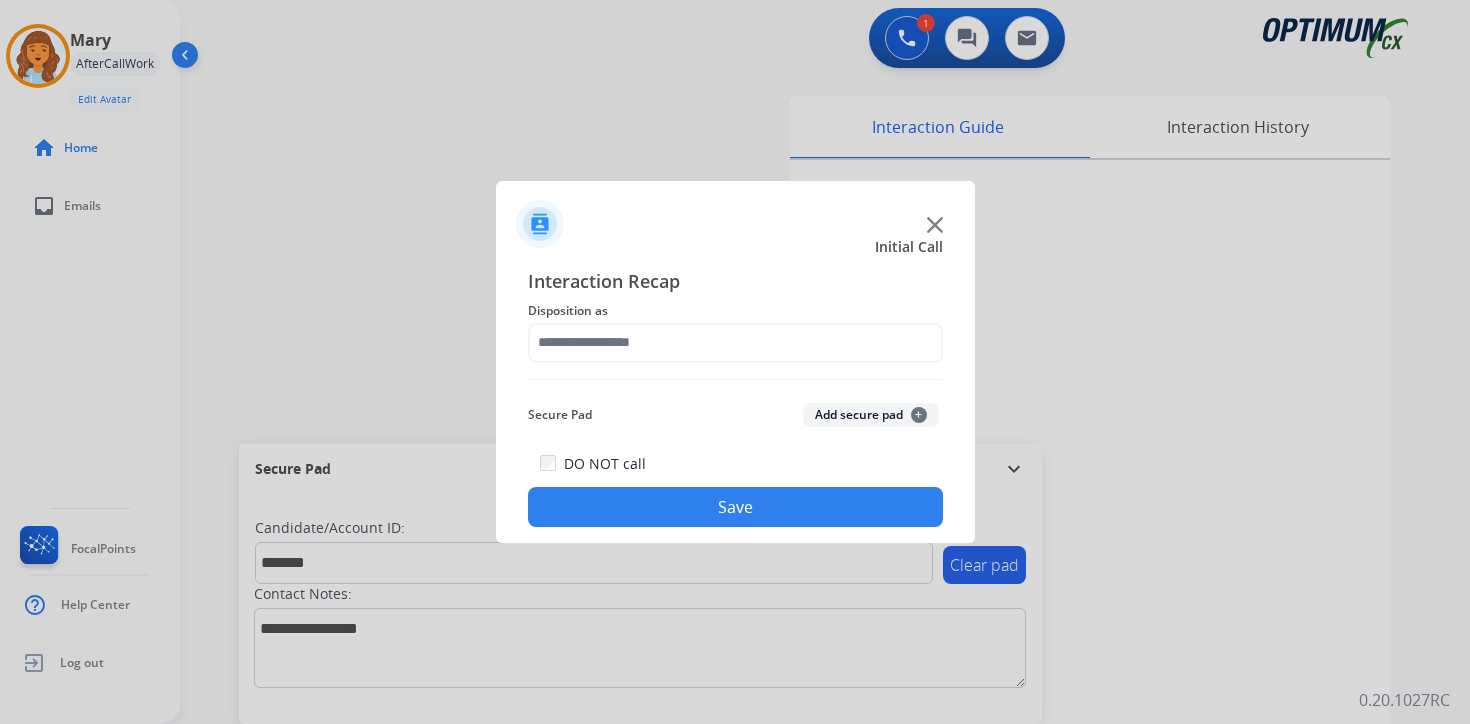 click on "Add secure pad  +" 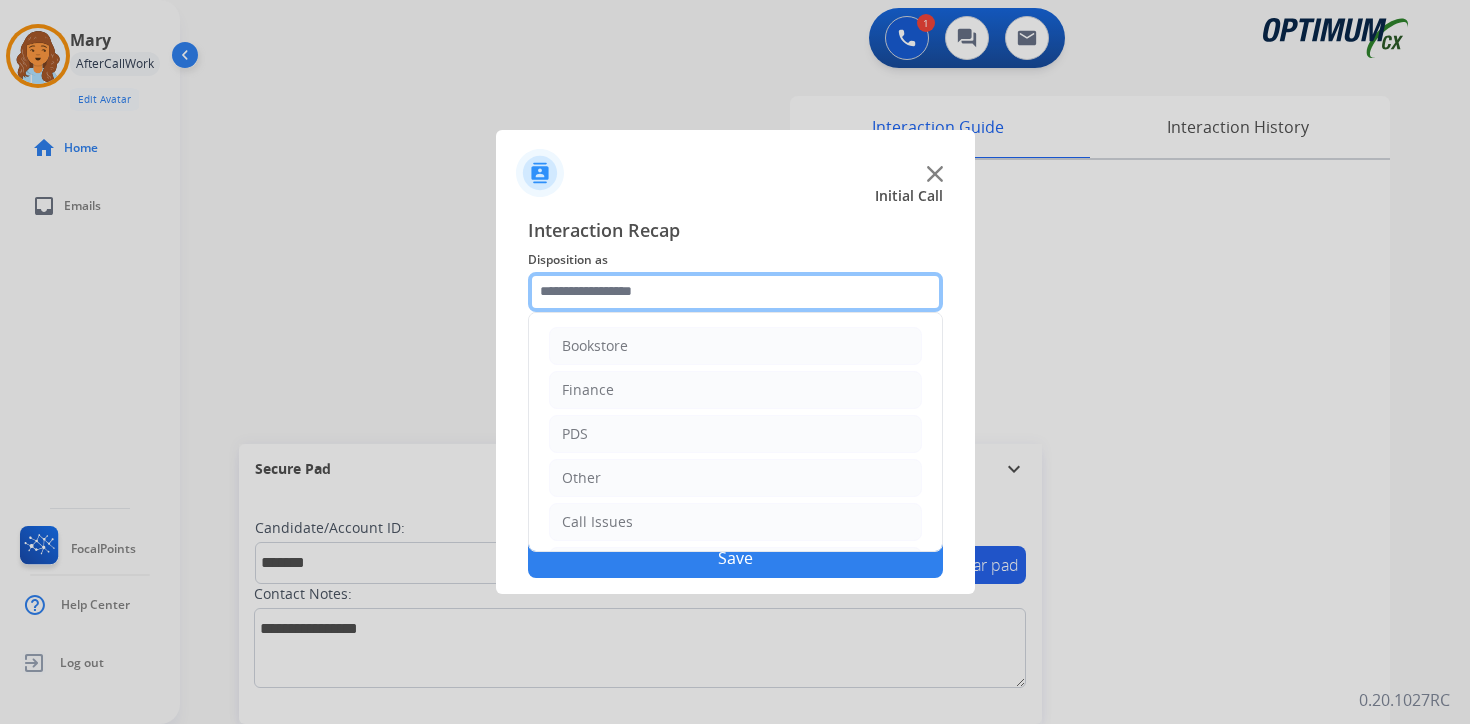 click 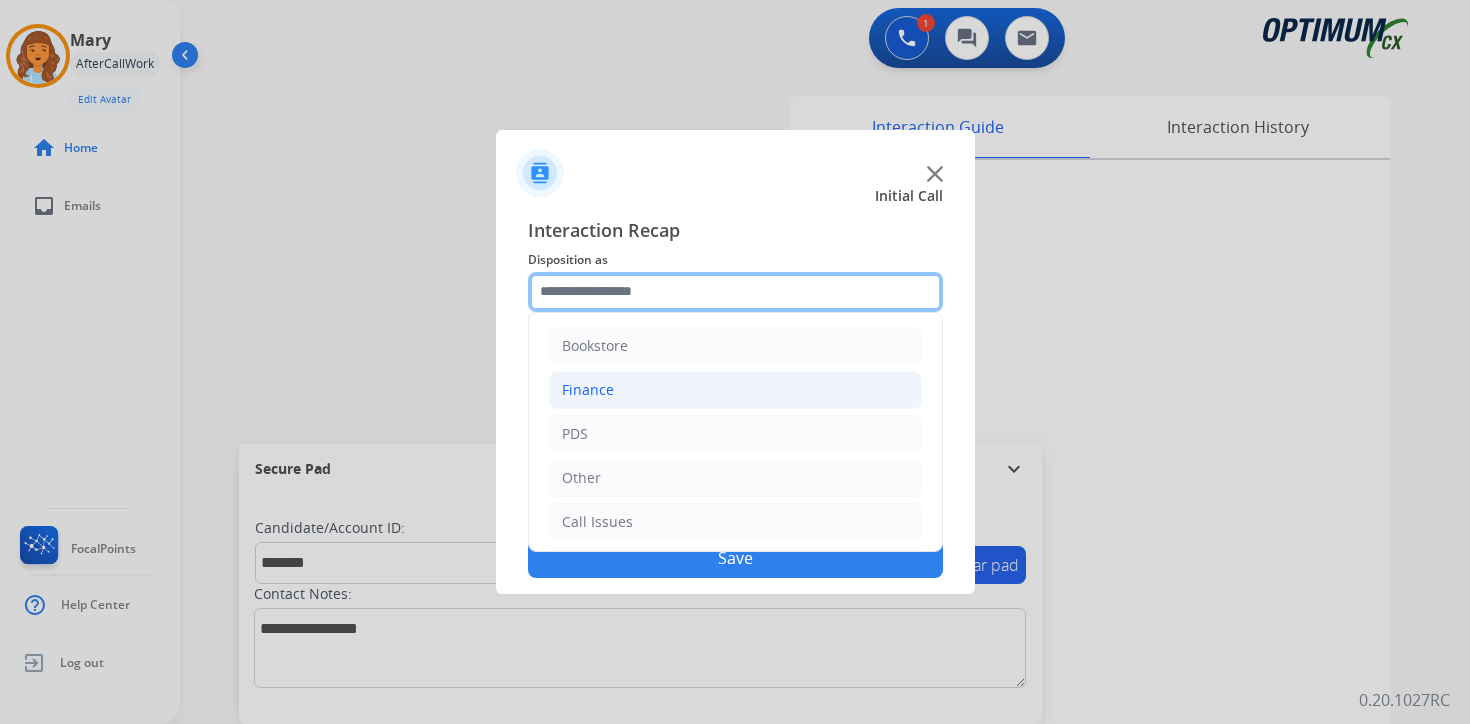 scroll, scrollTop: 136, scrollLeft: 0, axis: vertical 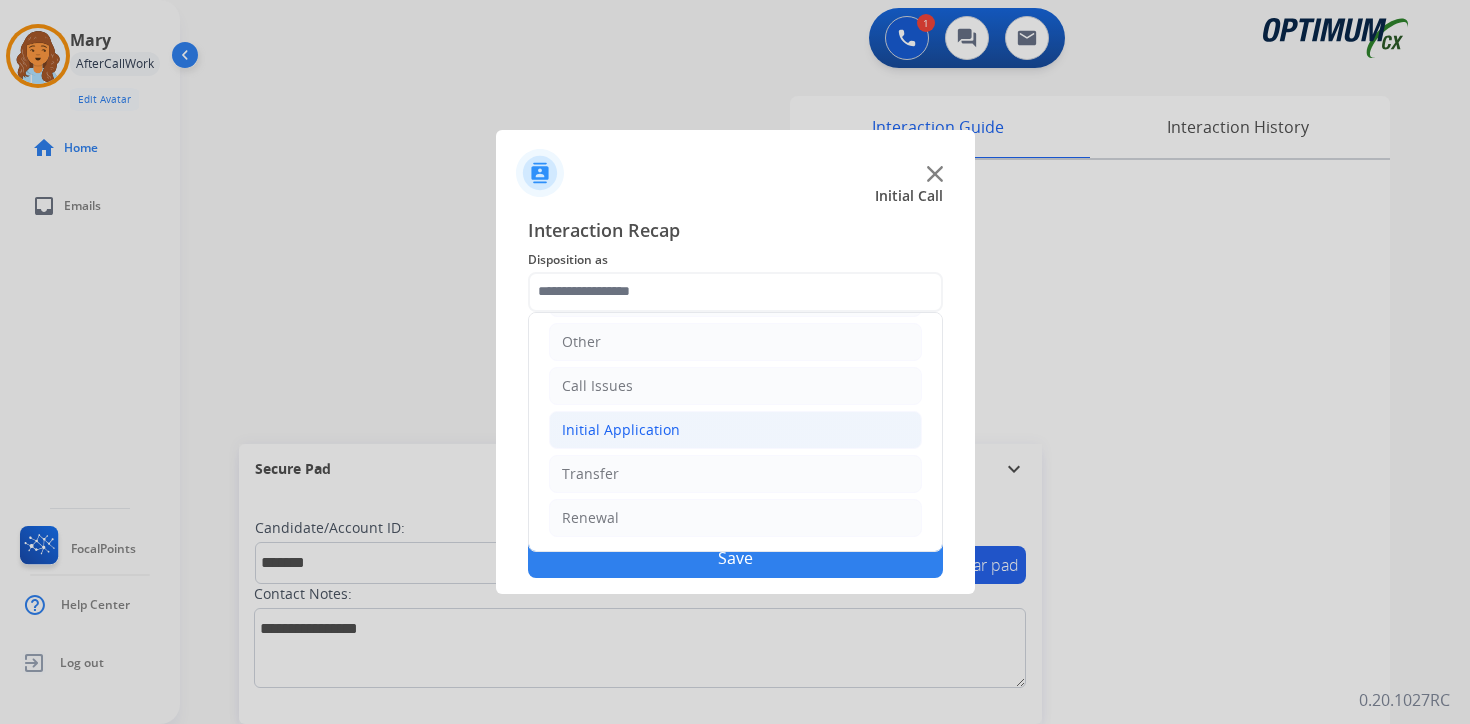 click on "Initial Application" 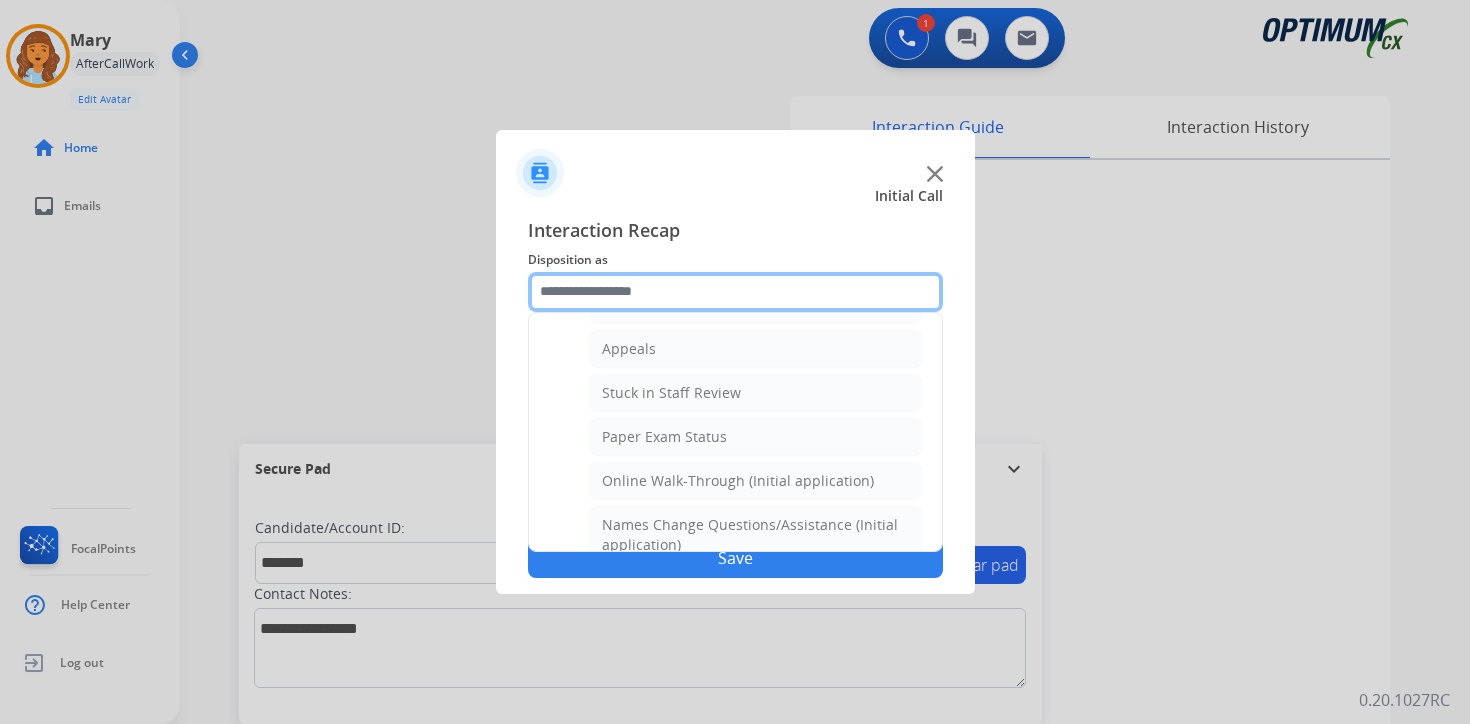 scroll, scrollTop: 323, scrollLeft: 0, axis: vertical 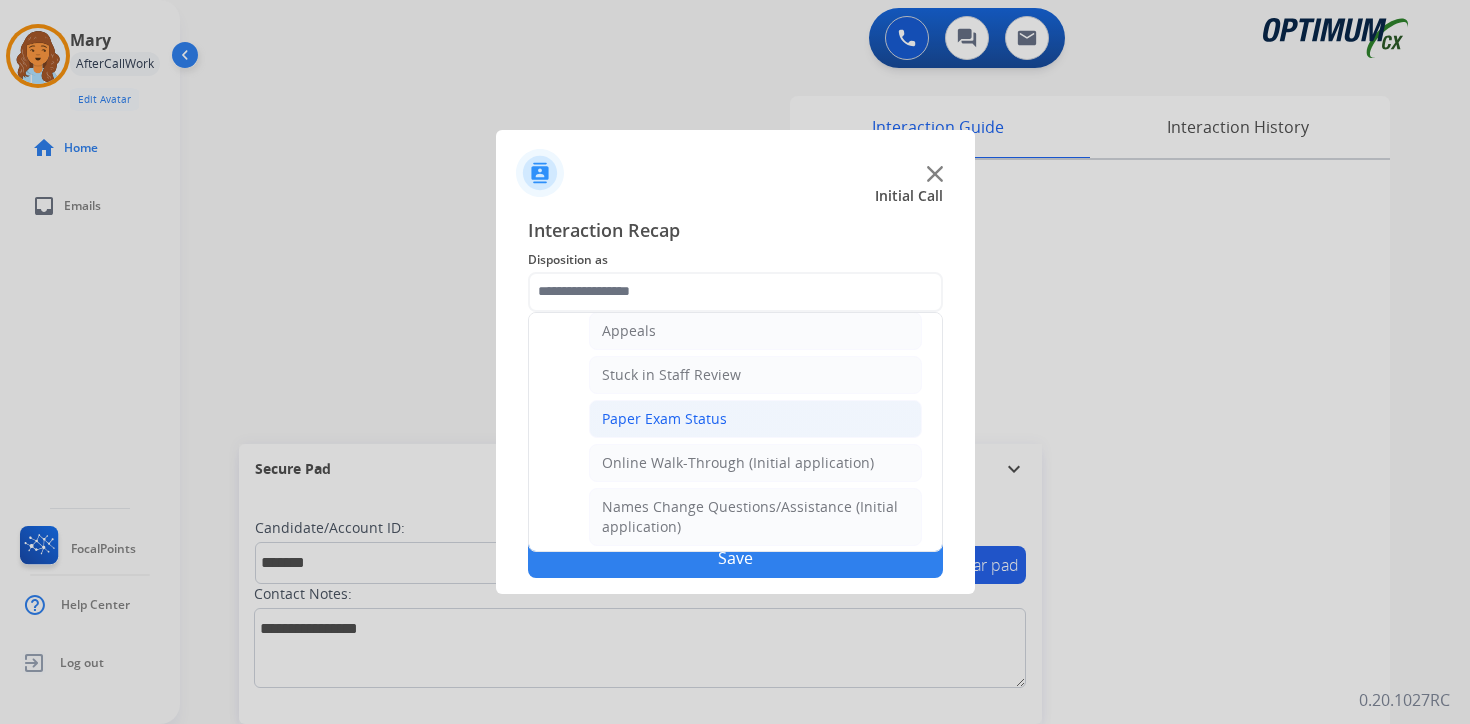 click on "Paper Exam Status" 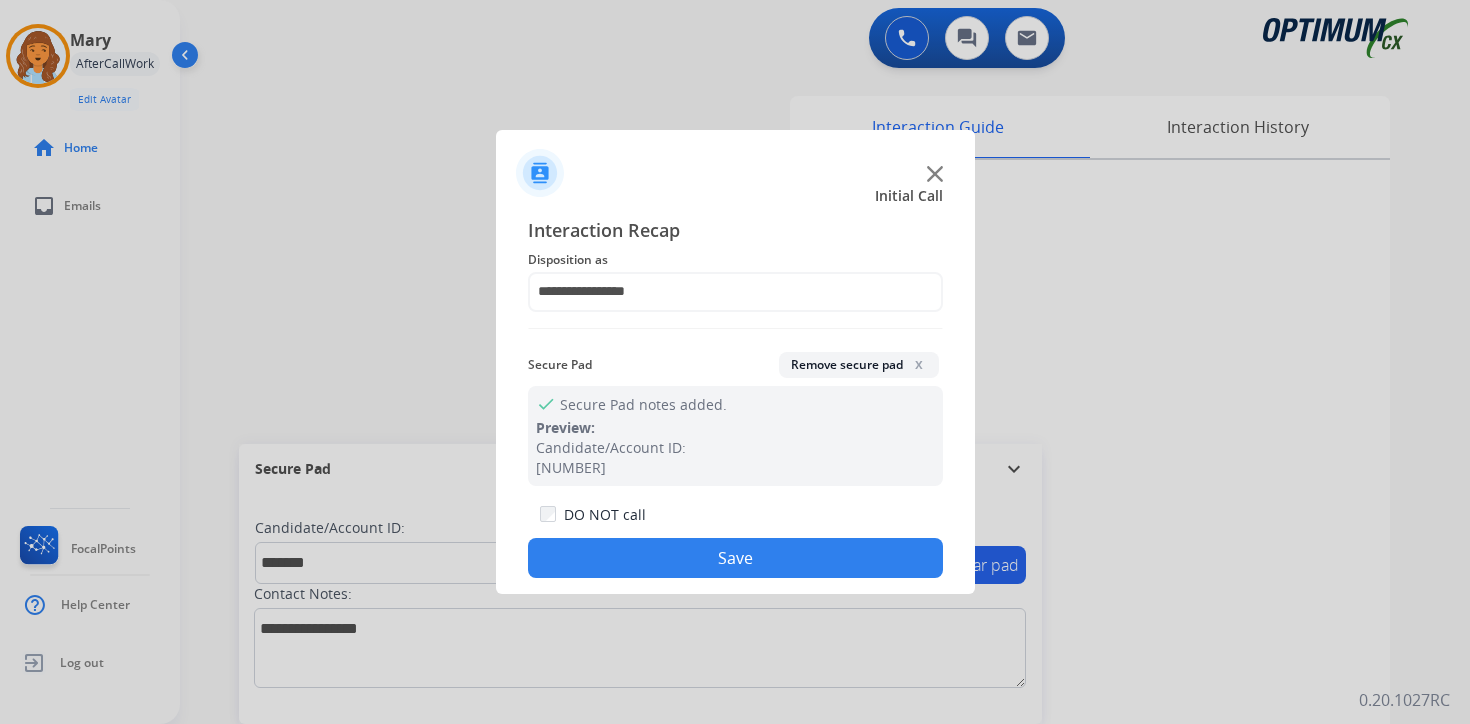 click on "Save" 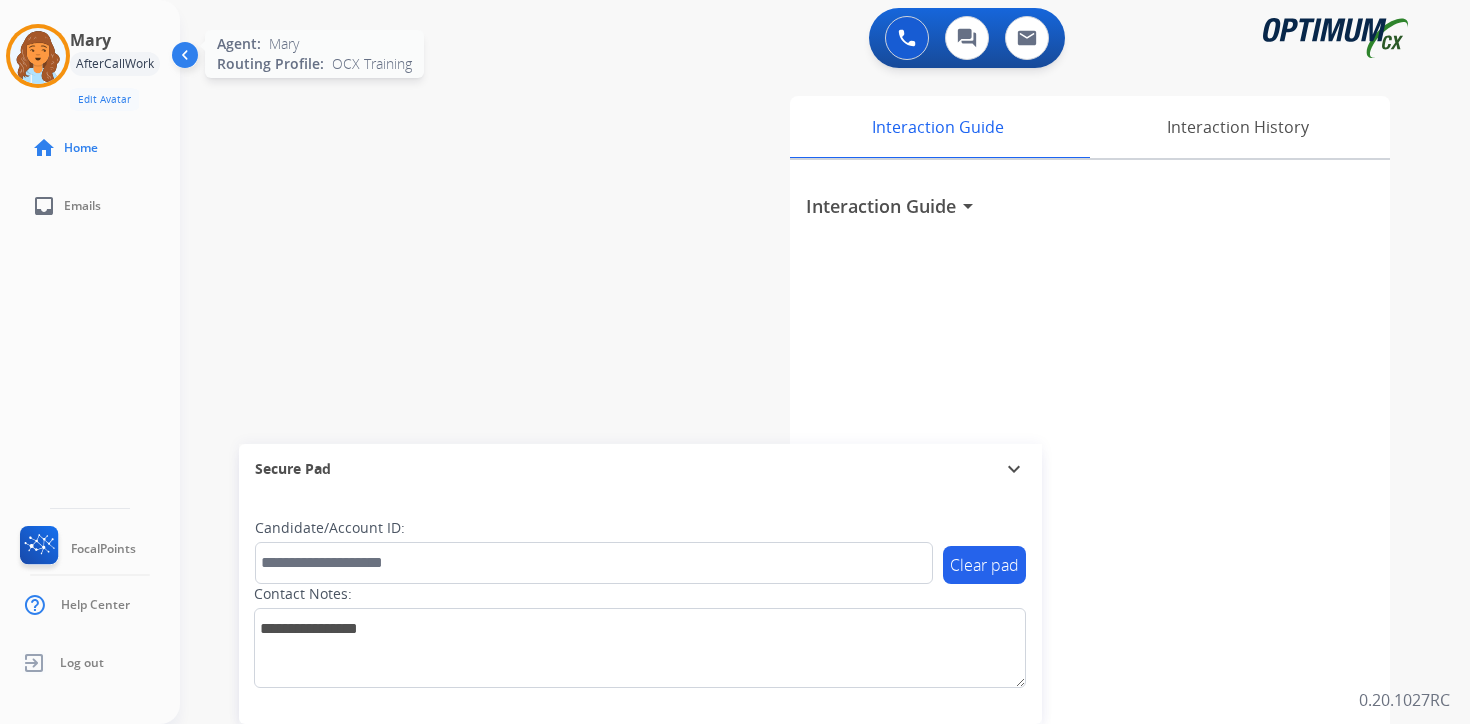 click at bounding box center [38, 56] 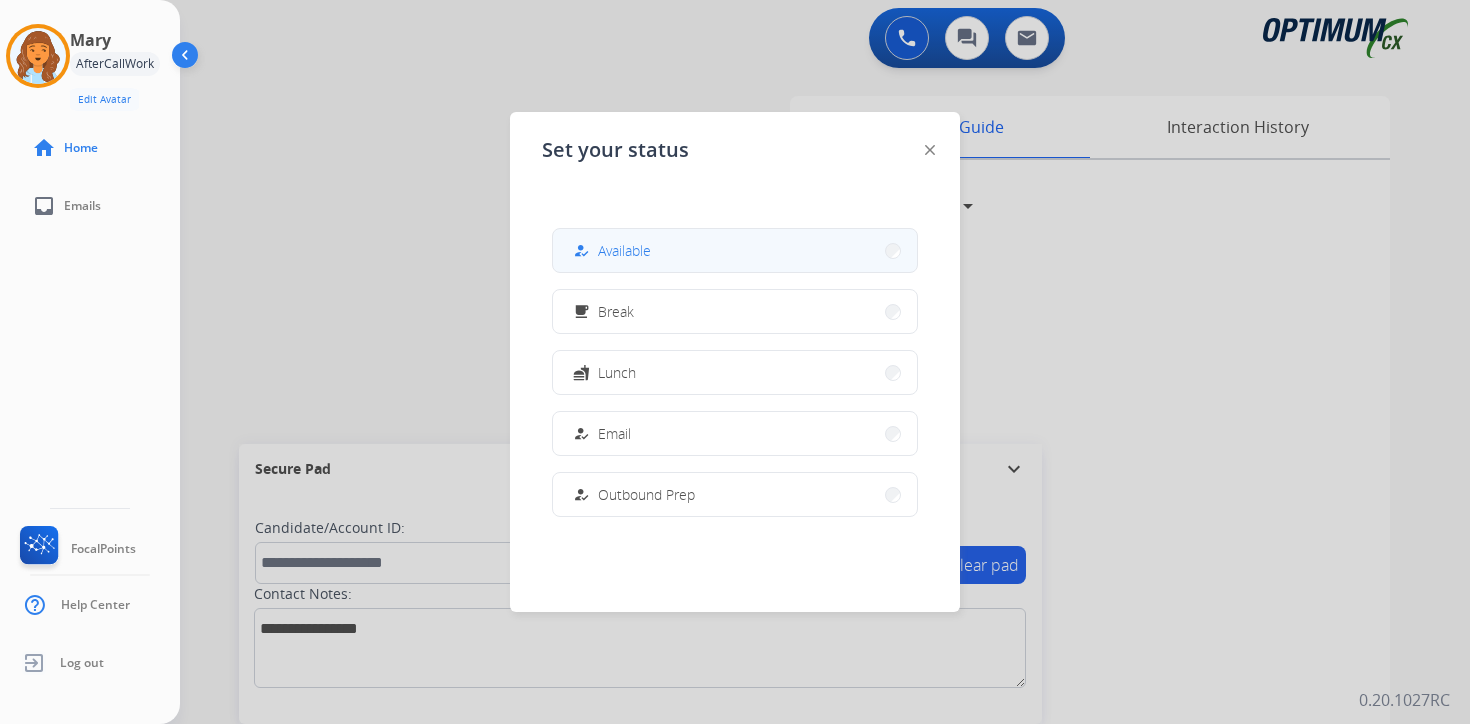 click on "how_to_reg Available" at bounding box center (735, 250) 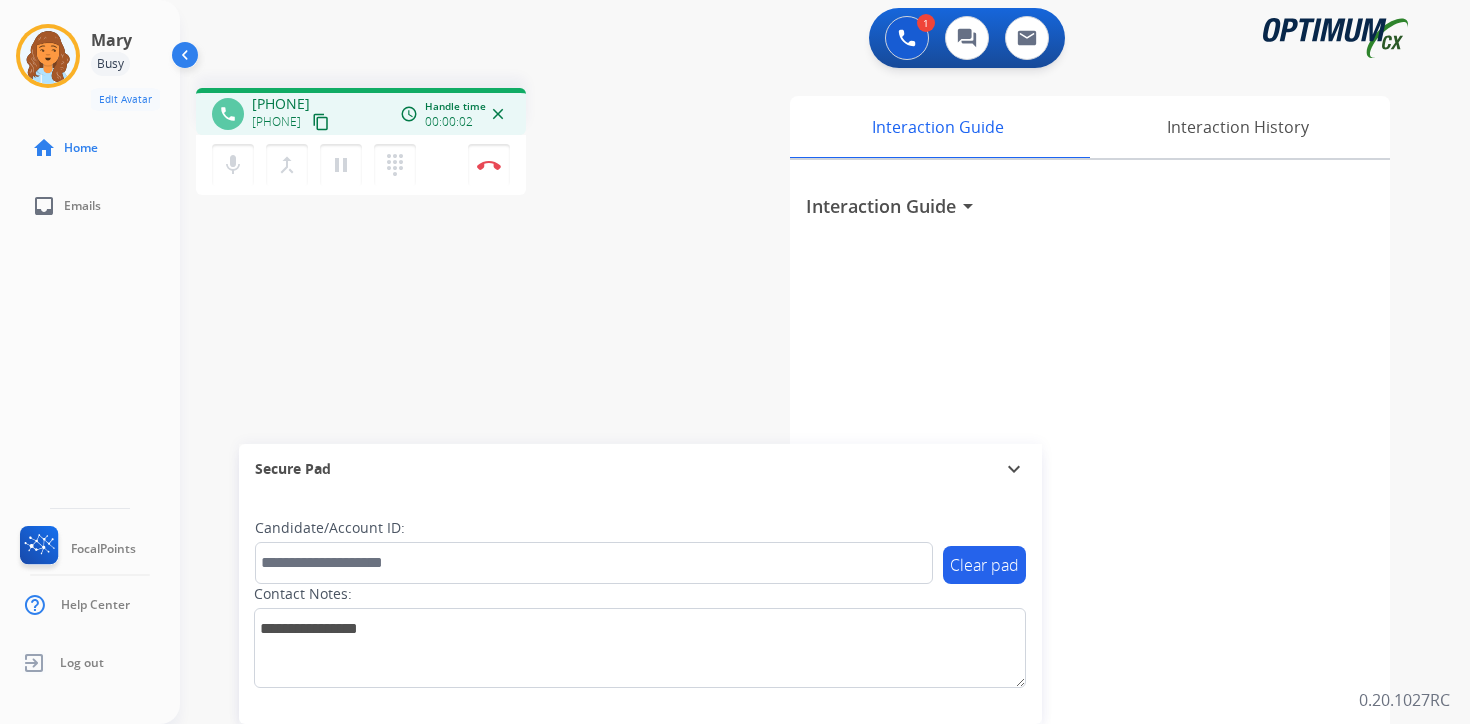 click on "content_copy" at bounding box center (321, 122) 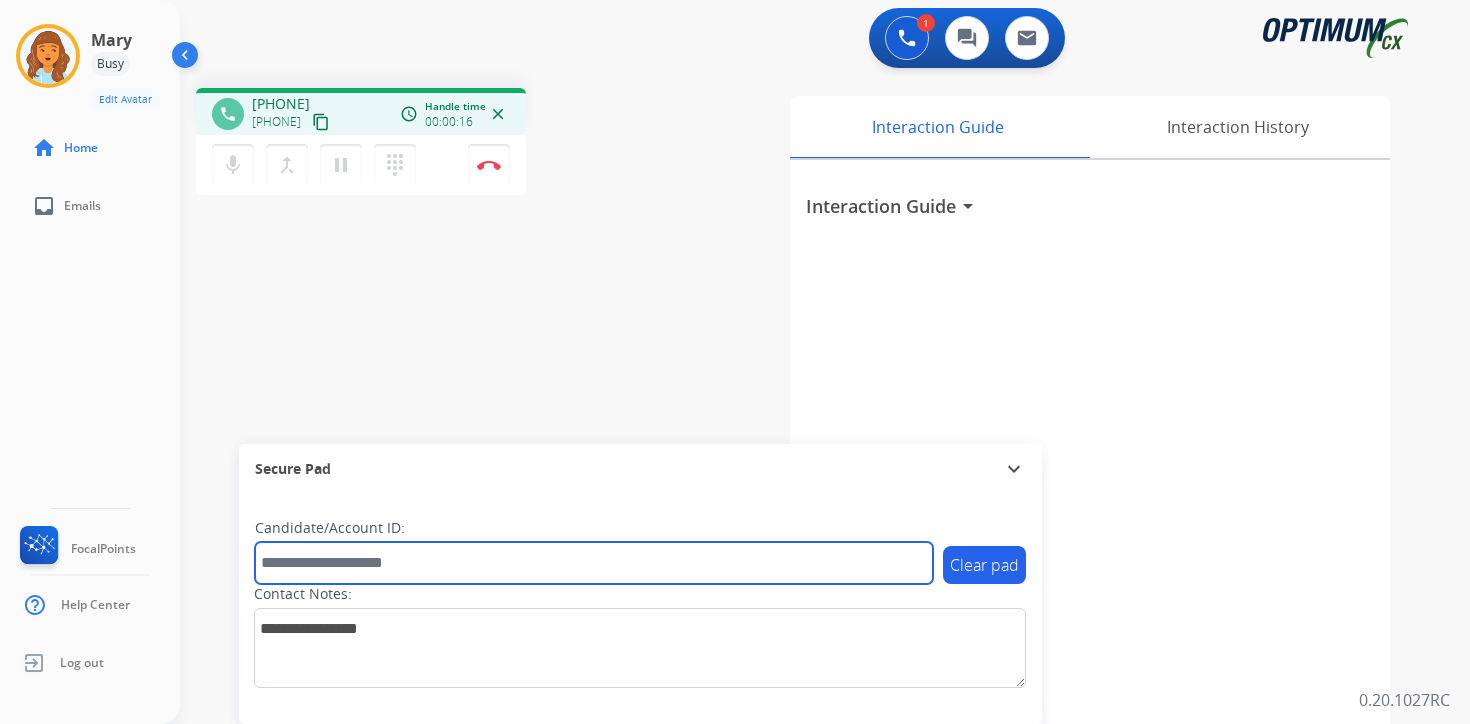click at bounding box center (594, 563) 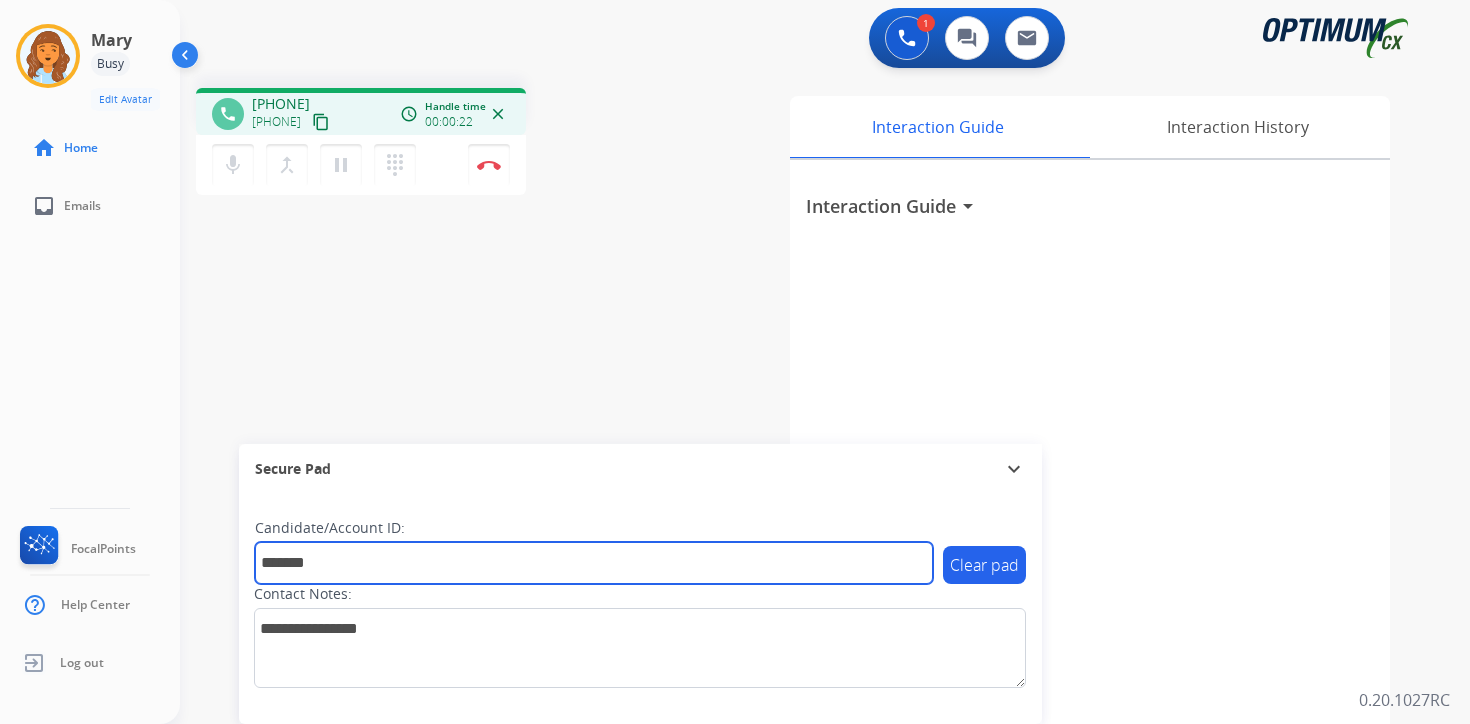type on "*******" 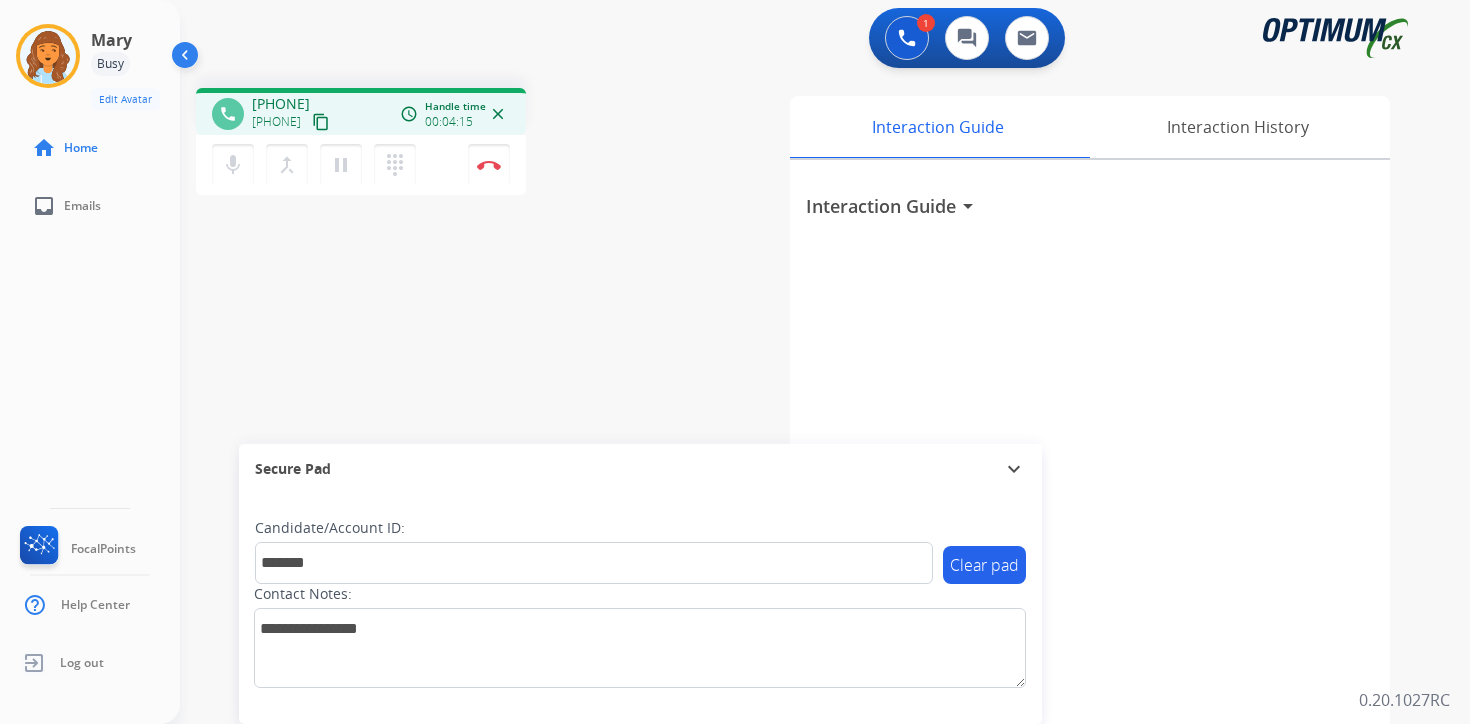 click on "1 Voice Interactions  0  Chat Interactions   0  Email Interactions phone [PHONE] [PHONE] content_copy access_time Call metrics Queue   00:07 Hold   00:00 Talk   04:16 Total   04:22 Handle time 00:04:15 close mic Mute merge_type Bridge pause Hold dialpad Dialpad Disconnect swap_horiz Break voice bridge close_fullscreen Connect 3-Way Call merge_type Separate 3-Way Call  Interaction Guide   Interaction History  Interaction Guide arrow_drop_down Secure Pad expand_more Clear pad Candidate/Account ID: ******* Contact Notes:                  0.20.1027RC" at bounding box center (825, 362) 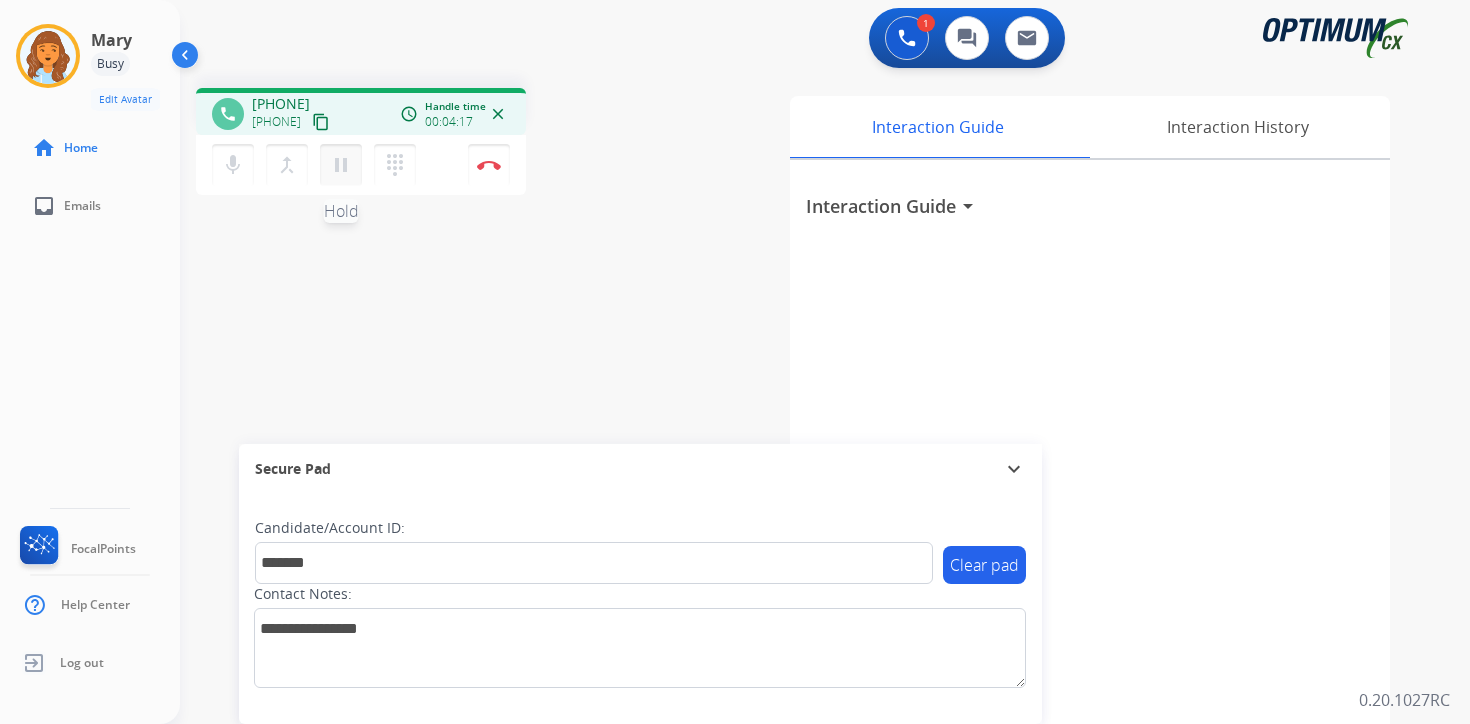 click on "pause" at bounding box center [341, 165] 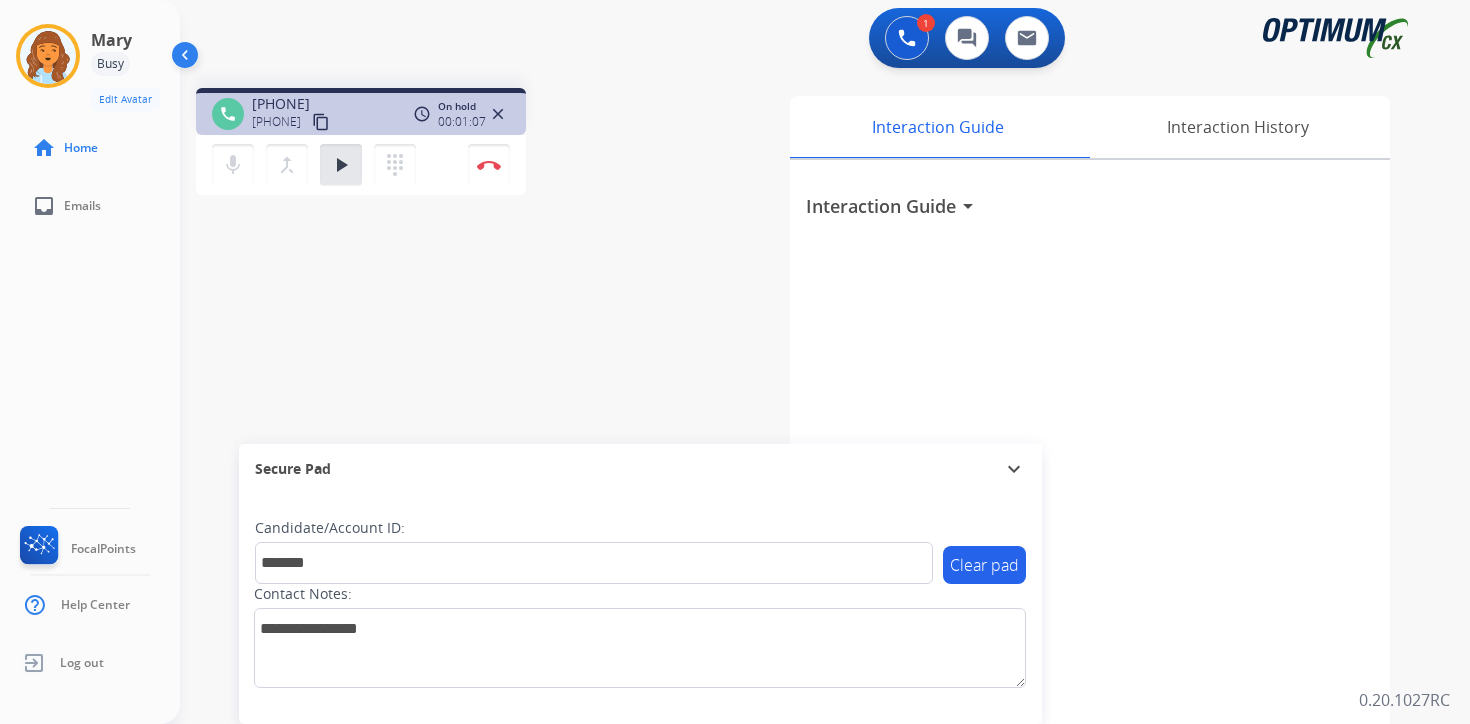 click on "1 Voice Interactions  0  Chat Interactions   0  Email Interactions phone [PHONE] [PHONE] content_copy access_time Call metrics Queue   00:07 Hold   01:07 Talk   04:19 Total   05:32 On hold 00:01:07 close mic Mute merge_type Bridge play_arrow Hold dialpad Dialpad Disconnect swap_horiz Break voice bridge close_fullscreen Connect 3-Way Call merge_type Separate 3-Way Call  Interaction Guide   Interaction History  Interaction Guide arrow_drop_down Secure Pad expand_more Clear pad Candidate/Account ID: ******* Contact Notes:                  0.20.1027RC" at bounding box center (825, 362) 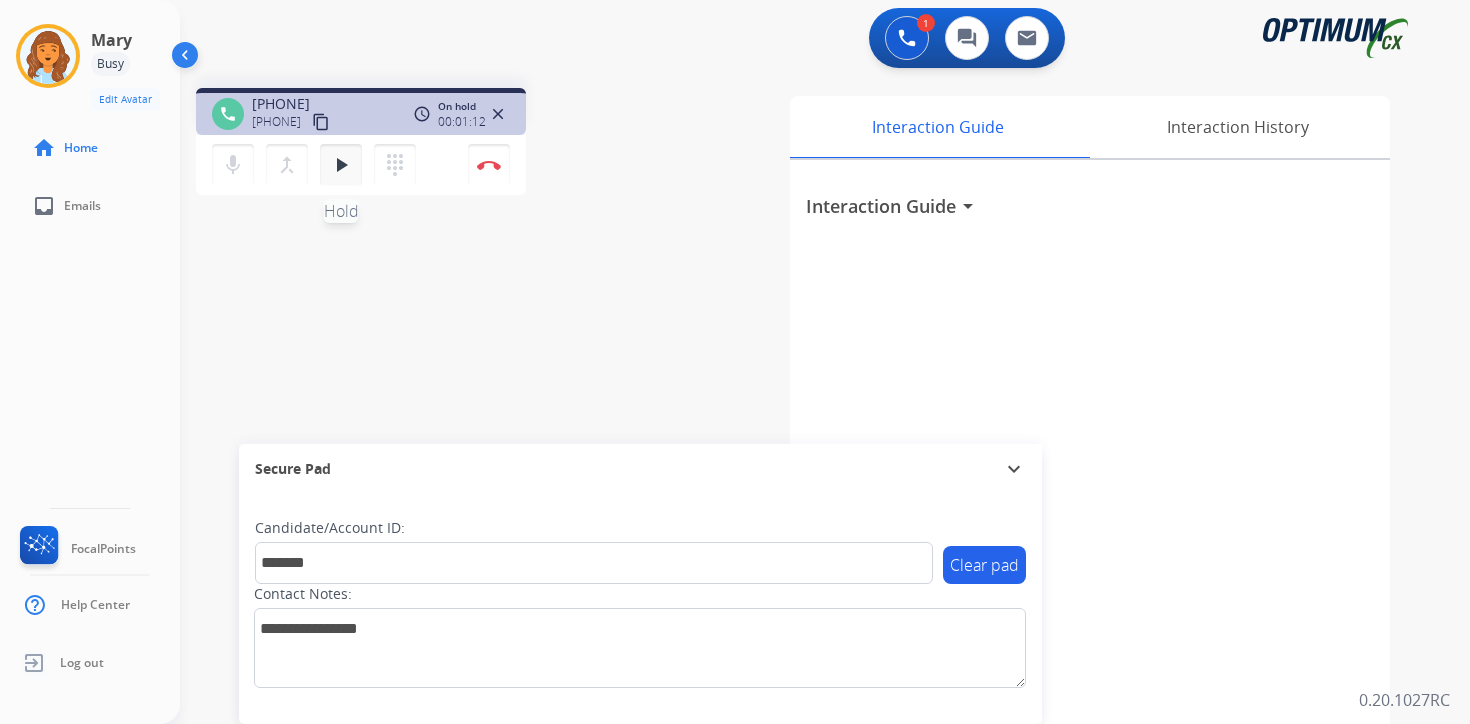click on "play_arrow Hold" at bounding box center [341, 165] 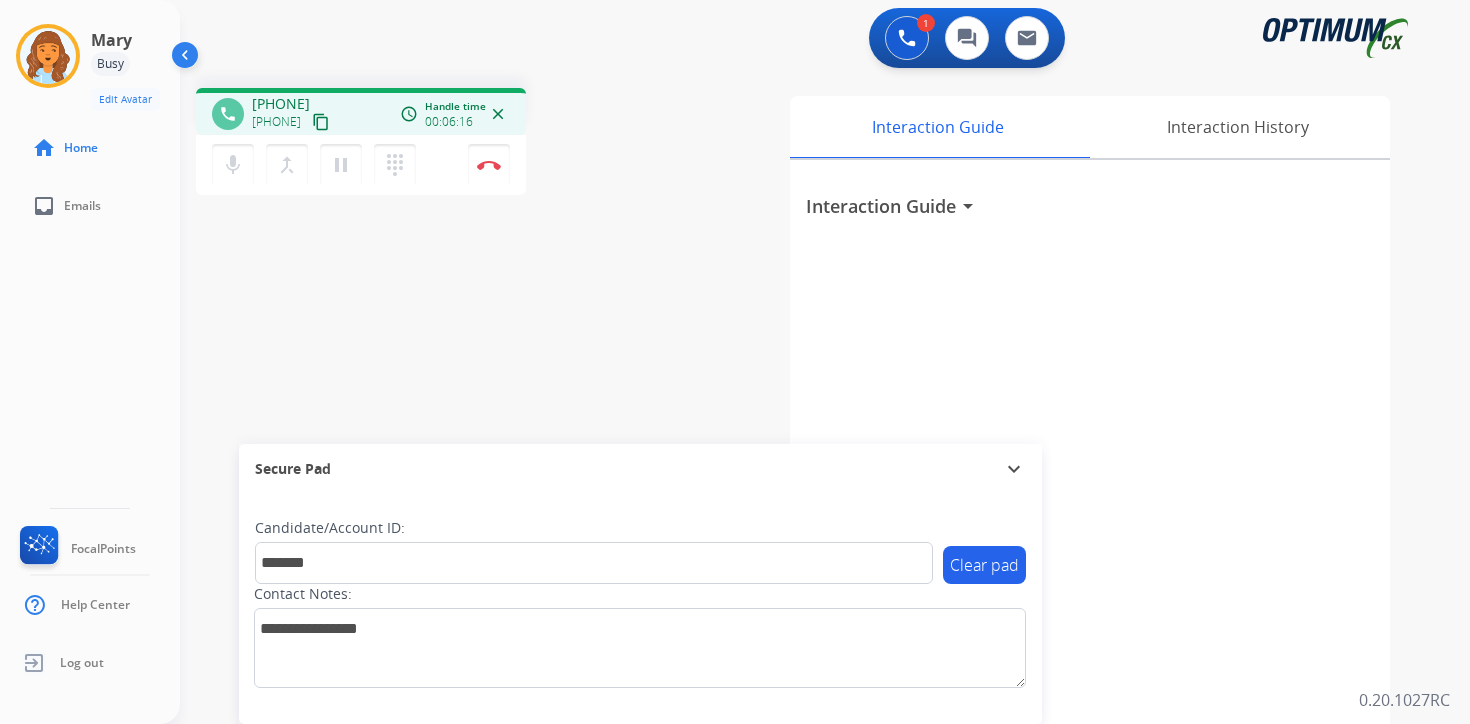 click on "phone [PHONE] [PHONE] content_copy access_time Call metrics Queue   00:07 Hold   01:13 Talk   05:04 Total   06:23 Handle time 00:06:16 close mic Mute merge_type Bridge pause Hold dialpad Dialpad Disconnect swap_horiz Break voice bridge close_fullscreen Connect 3-Way Call merge_type Separate 3-Way Call  Interaction Guide   Interaction History  Interaction Guide arrow_drop_down Secure Pad expand_more Clear pad Candidate/Account ID: ******* Contact Notes:" at bounding box center (801, 489) 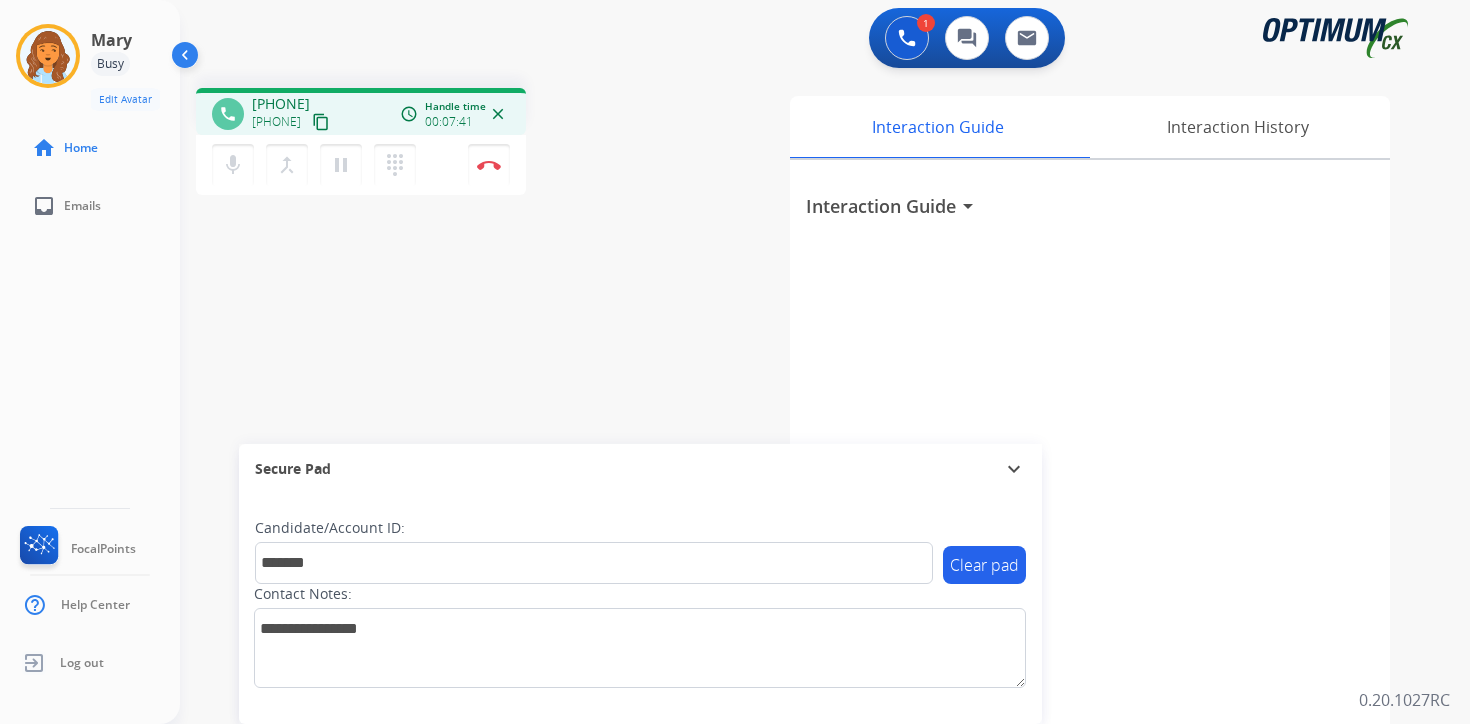 click on "1 Voice Interactions  0  Chat Interactions   0  Email Interactions phone [PHONE] [PHONE] content_copy access_time Call metrics Queue   00:07 Hold   01:13 Talk   06:29 Total   07:48 Handle time 00:07:41 close mic Mute merge_type Bridge pause Hold dialpad Dialpad Disconnect swap_horiz Break voice bridge close_fullscreen Connect 3-Way Call merge_type Separate 3-Way Call  Interaction Guide   Interaction History  Interaction Guide arrow_drop_down Secure Pad expand_more Clear pad Candidate/Account ID: ******* Contact Notes:                  0.20.1027RC" at bounding box center (825, 362) 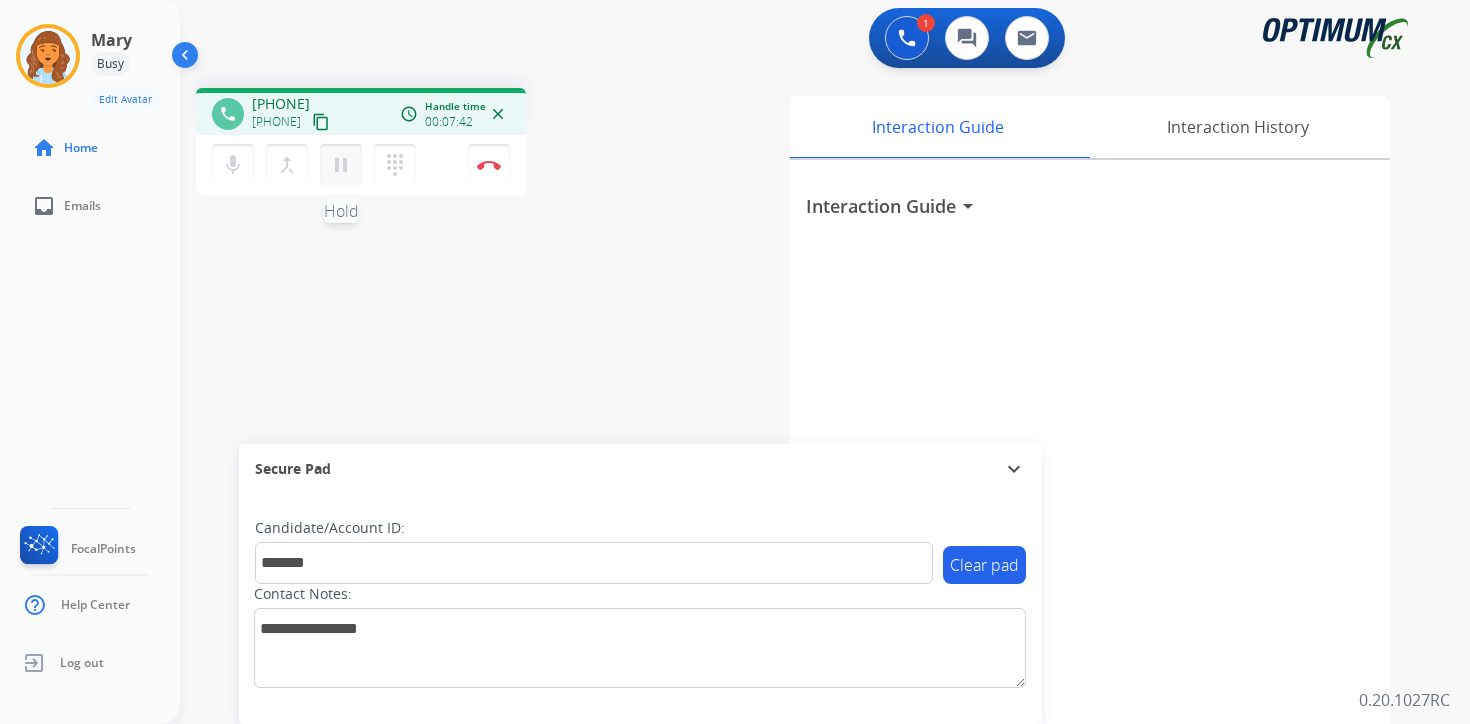 click on "pause" at bounding box center (341, 165) 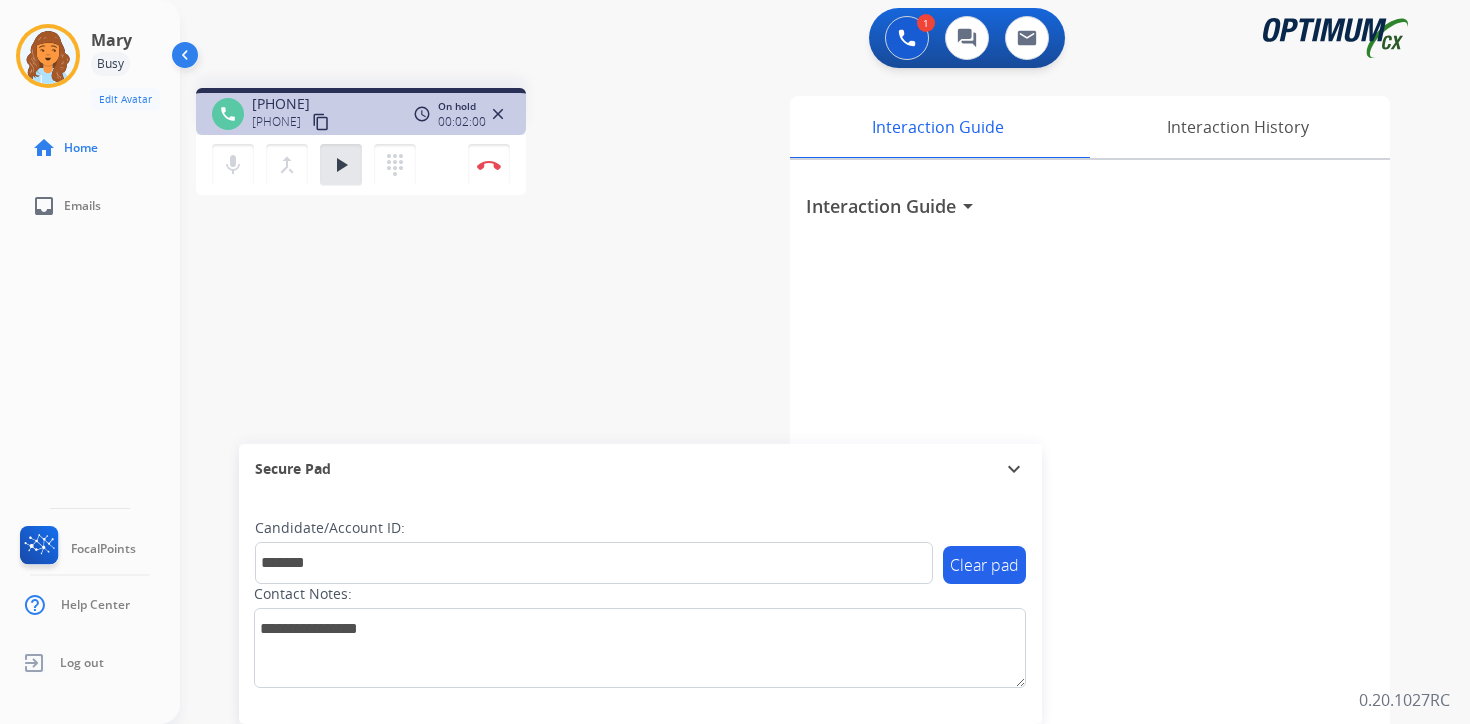 click on "Interaction Guide   Interaction History  Interaction Guide arrow_drop_down" at bounding box center [1059, 497] 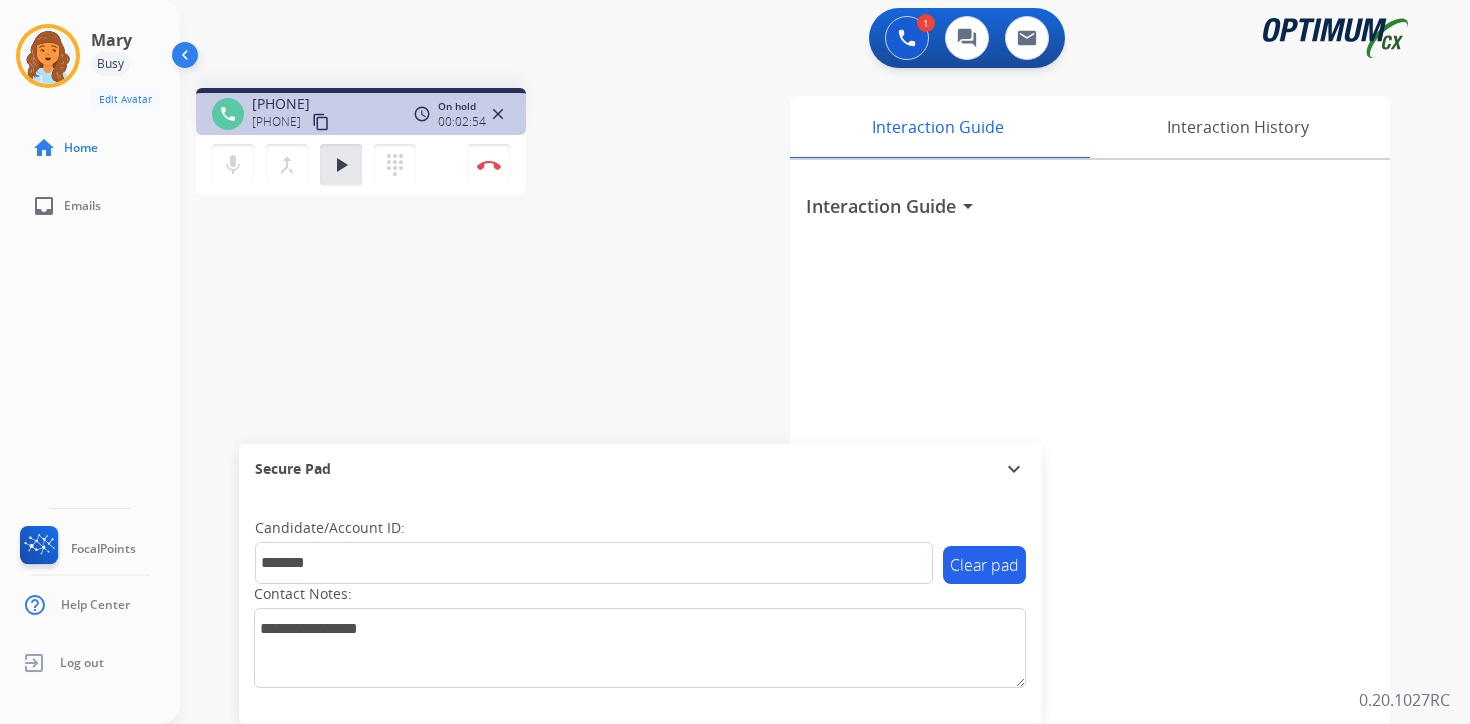 click on "1 Voice Interactions  0  Chat Interactions   0  Email Interactions phone [PHONE] [PHONE] content_copy access_time Call metrics Queue   00:07 Hold   02:07 Talk   06:31 Total   09:44 On hold 00:02:54 close mic Mute merge_type Bridge play_arrow Hold dialpad Dialpad Disconnect swap_horiz Break voice bridge close_fullscreen Connect 3-Way Call merge_type Separate 3-Way Call  Interaction Guide   Interaction History  Interaction Guide arrow_drop_down Secure Pad expand_more Clear pad Candidate/Account ID: ******* Contact Notes:                  0.20.1027RC" at bounding box center [825, 362] 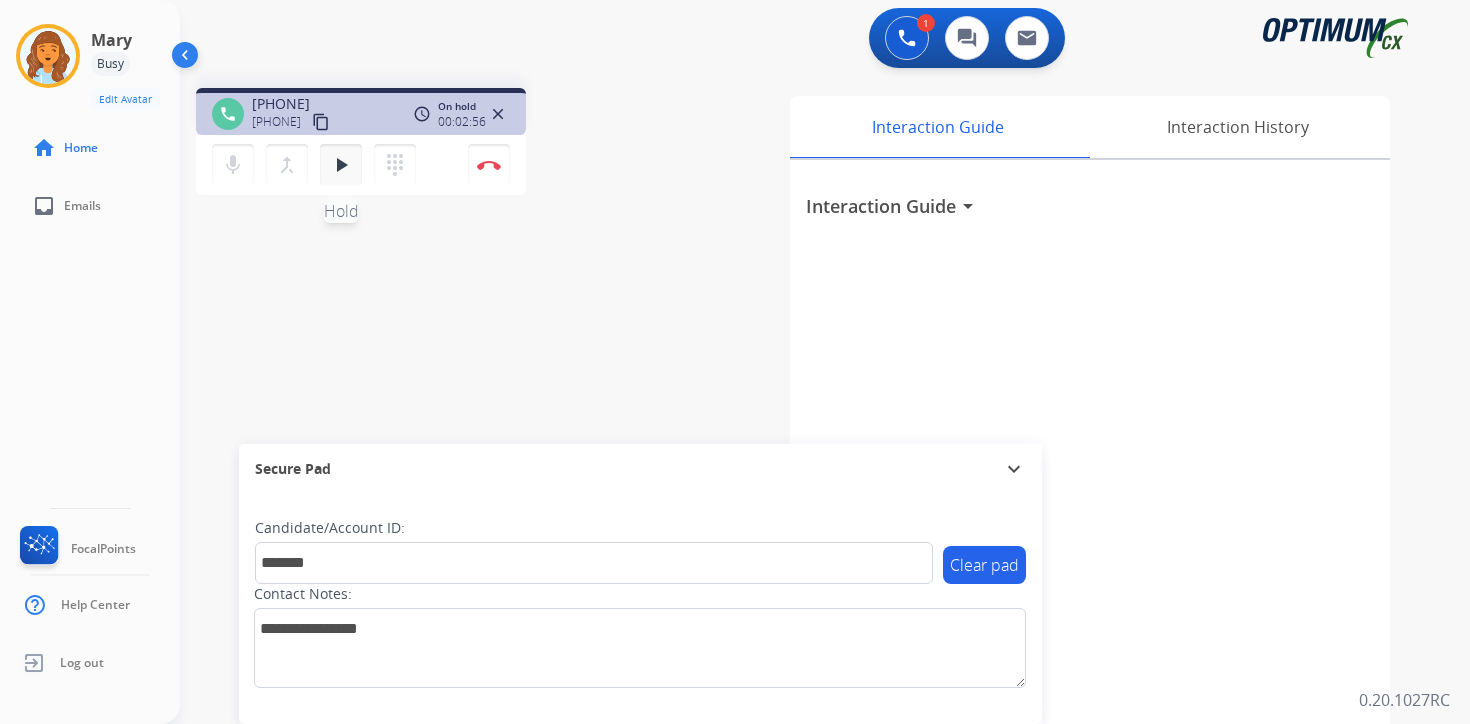 click on "play_arrow" at bounding box center [341, 165] 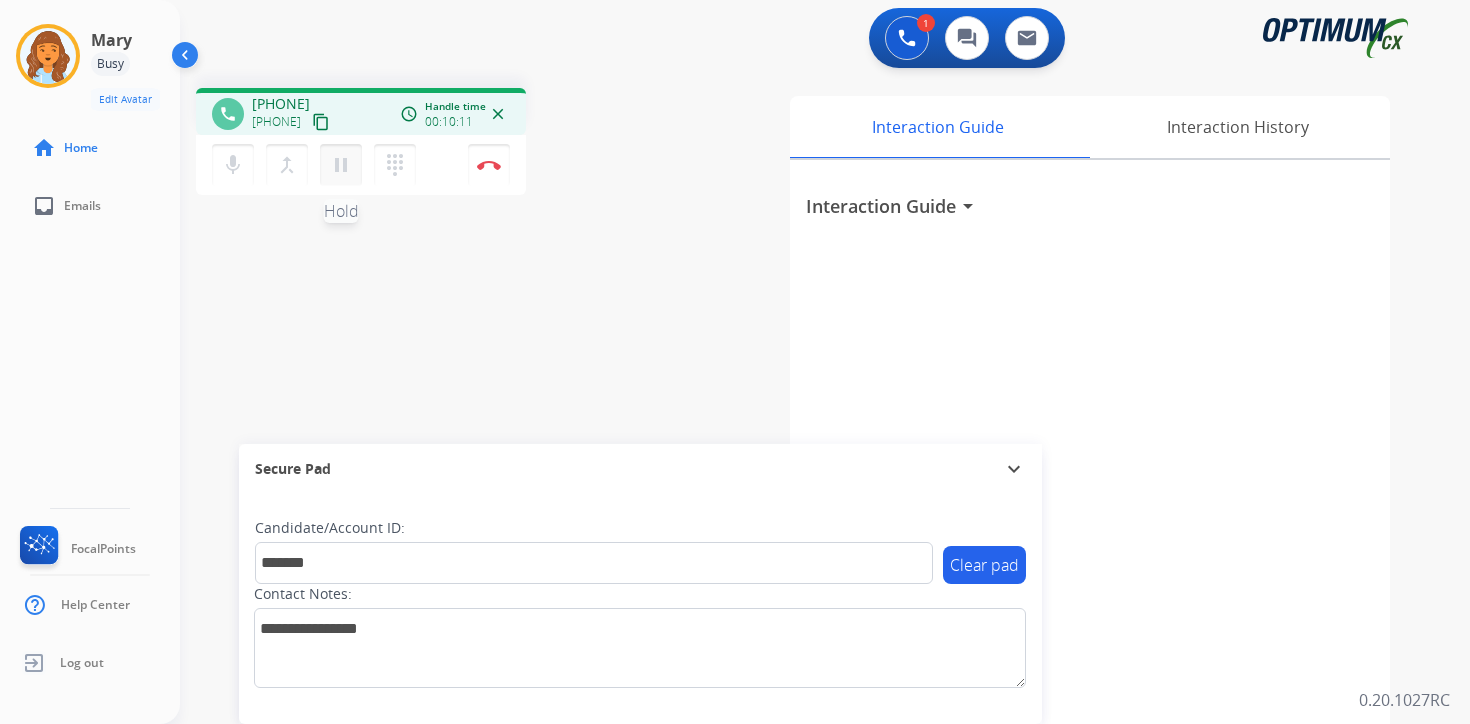 click on "pause" at bounding box center (341, 165) 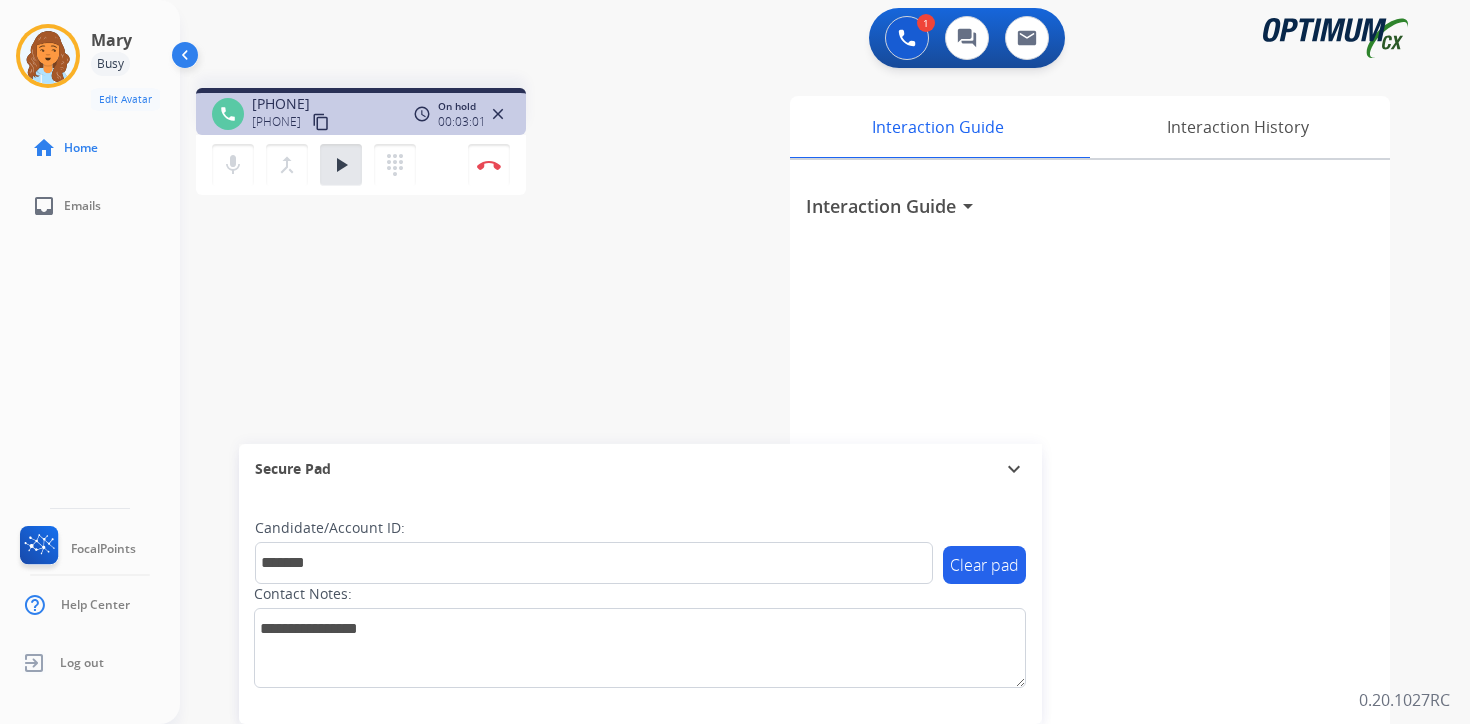 click on "1 Voice Interactions  0  Chat Interactions   0  Email Interactions phone [PHONE] [PHONE] content_copy access_time Call metrics Queue   00:07 Hold   01:10 Talk   07:03 Total   11:19 On hold 00:03:01 close mic Mute merge_type Bridge play_arrow Hold dialpad Dialpad Disconnect swap_horiz Break voice bridge close_fullscreen Connect 3-Way Call merge_type Separate 3-Way Call  Interaction Guide   Interaction History  Interaction Guide arrow_drop_down Secure Pad expand_more Clear pad Candidate/Account ID: ******* Contact Notes:                  0.20.1027RC" at bounding box center [825, 362] 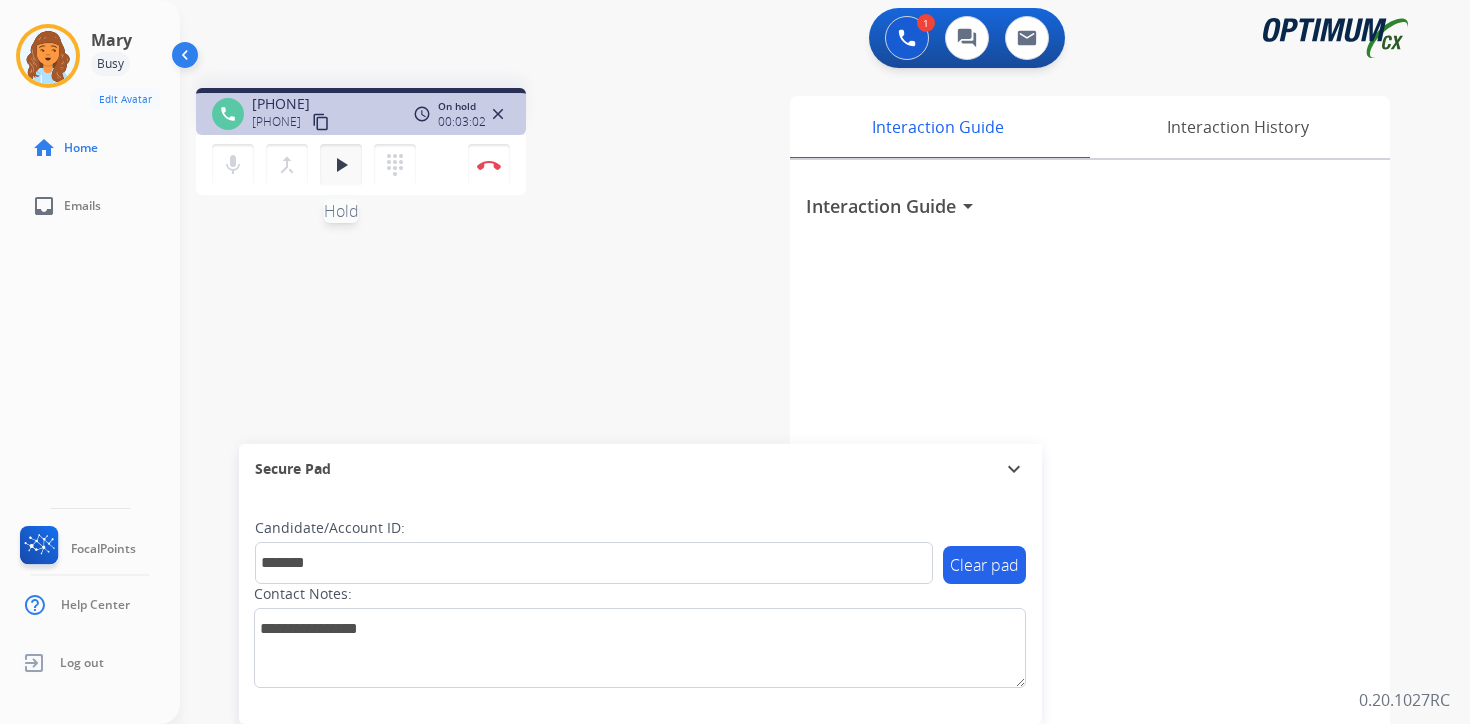 click on "play_arrow" at bounding box center [341, 165] 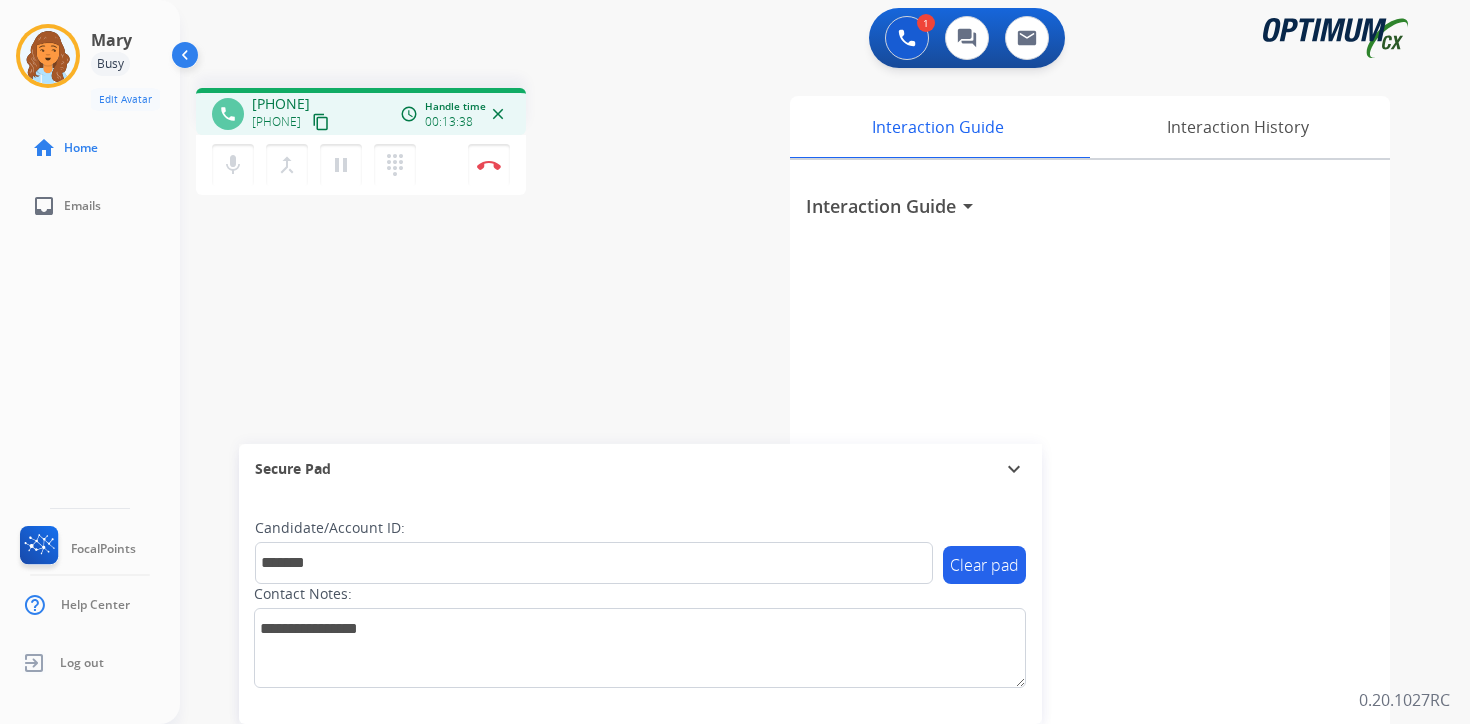 click on "1 Voice Interactions  0  Chat Interactions   0  Email Interactions phone [PHONE] [PHONE] content_copy access_time Call metrics Queue   00:07 Hold   01:12 Talk   09:27 Total   13:45 Handle time 00:13:38 close mic Mute merge_type Bridge pause Hold dialpad Dialpad Disconnect swap_horiz Break voice bridge close_fullscreen Connect 3-Way Call merge_type Separate 3-Way Call  Interaction Guide   Interaction History  Interaction Guide arrow_drop_down Secure Pad expand_more Clear pad Candidate/Account ID: ******* Contact Notes:                  0.20.1027RC" at bounding box center (825, 362) 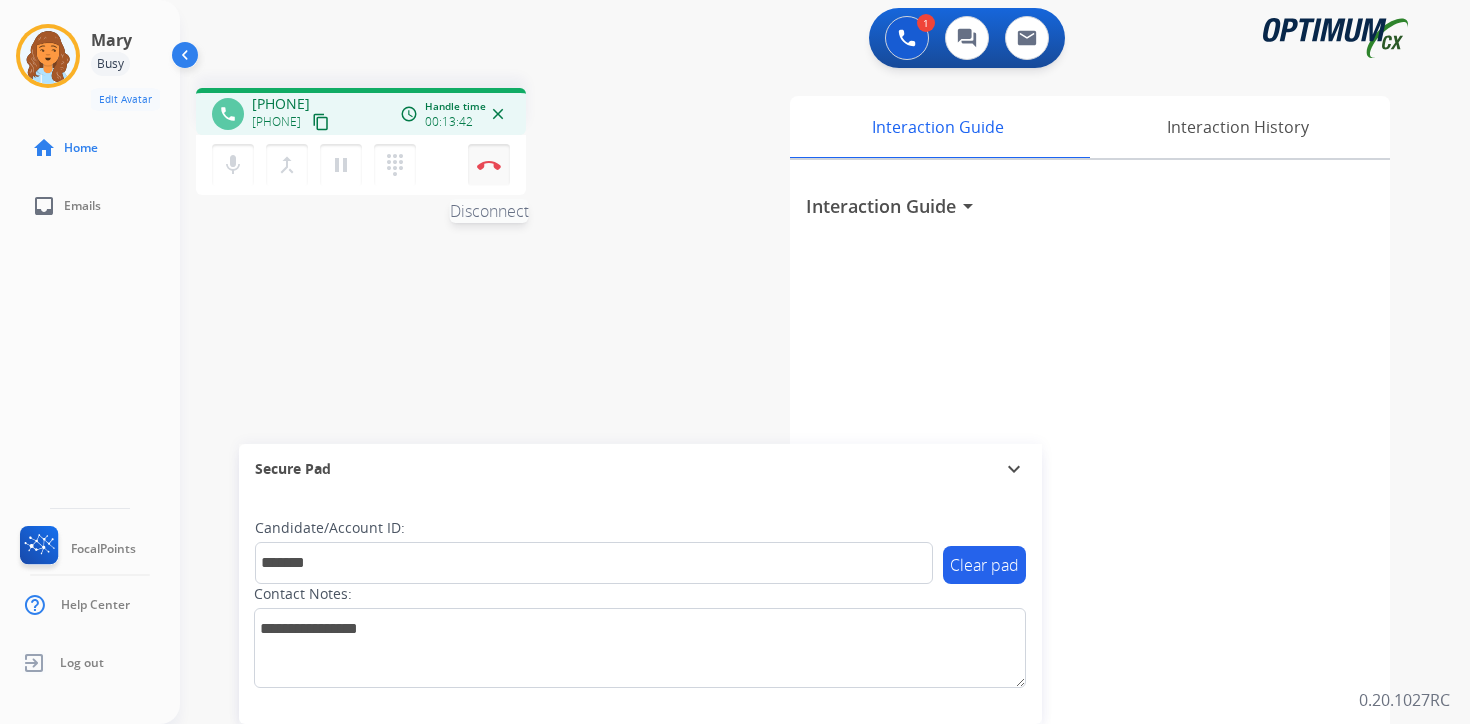 click on "Disconnect" at bounding box center [489, 165] 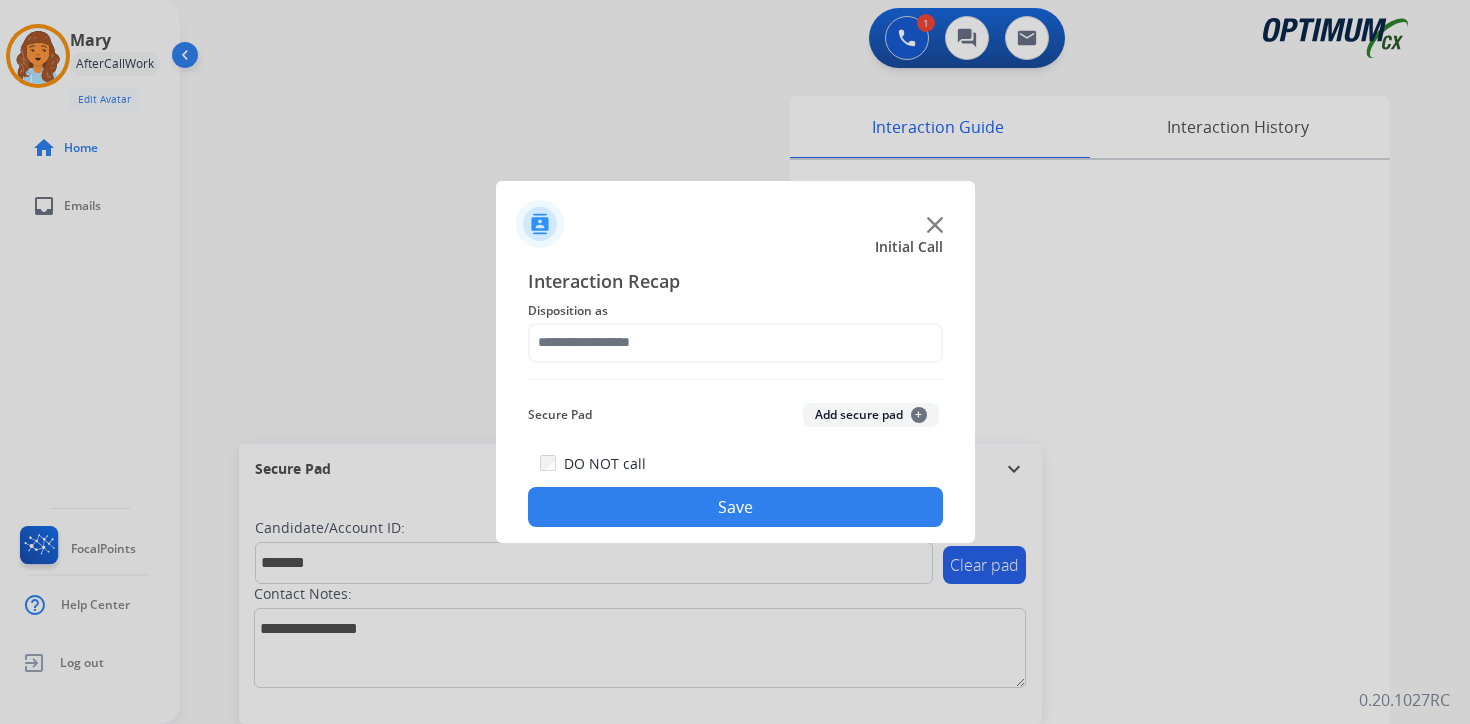 click on "Add secure pad  +" 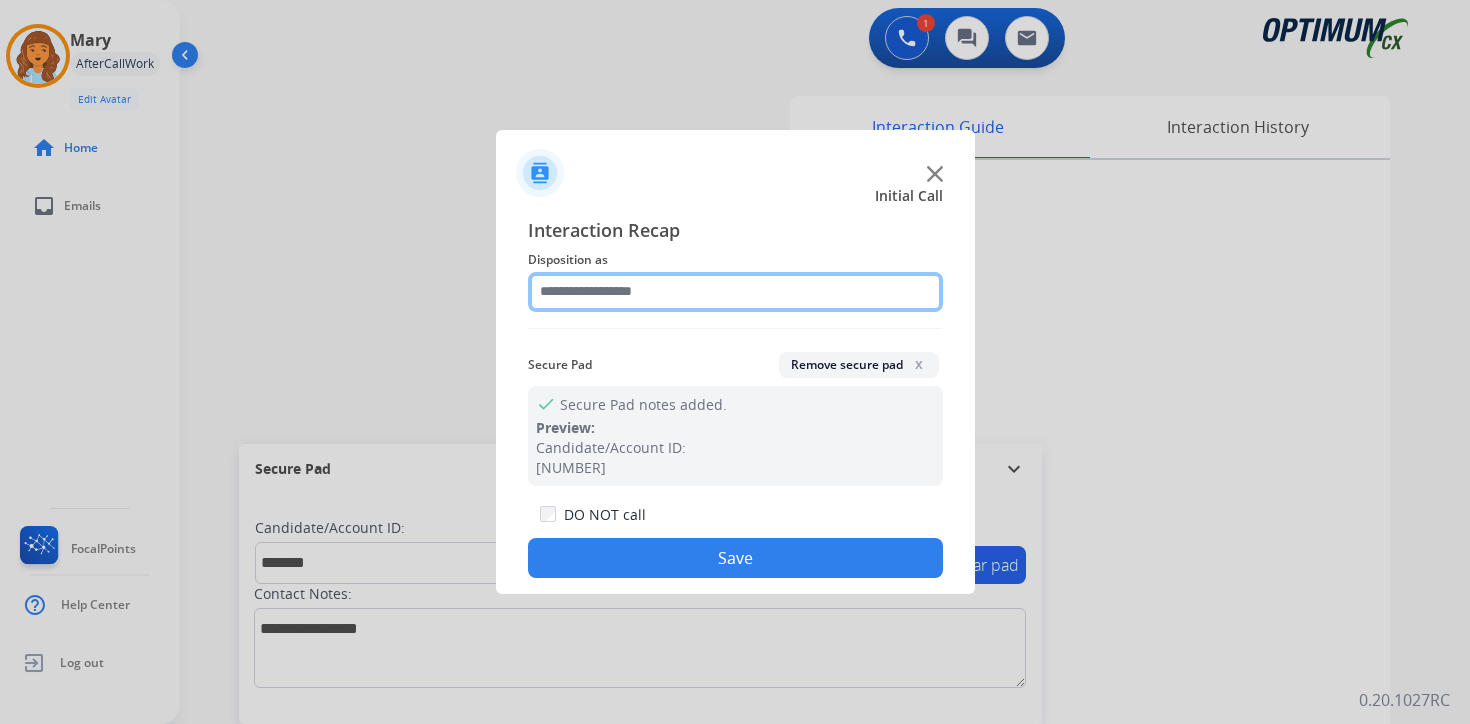 click 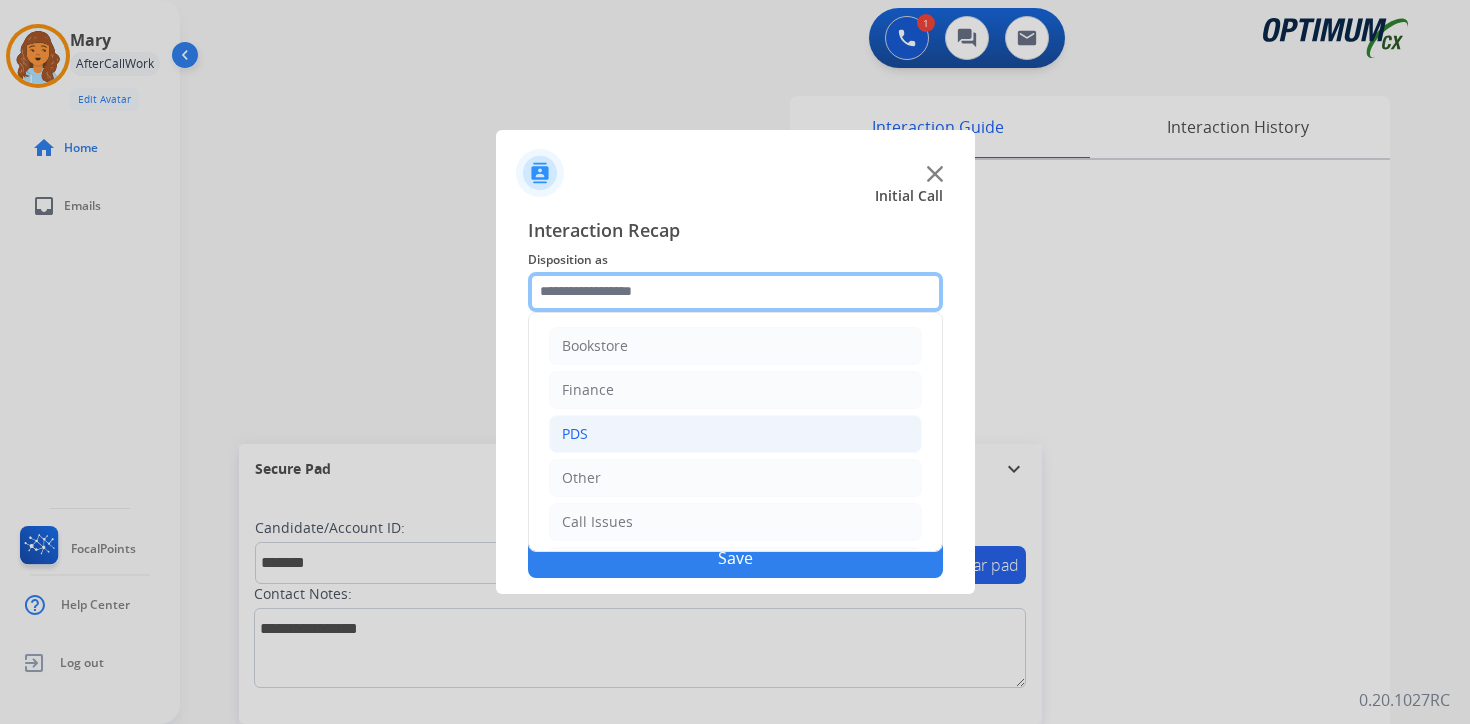 scroll, scrollTop: 136, scrollLeft: 0, axis: vertical 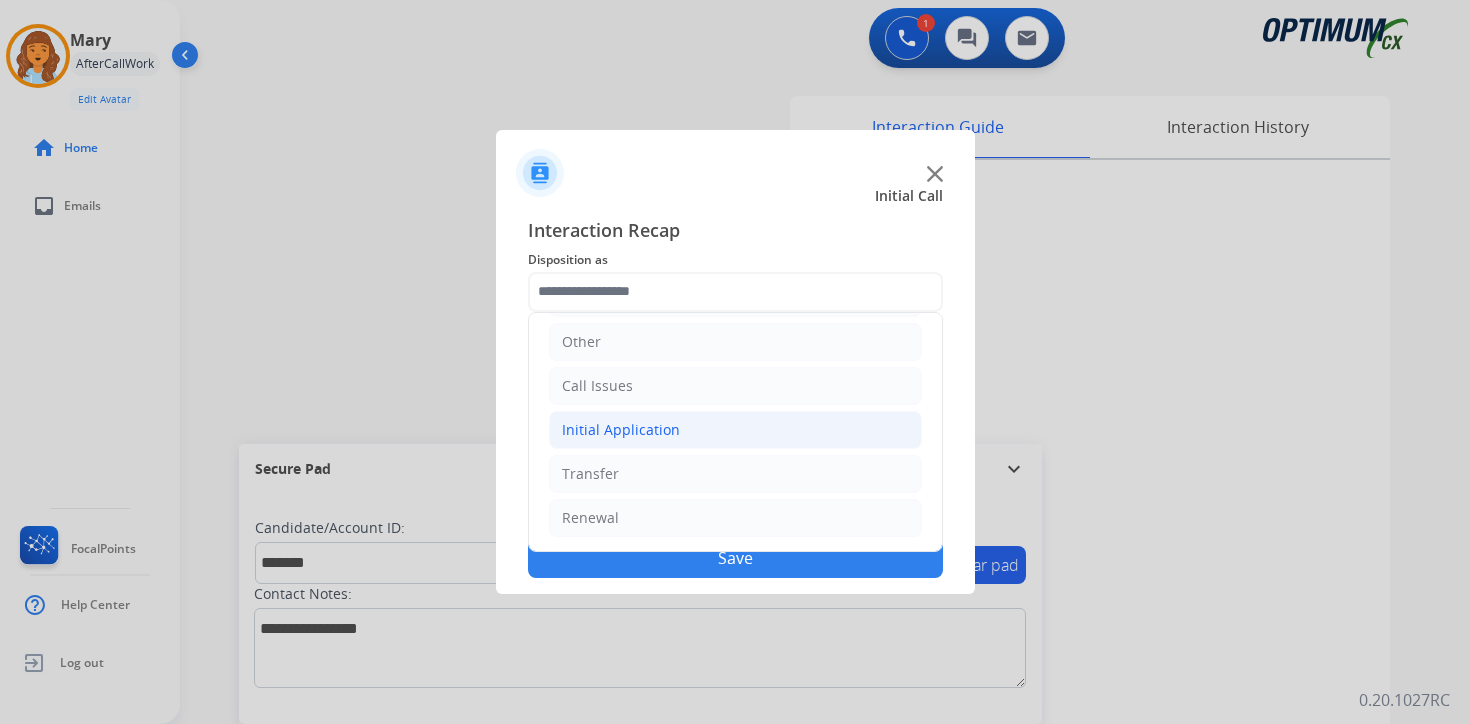 click on "Initial Application" 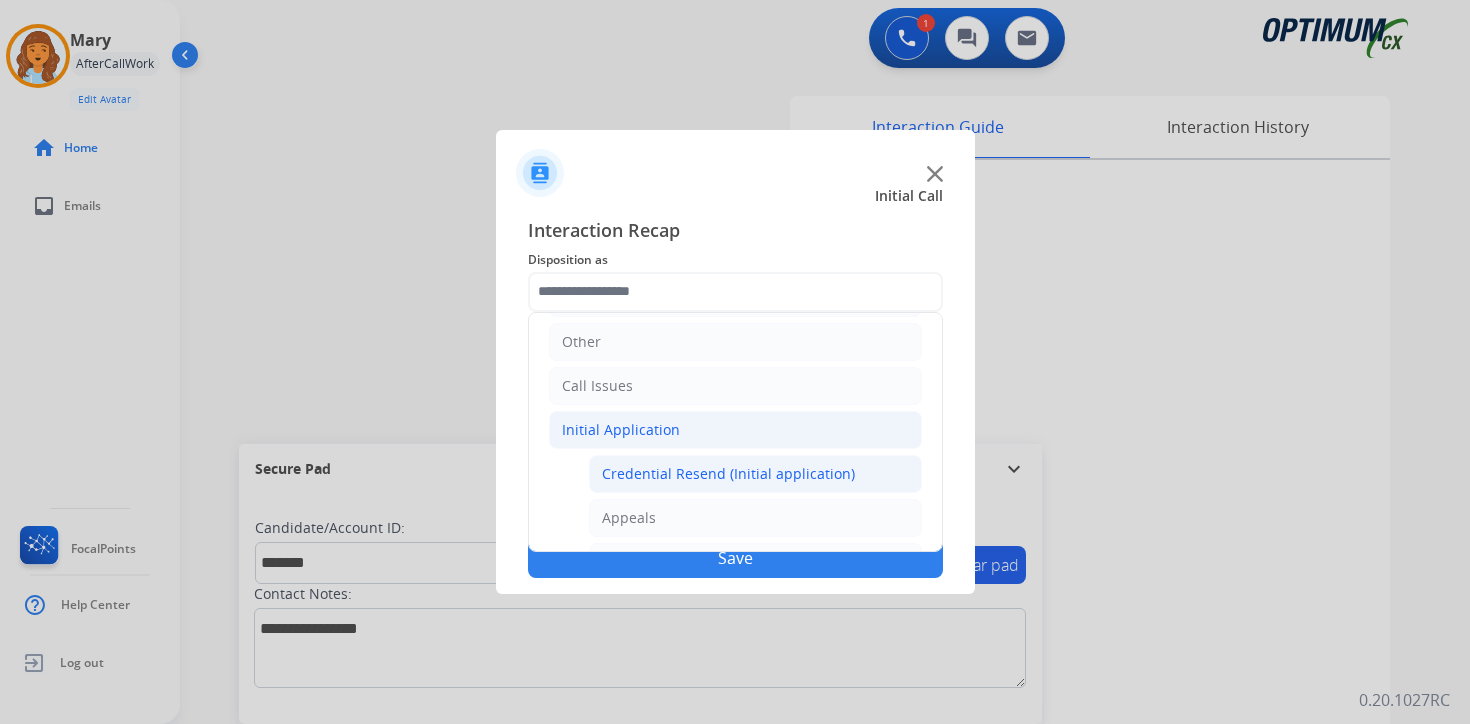 click on "Credential Resend (Initial application)" 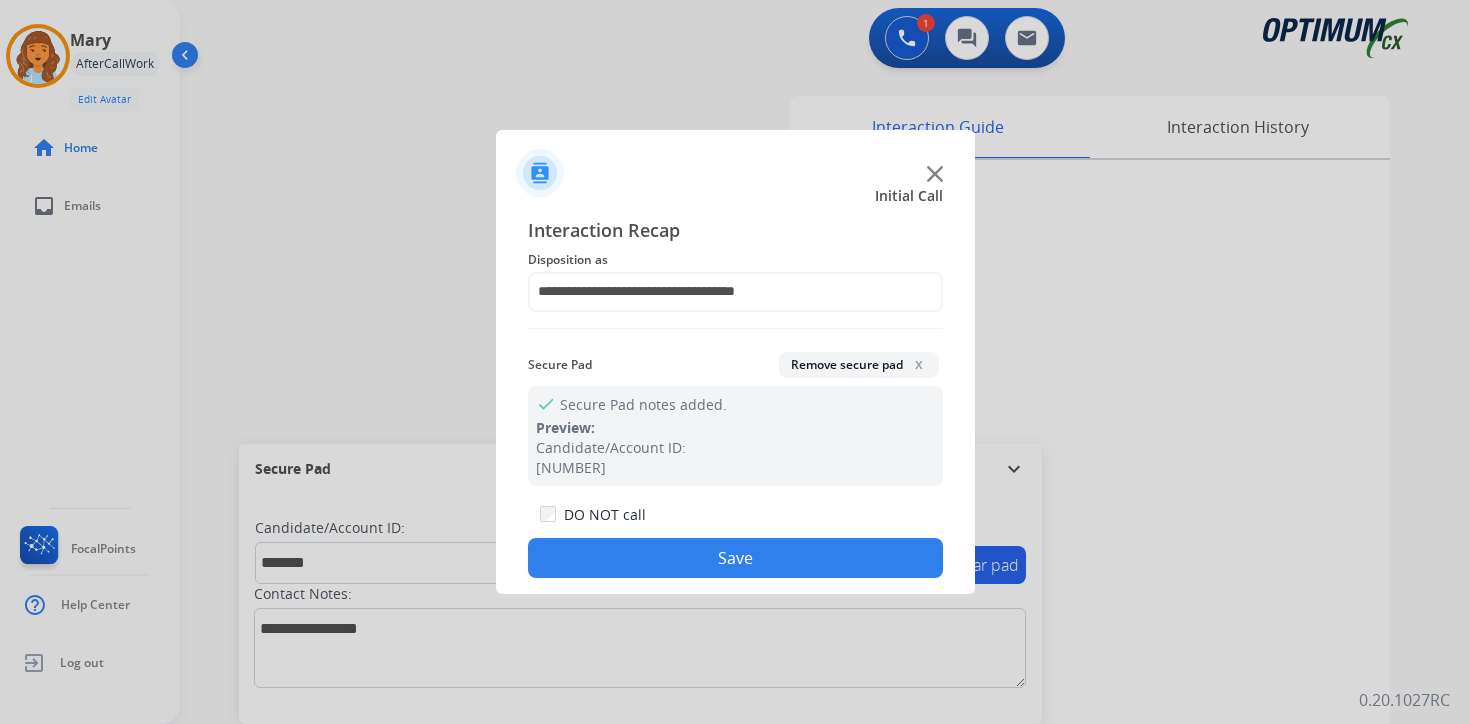 click on "Save" 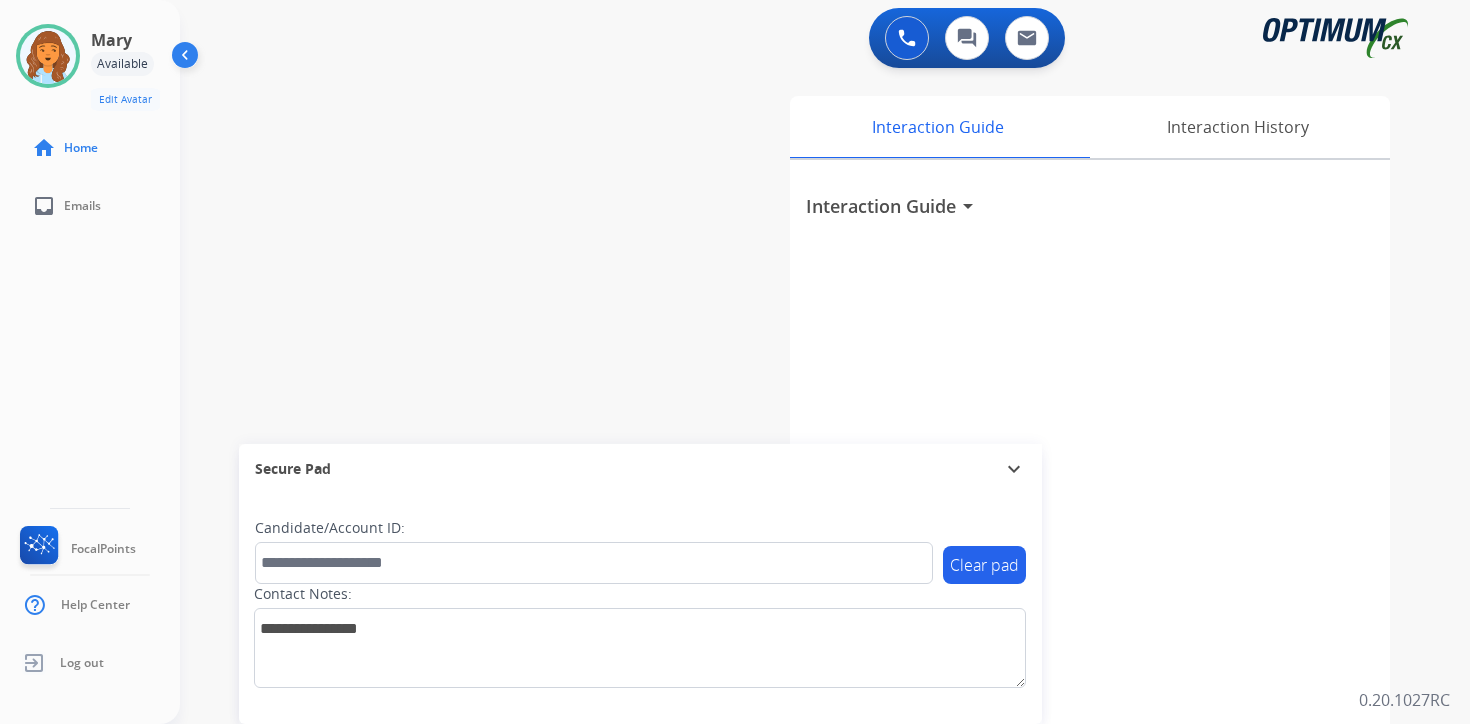 click on "0 Voice Interactions  0  Chat Interactions   0  Email Interactions swap_horiz Break voice bridge close_fullscreen Connect 3-Way Call merge_type Separate 3-Way Call  Interaction Guide   Interaction History  Interaction Guide arrow_drop_down Secure Pad expand_more Clear pad Candidate/Account ID: Contact Notes:                  0.20.1027RC" at bounding box center [825, 362] 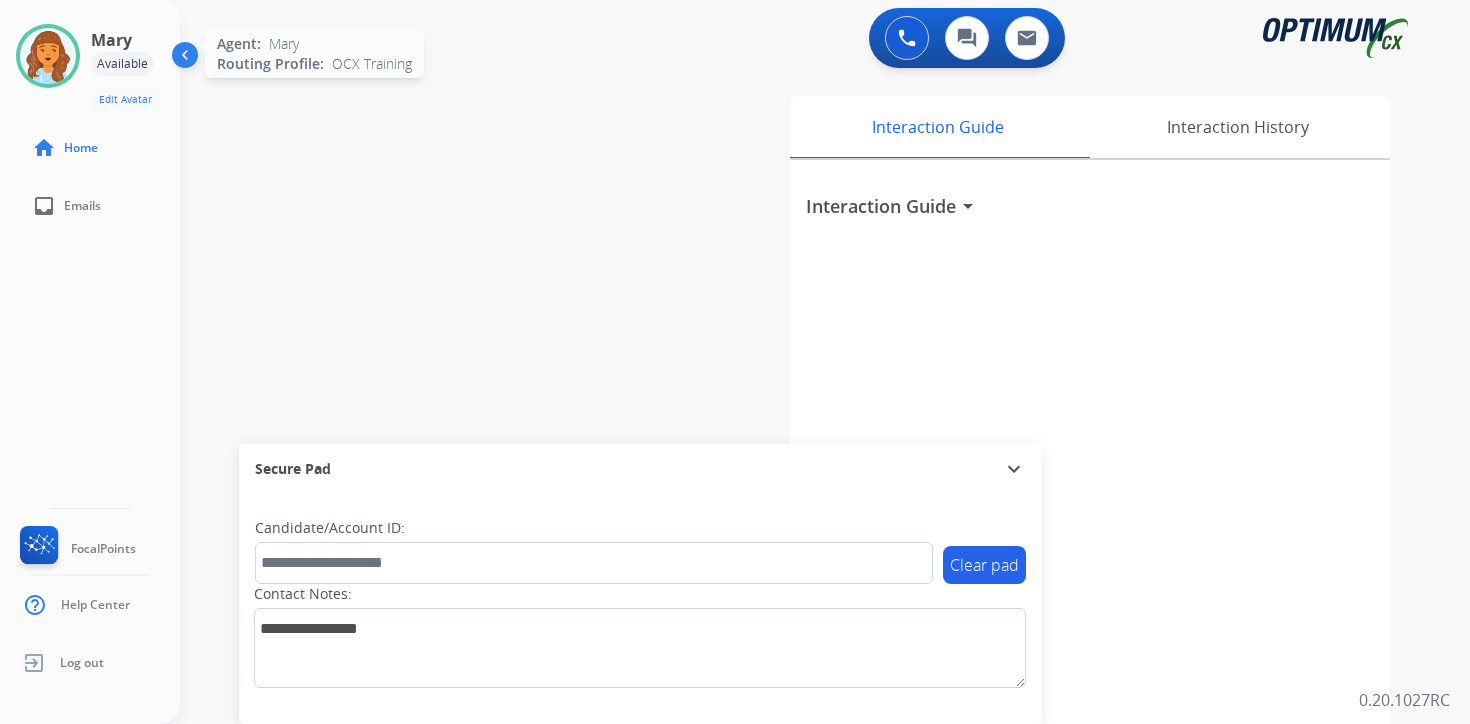click at bounding box center (48, 56) 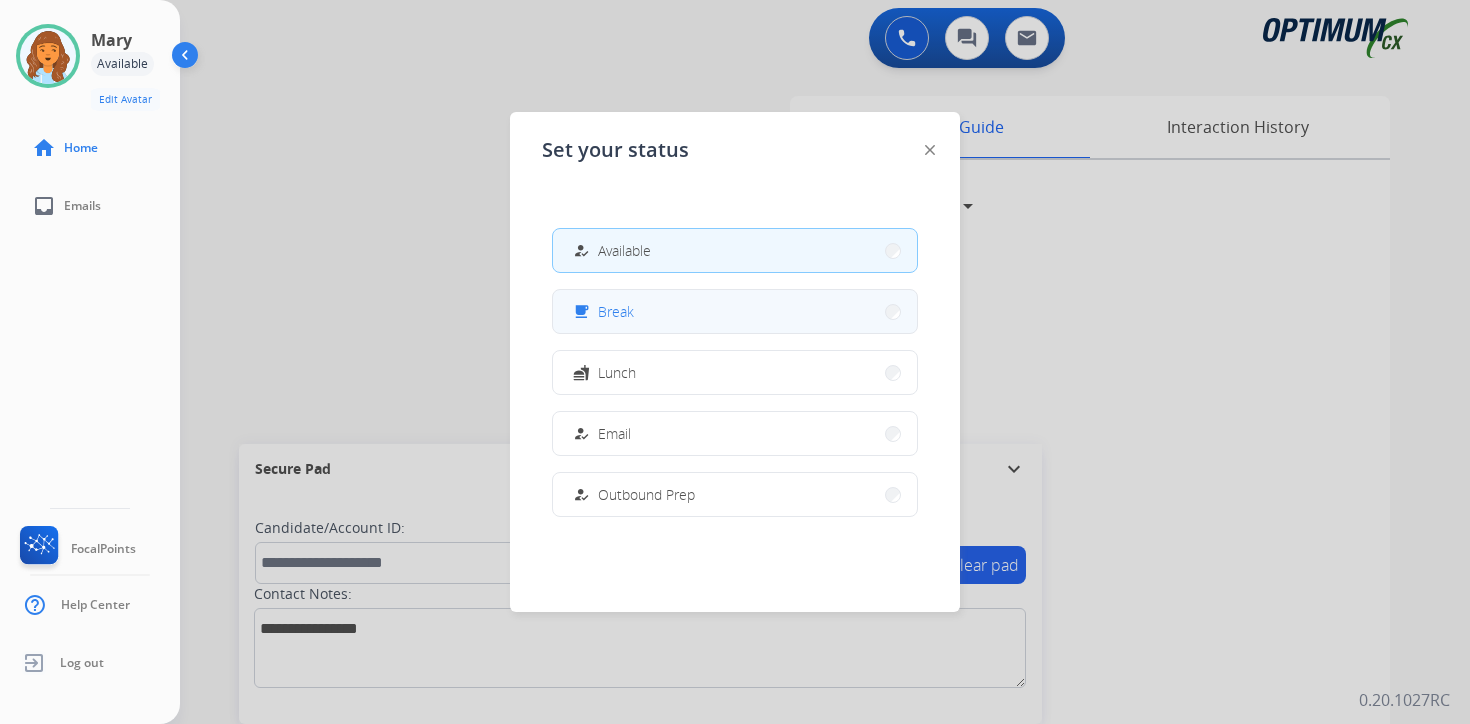click on "Break" at bounding box center [616, 311] 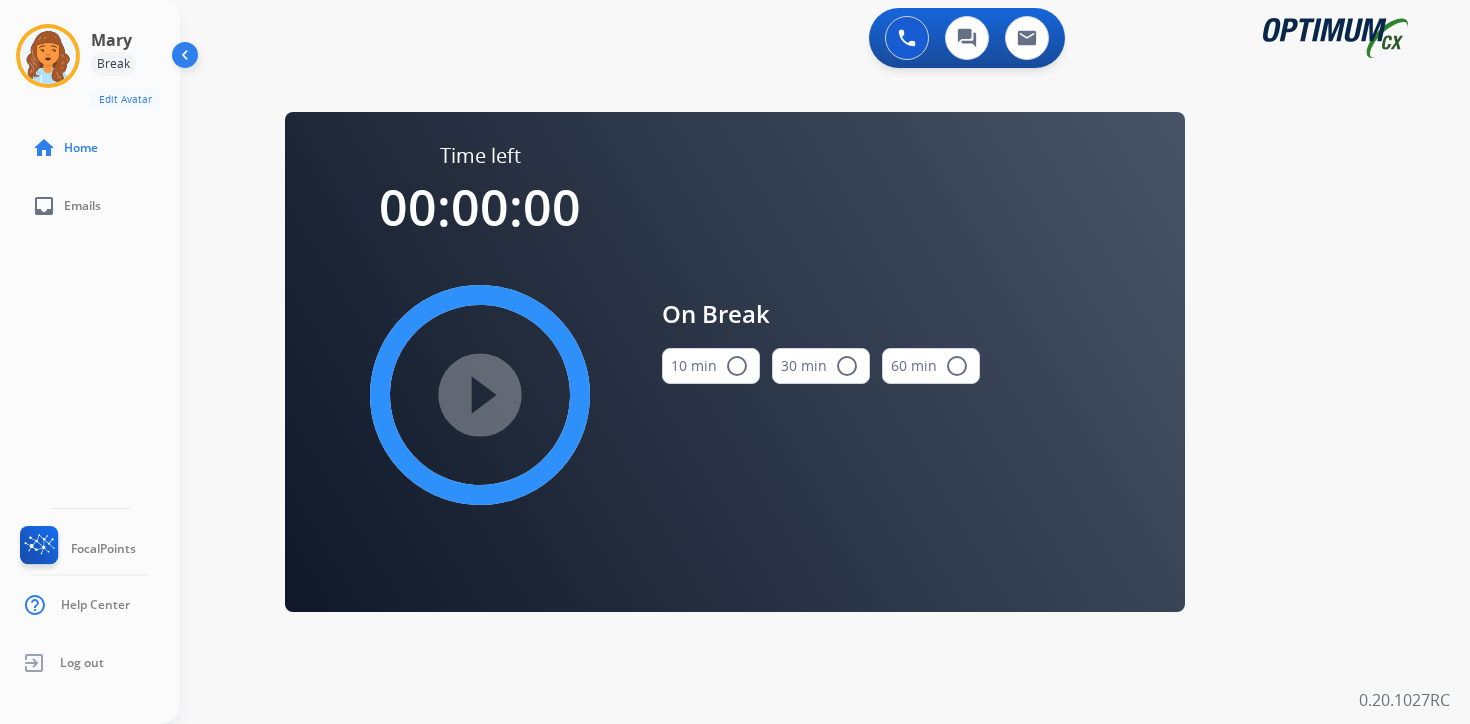 drag, startPoint x: 1216, startPoint y: 699, endPoint x: 1188, endPoint y: 674, distance: 37.536648 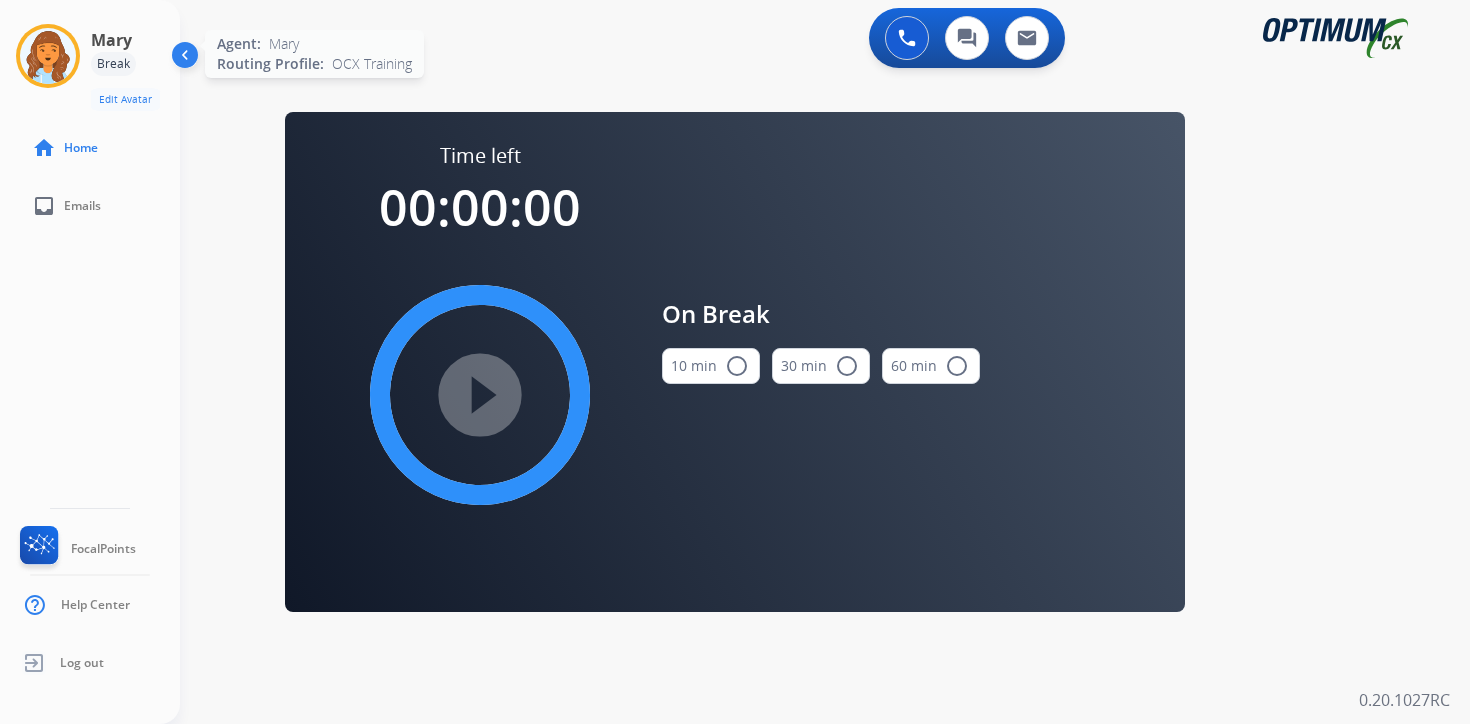 click at bounding box center [48, 56] 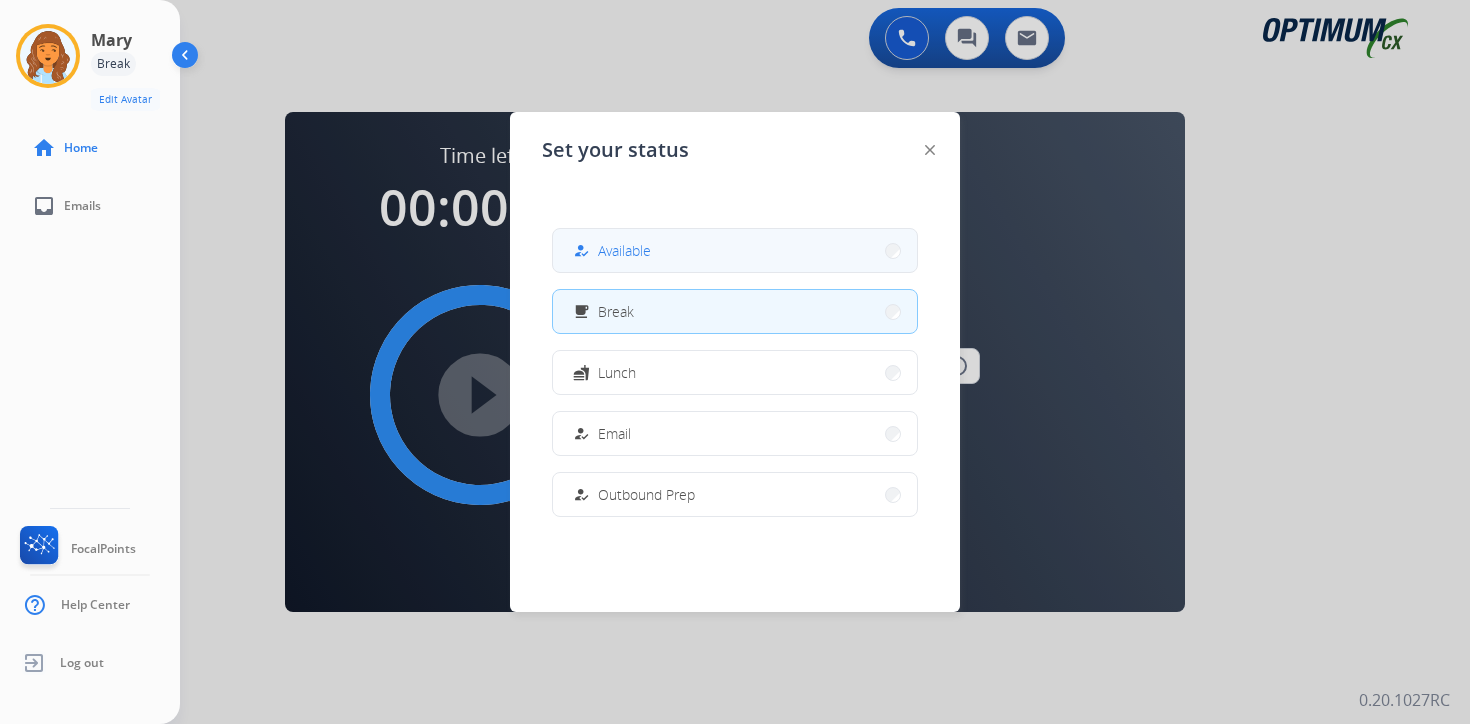 click on "how_to_reg Available" at bounding box center (735, 250) 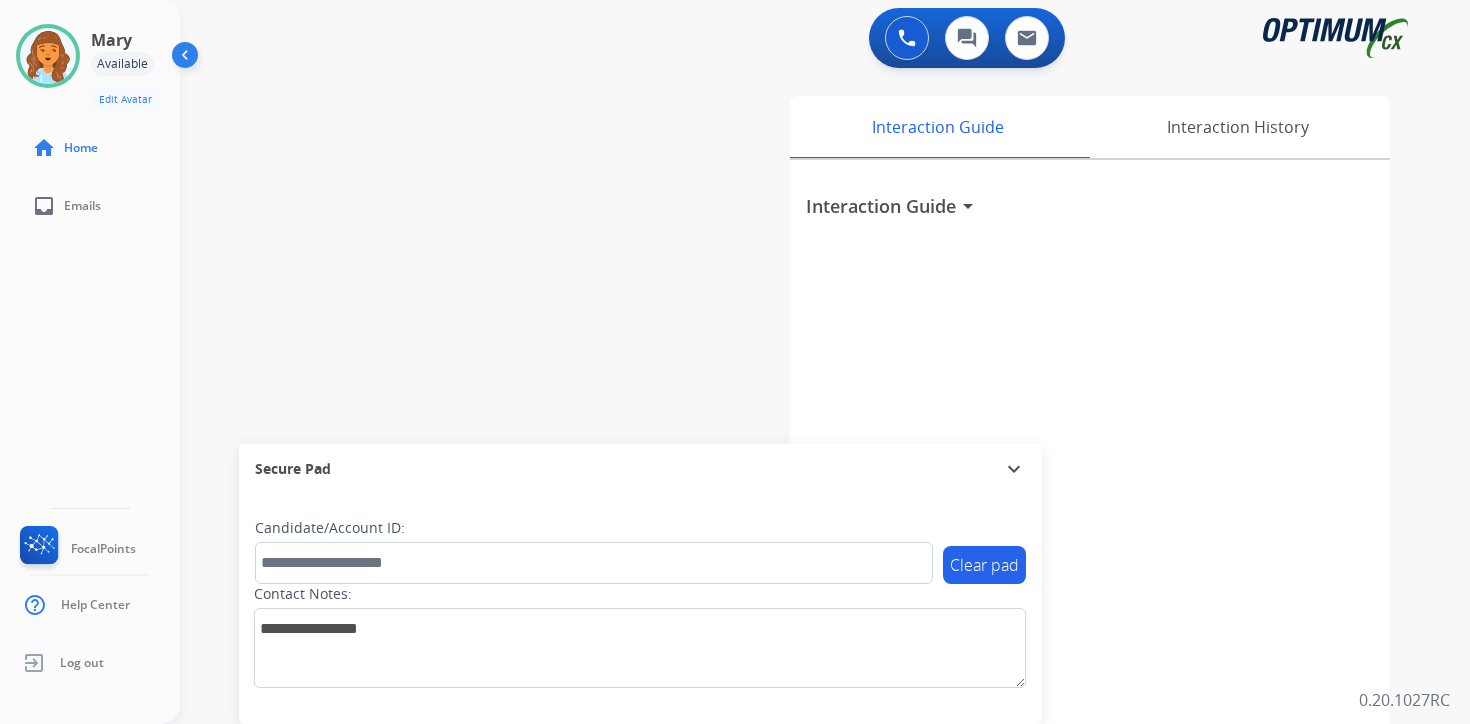 click on "Interaction Guide   Interaction History  Interaction Guide arrow_drop_down" at bounding box center (1059, 497) 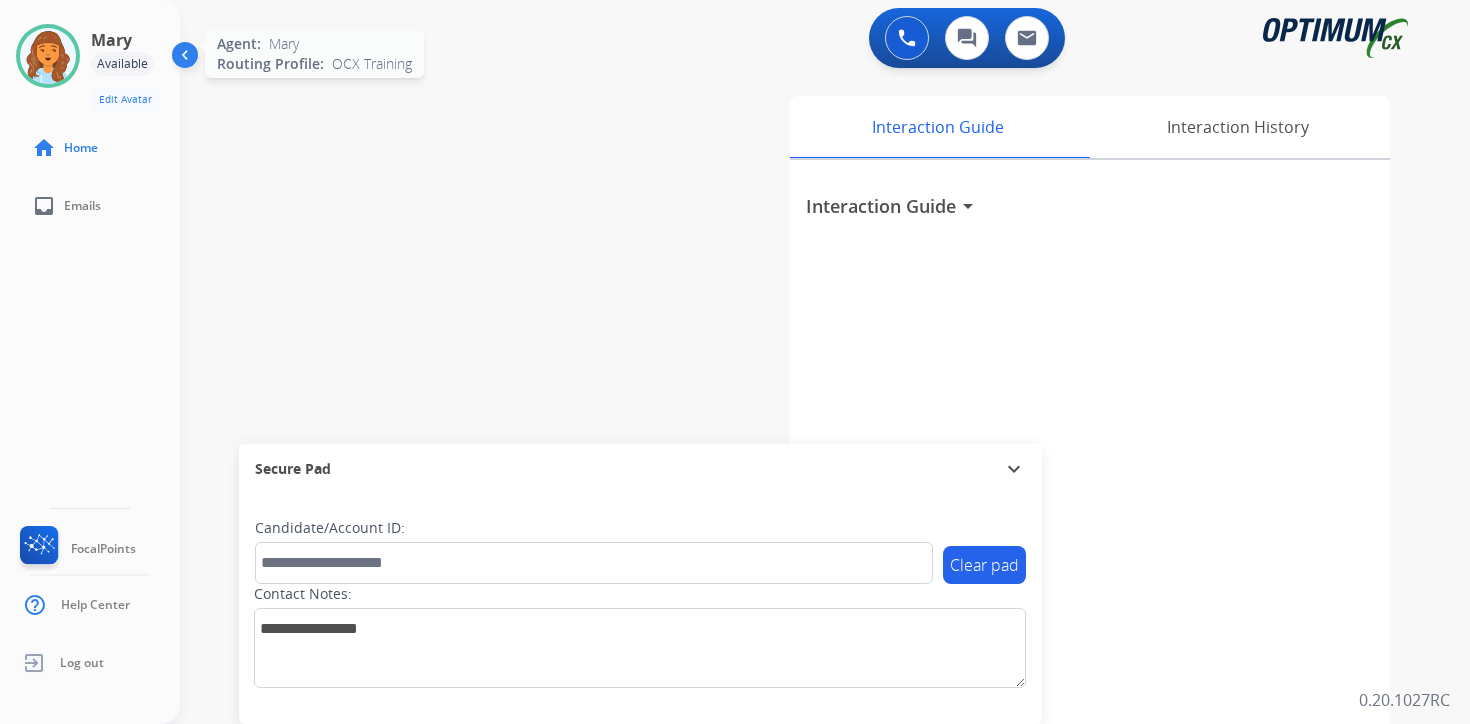 click at bounding box center (48, 56) 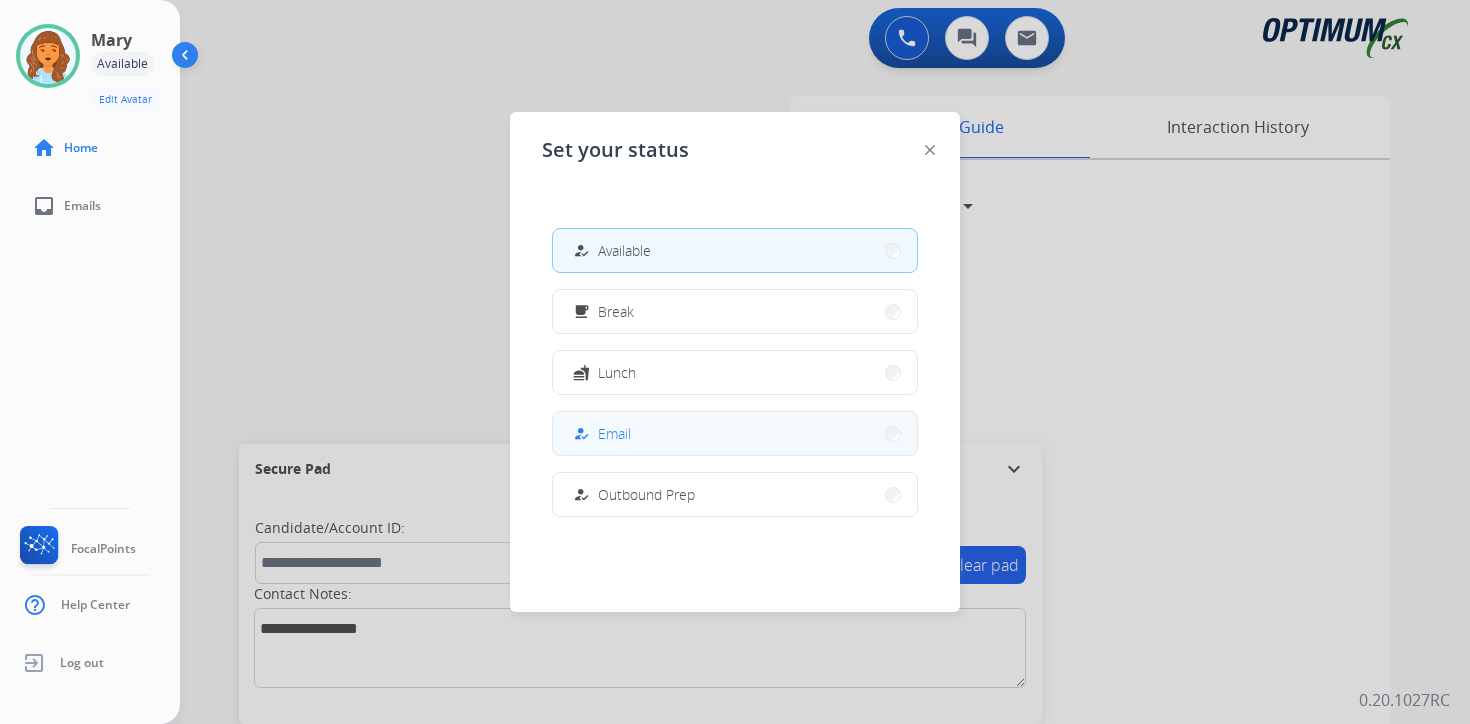 click on "how_to_reg Email" at bounding box center (735, 433) 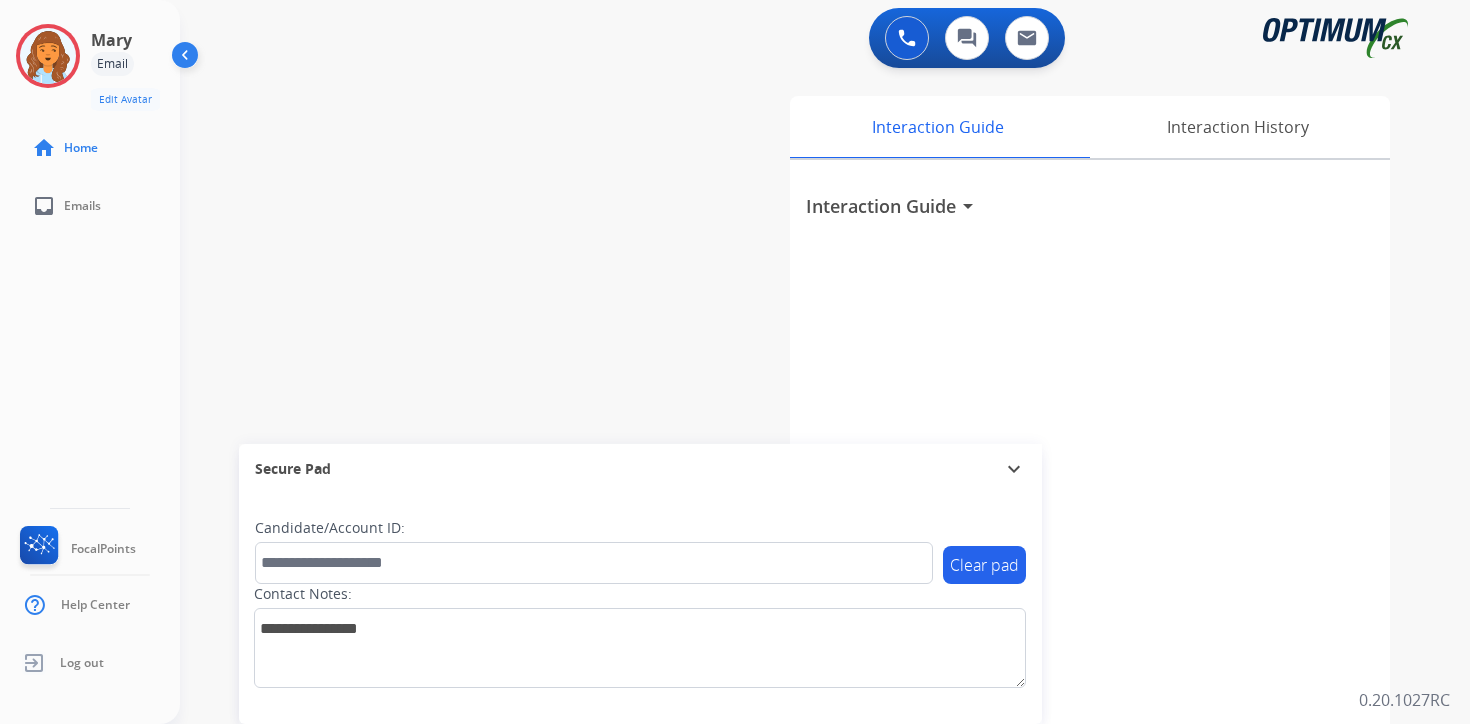 click on "Interaction Guide arrow_drop_down" at bounding box center (1090, 533) 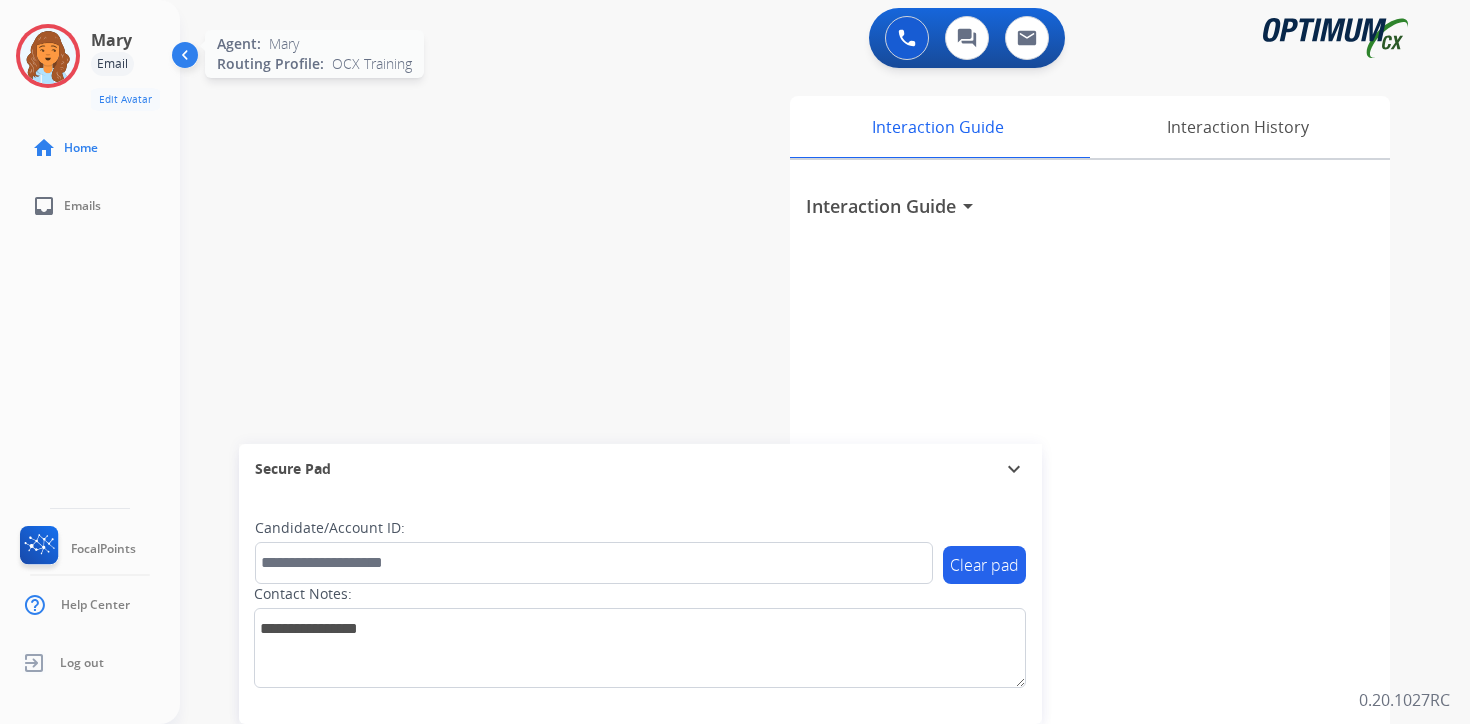 click at bounding box center [48, 56] 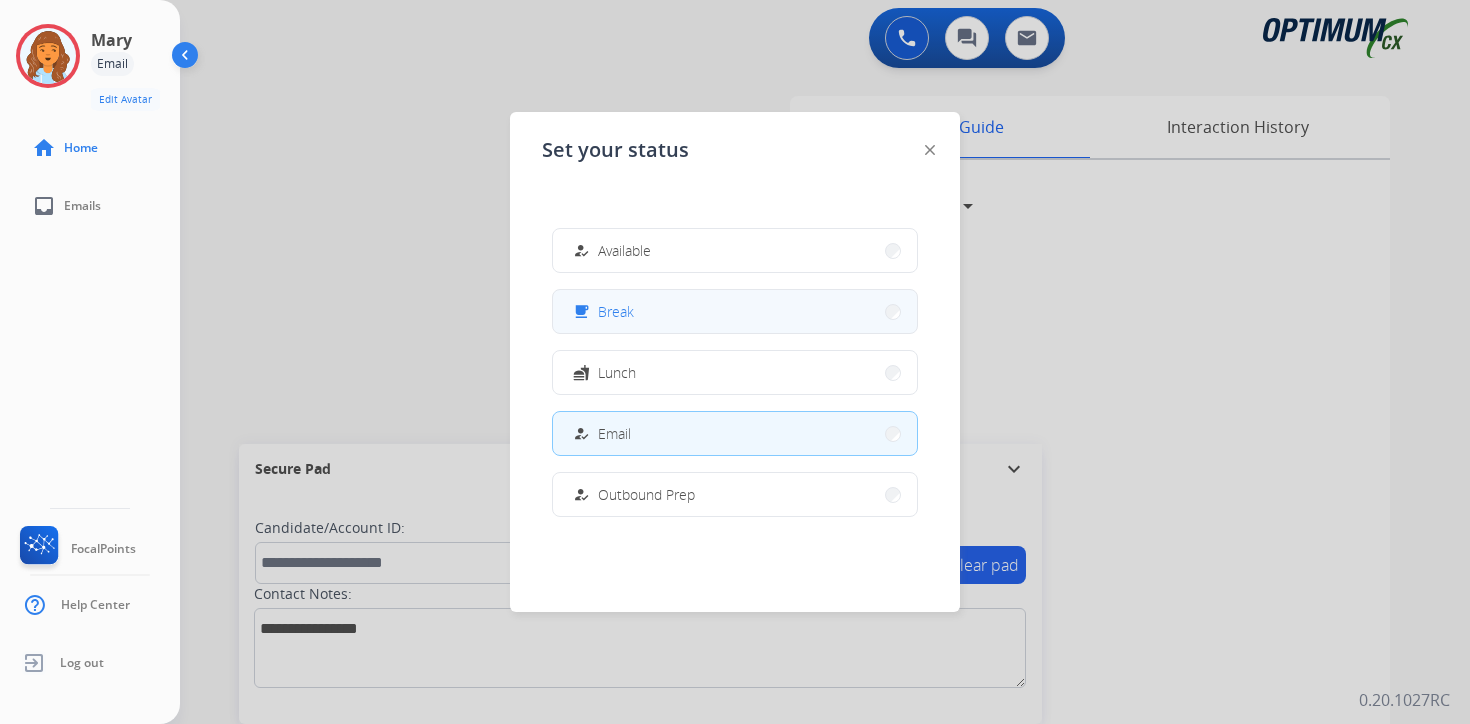 click on "free_breakfast Break" at bounding box center (735, 311) 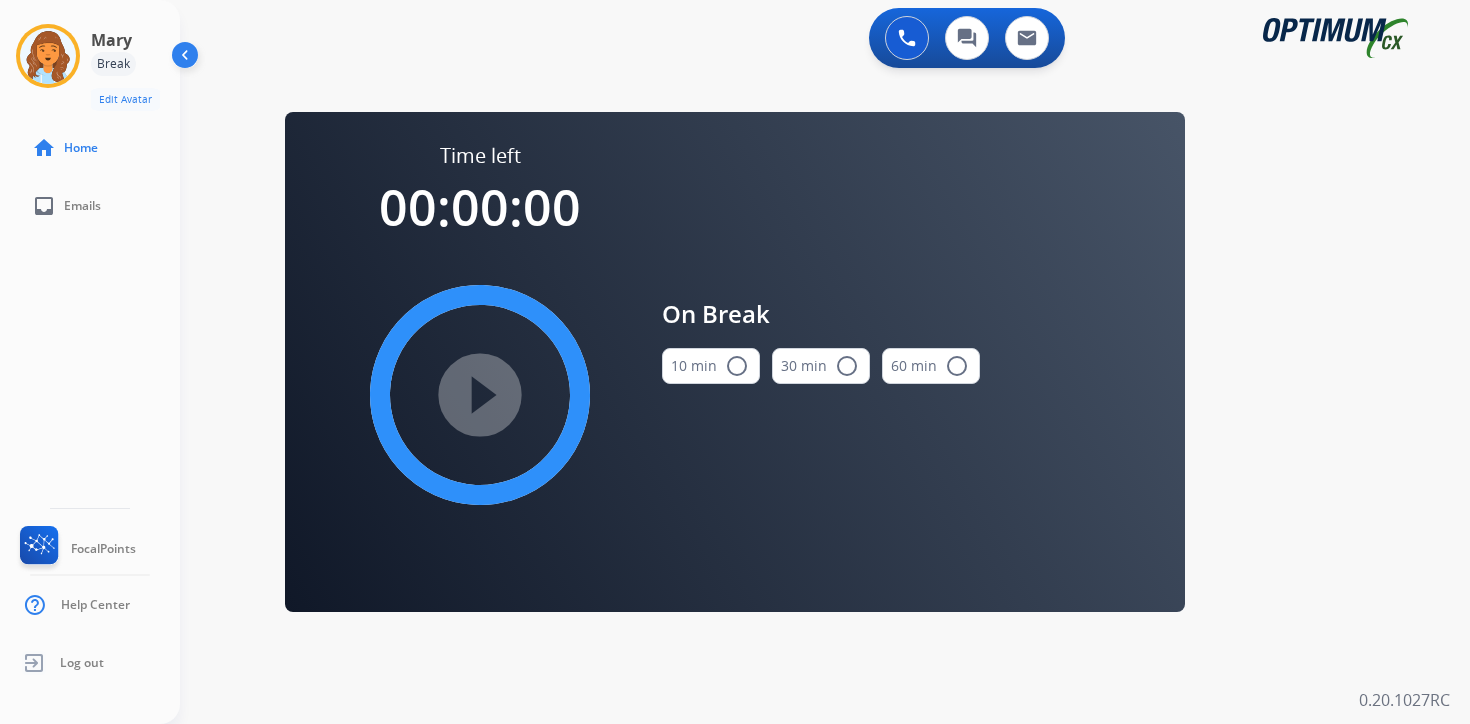 click on "0 Voice Interactions  0  Chat Interactions   0  Email Interactions swap_horiz Break voice bridge close_fullscreen Connect 3-Way Call merge_type Separate 3-Way Call Time left 00:00:00 play_circle_filled On Break  10 min  radio_button_unchecked  30 min  radio_button_unchecked  60 min  radio_button_unchecked  Interaction Guide   Interaction History  Interaction Guide arrow_drop_down Secure Pad expand_more Clear pad Candidate/Account ID: Contact Notes:                  0.20.1027RC" at bounding box center (825, 362) 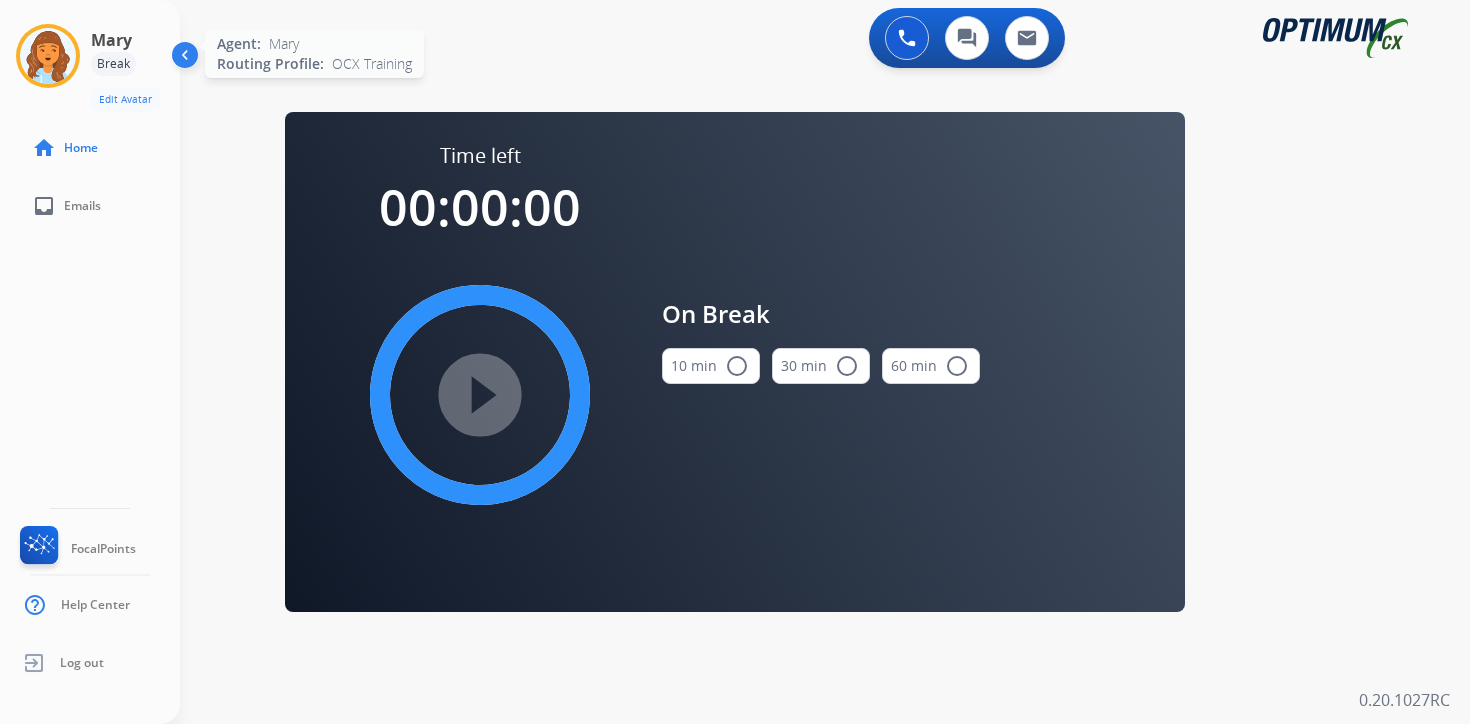 click at bounding box center (48, 56) 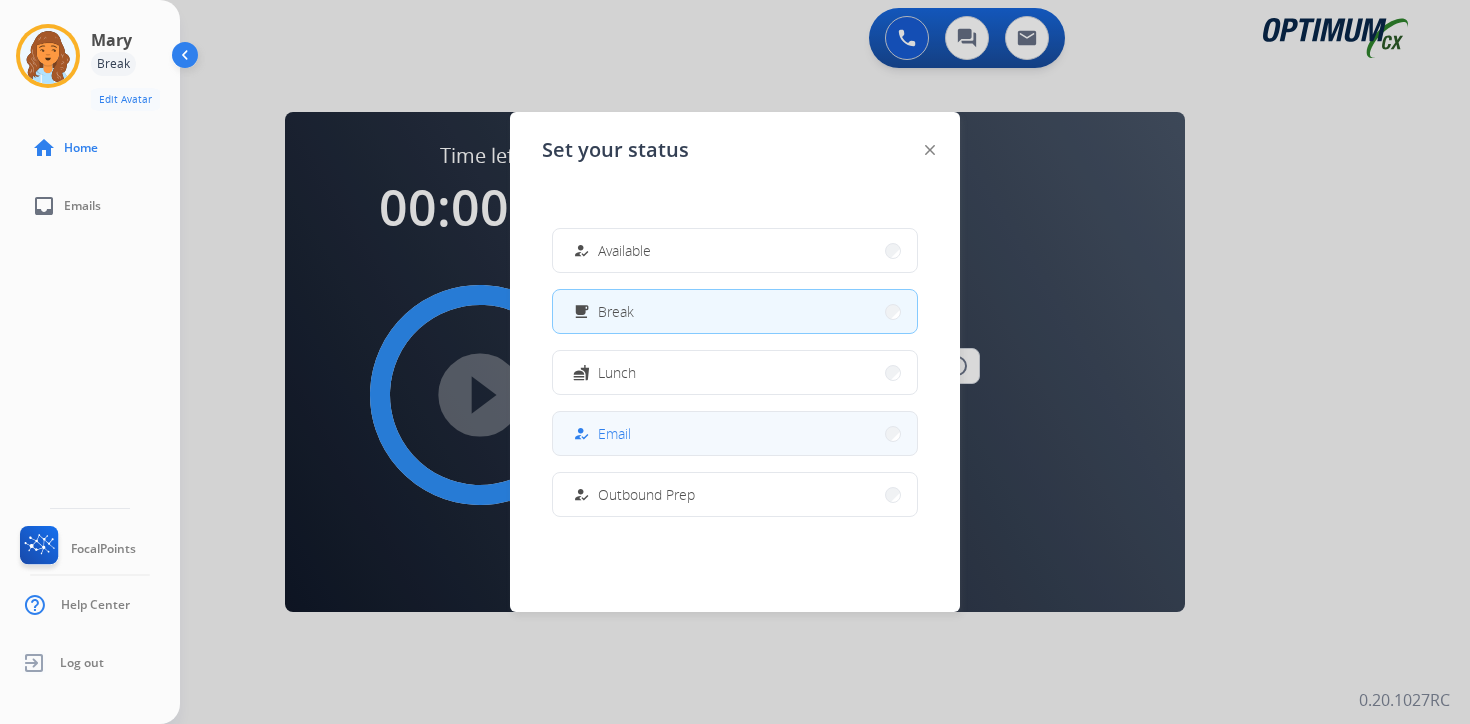 click on "Email" at bounding box center (614, 433) 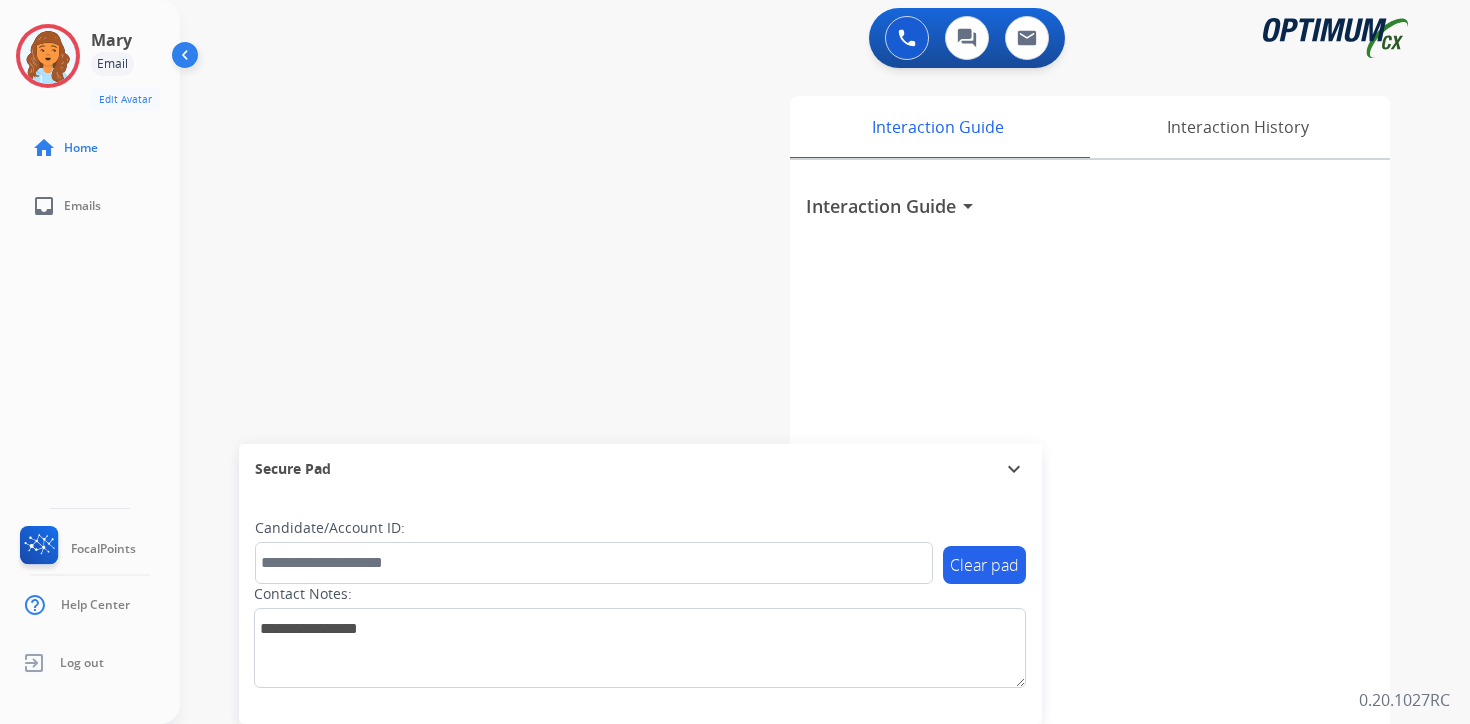 click on "Interaction Guide   Interaction History  Interaction Guide arrow_drop_down" at bounding box center (1059, 497) 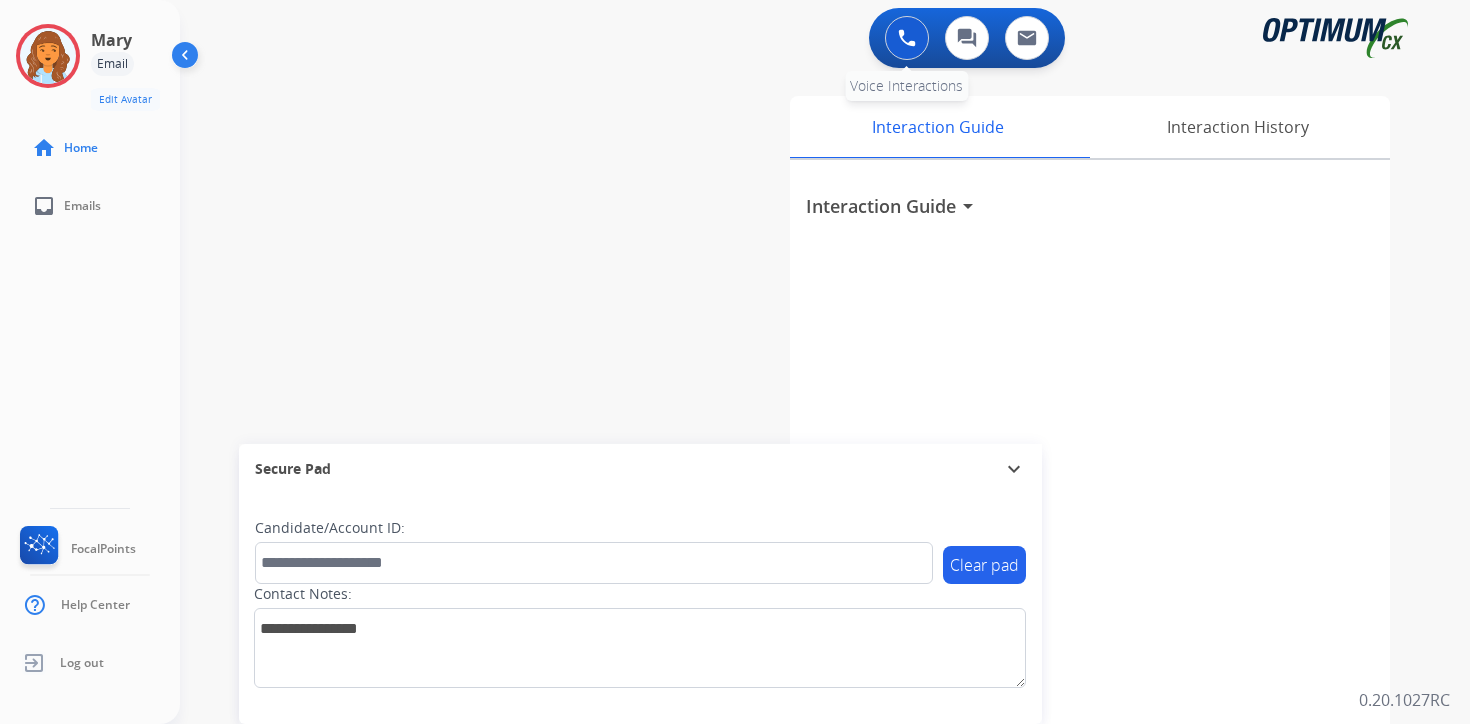 click at bounding box center (907, 38) 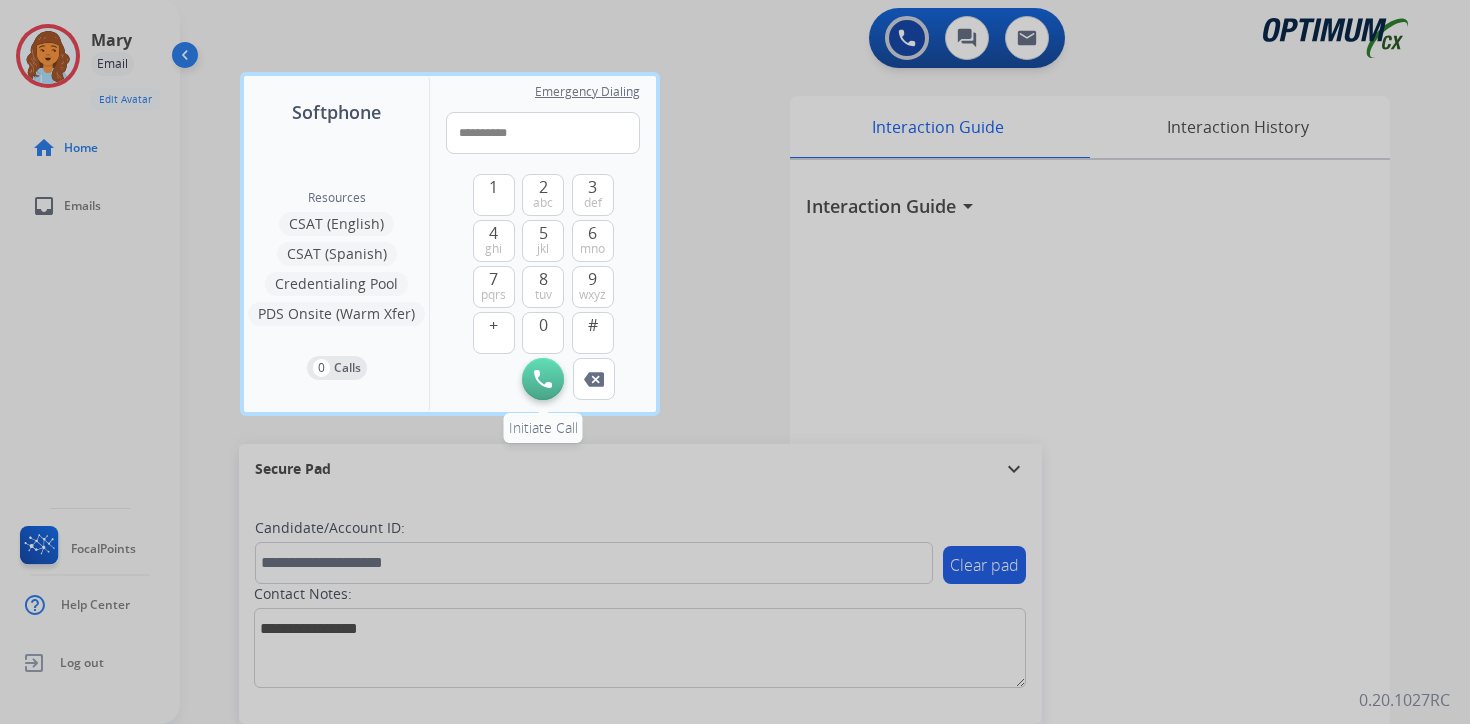 type on "**********" 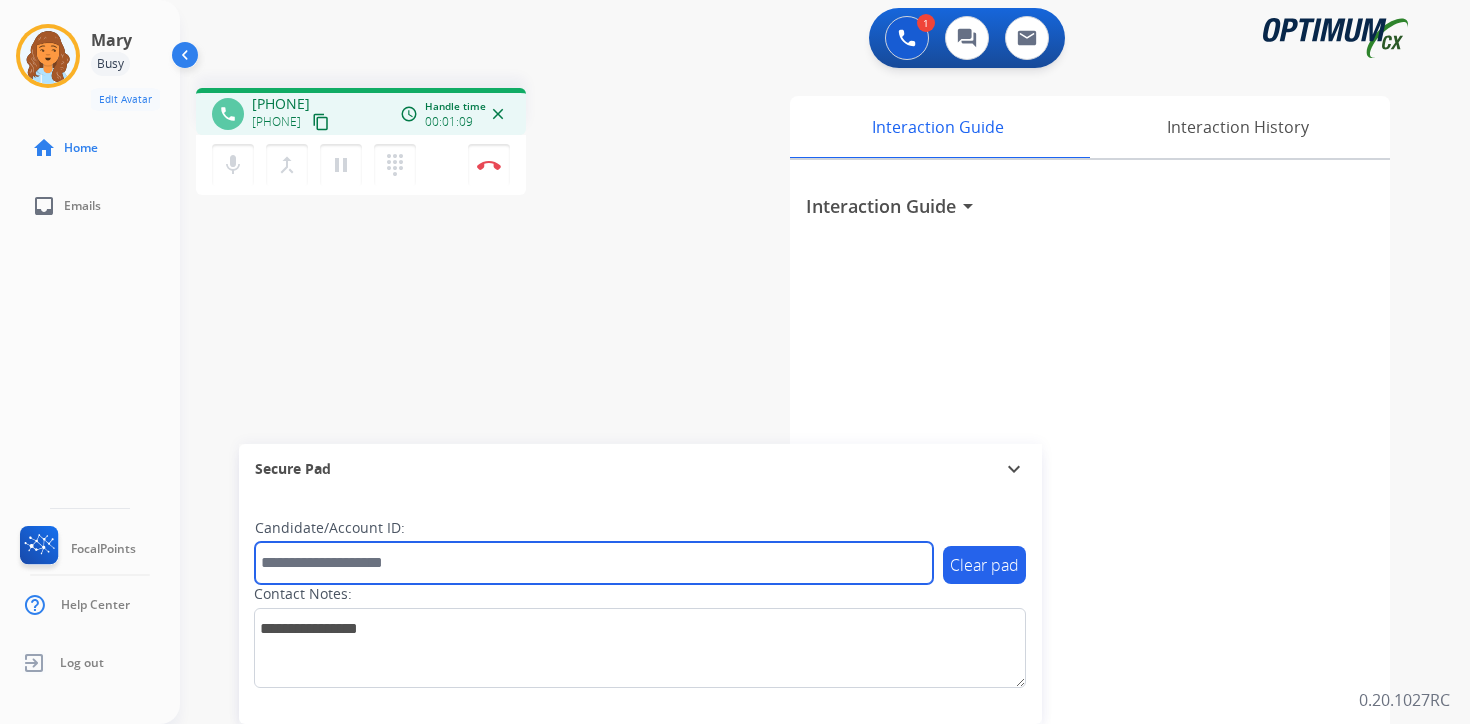 click at bounding box center (594, 563) 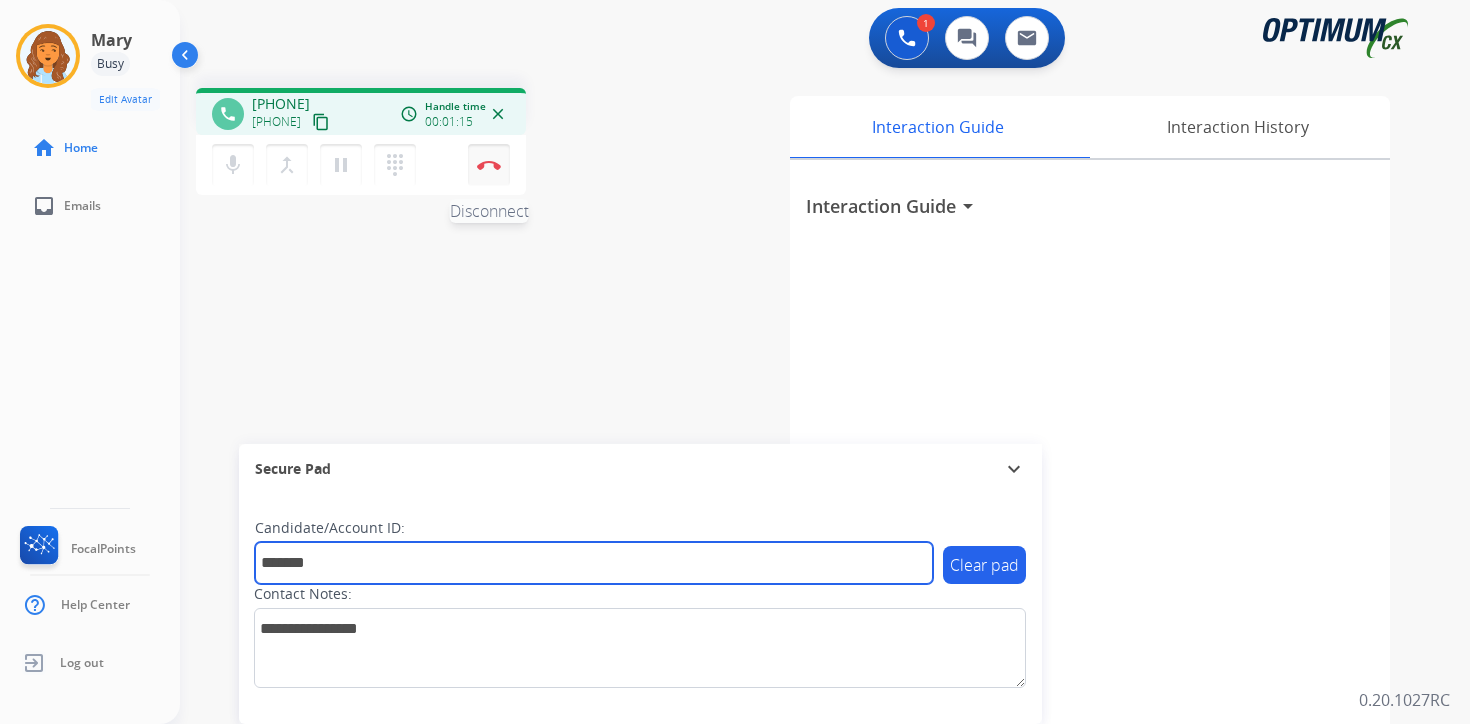 type on "*******" 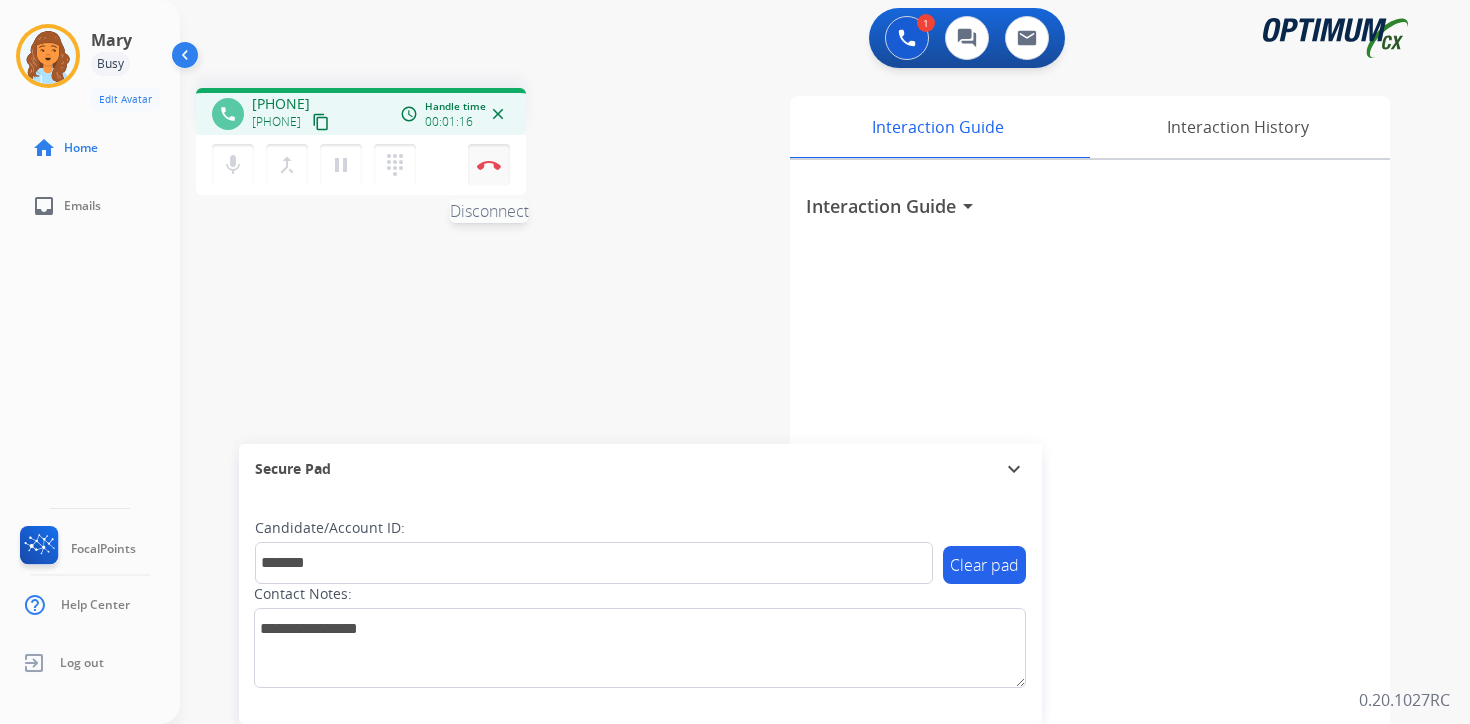 click on "Disconnect" at bounding box center [489, 165] 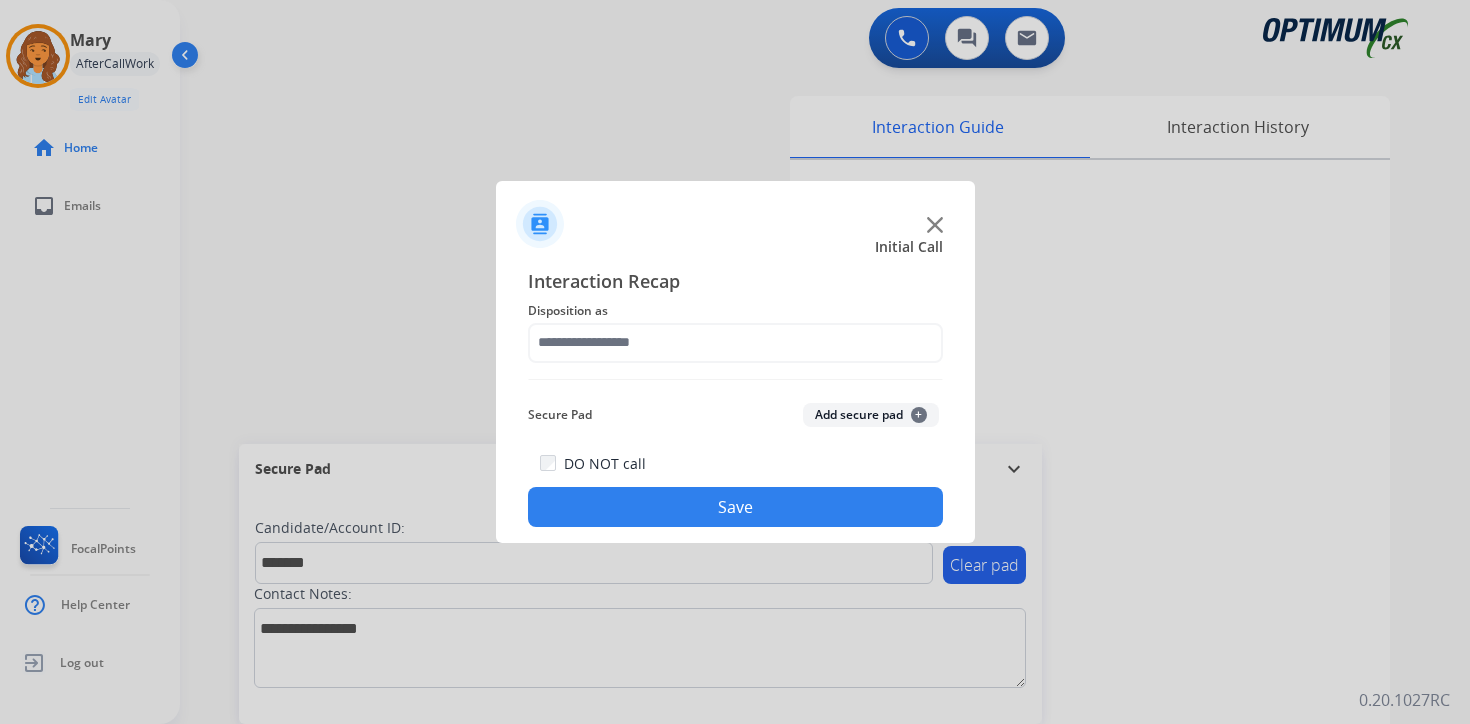 click on "Add secure pad  +" 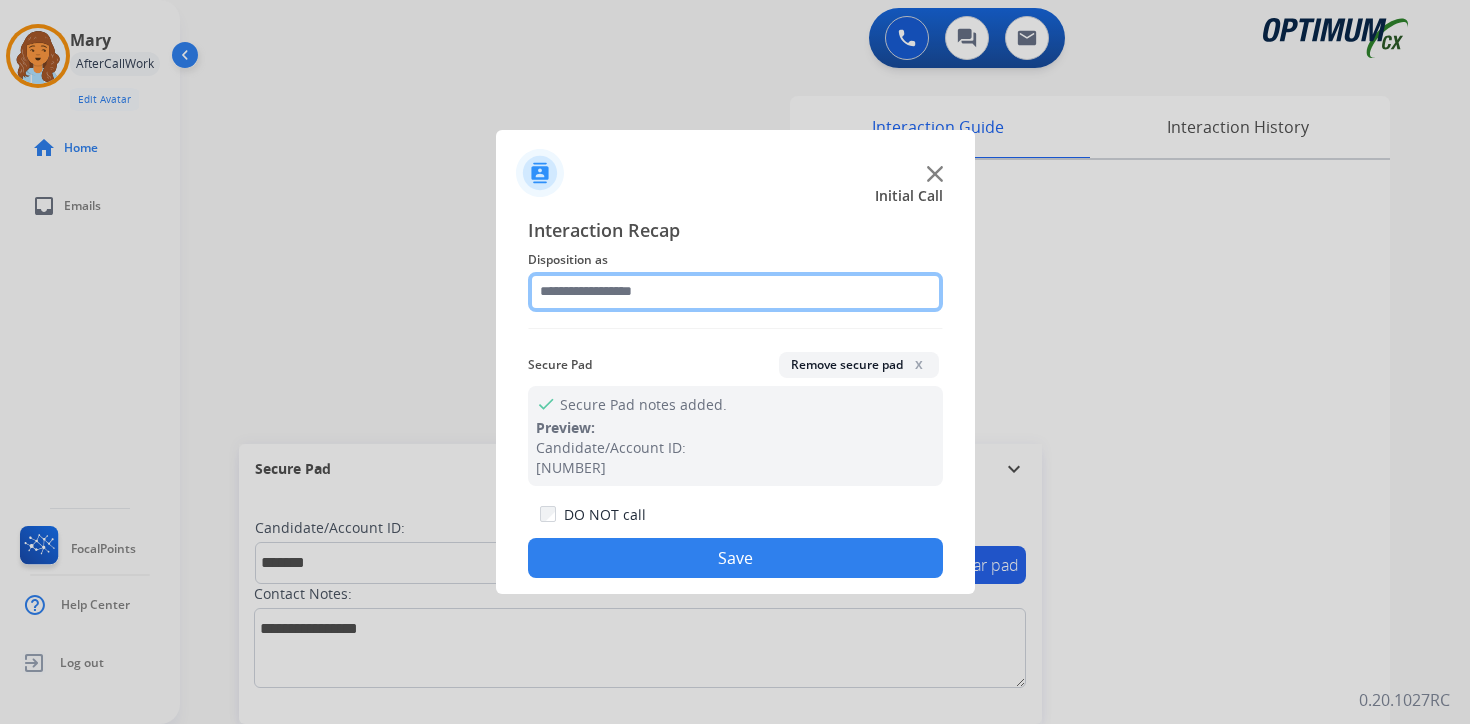 click 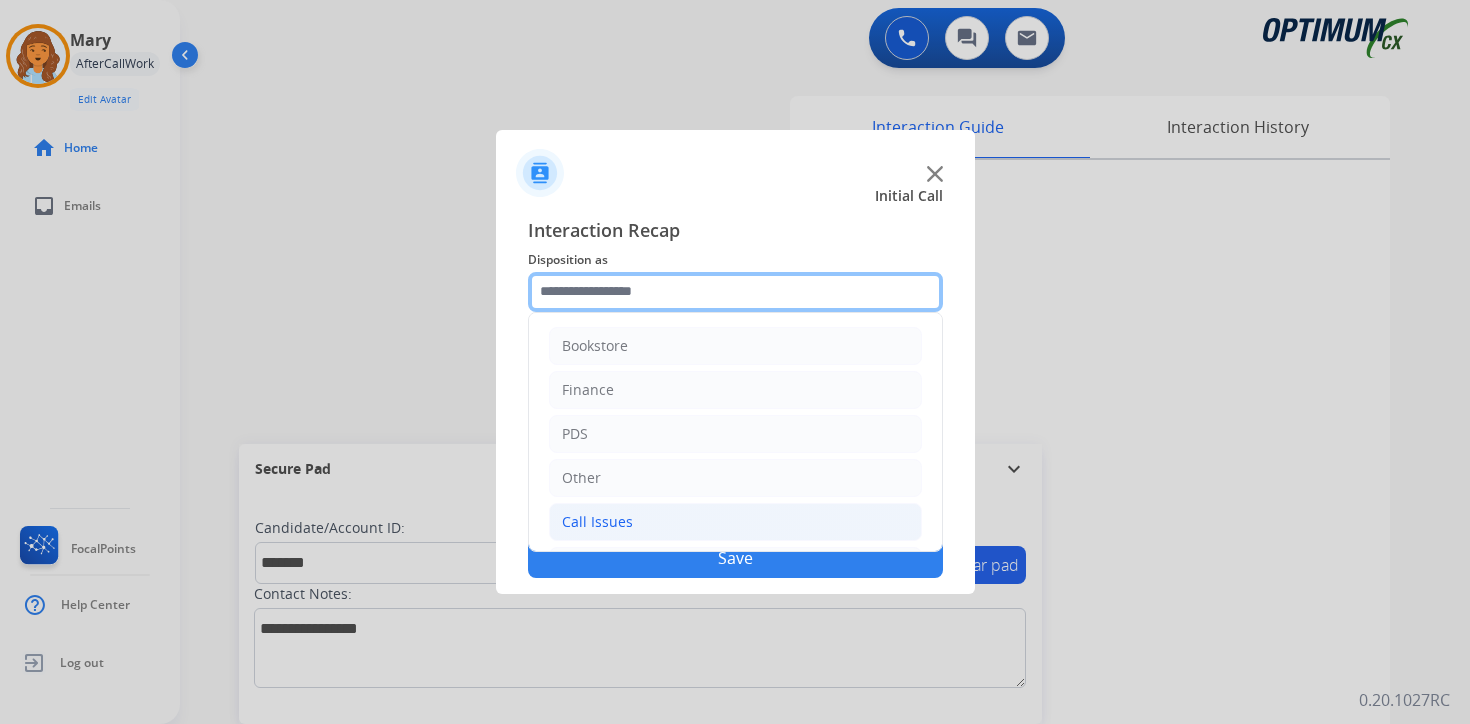 scroll, scrollTop: 136, scrollLeft: 0, axis: vertical 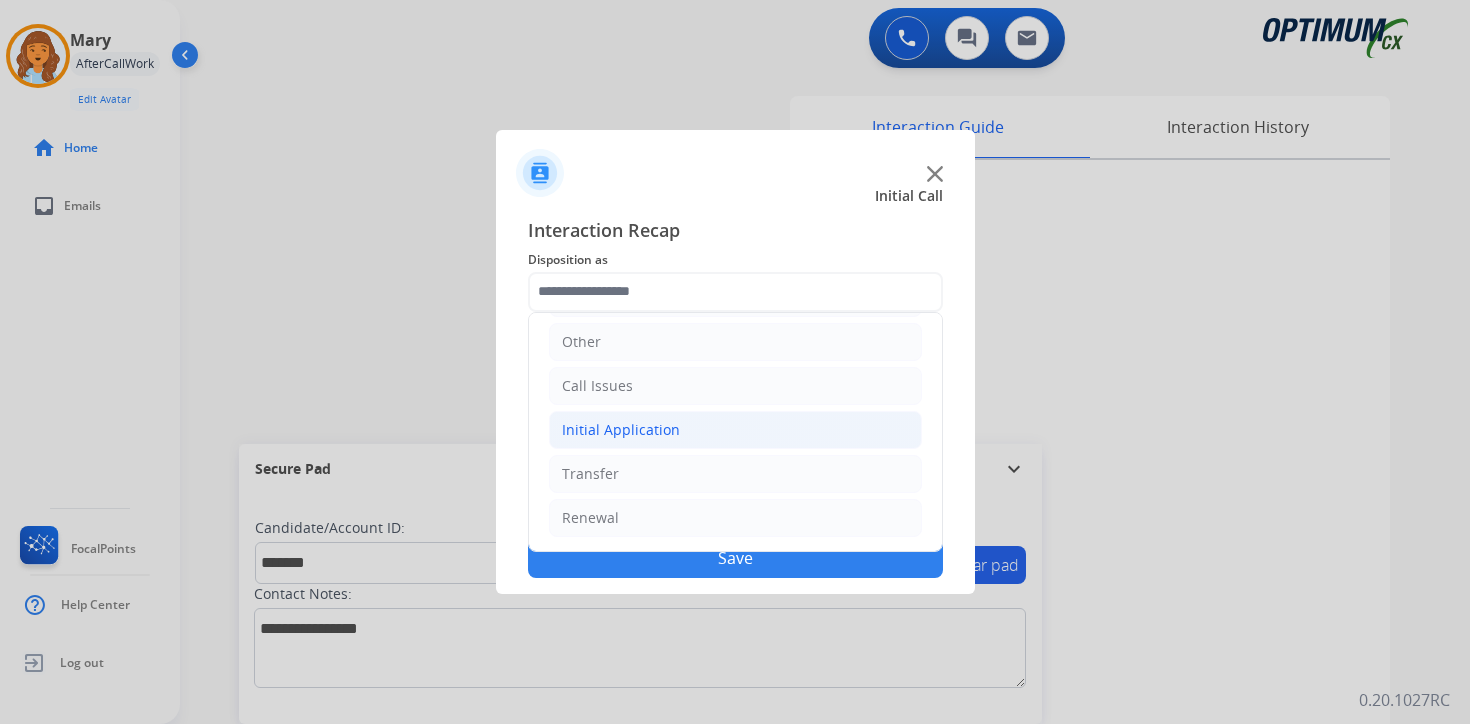click on "Initial Application" 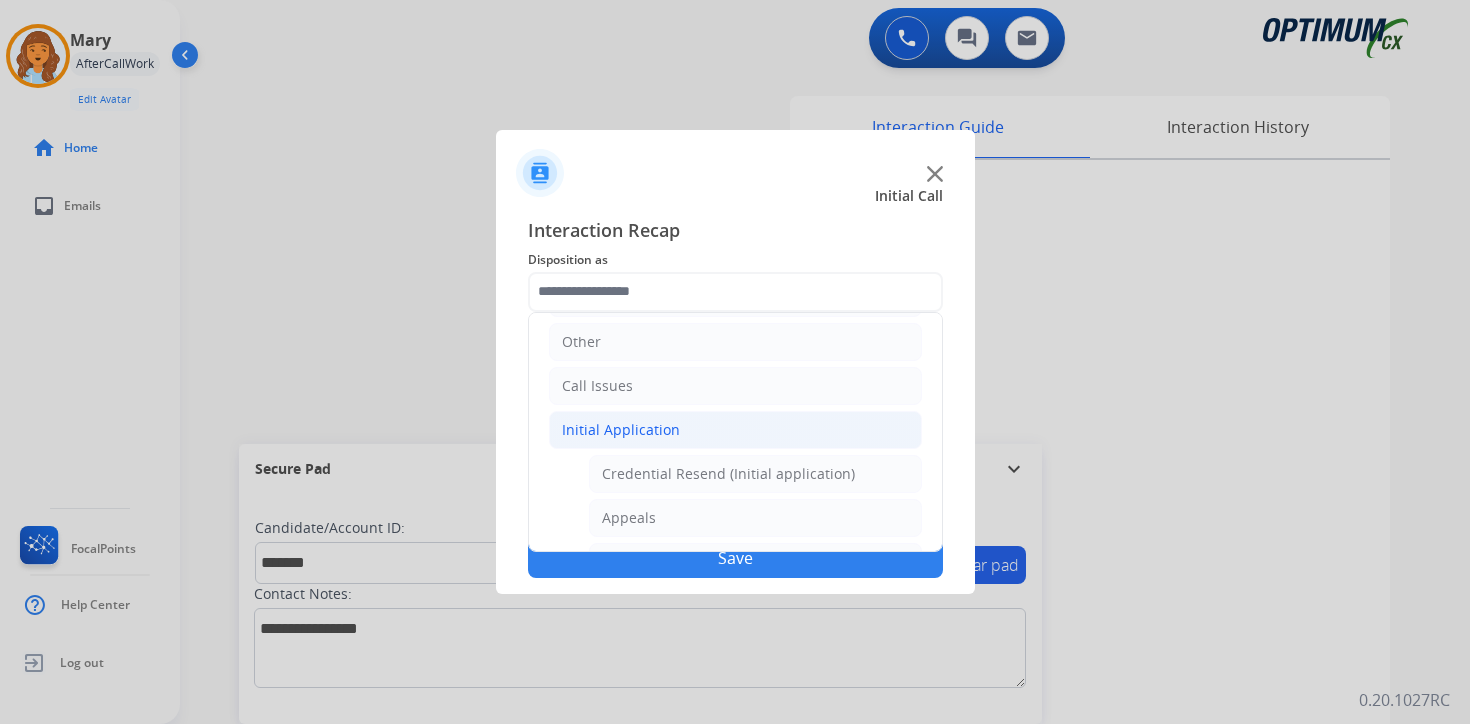 click on "Credential Resend (Initial application)" 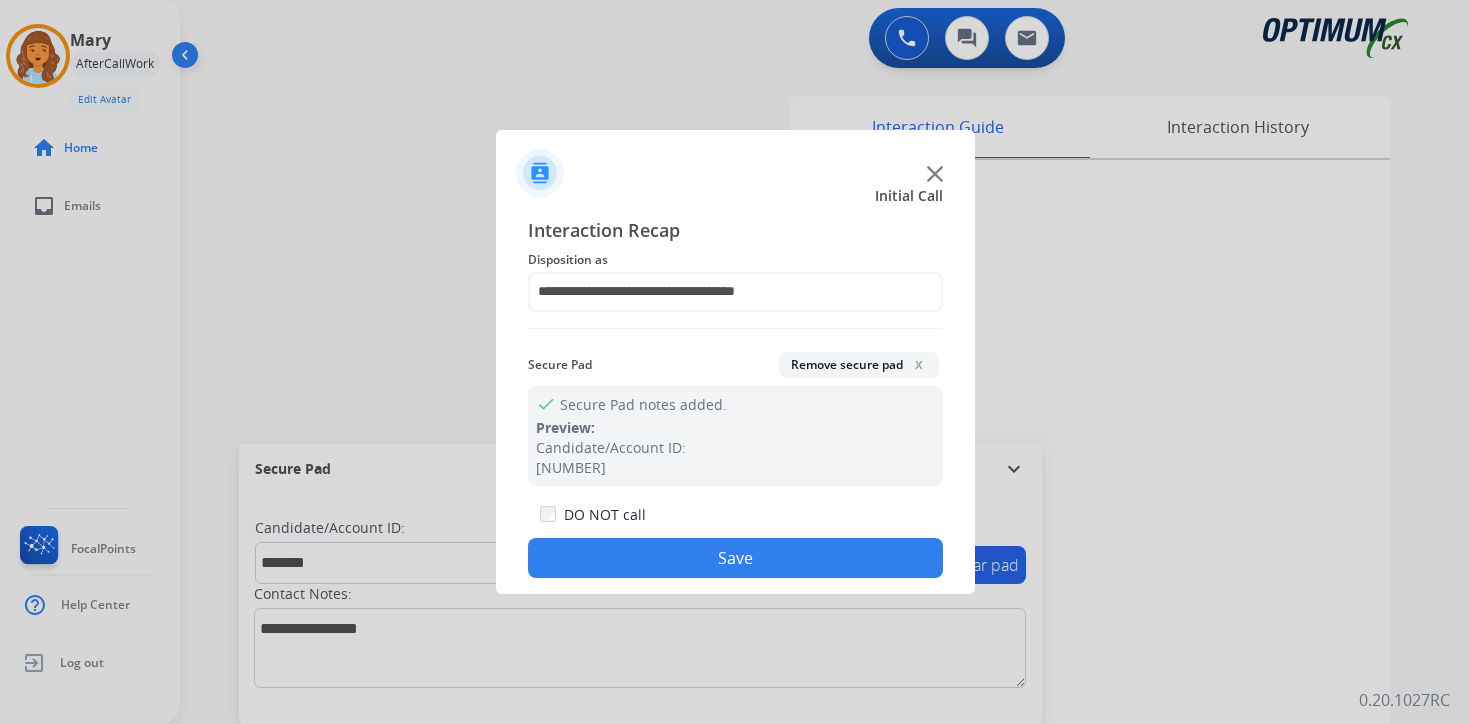 click on "Save" 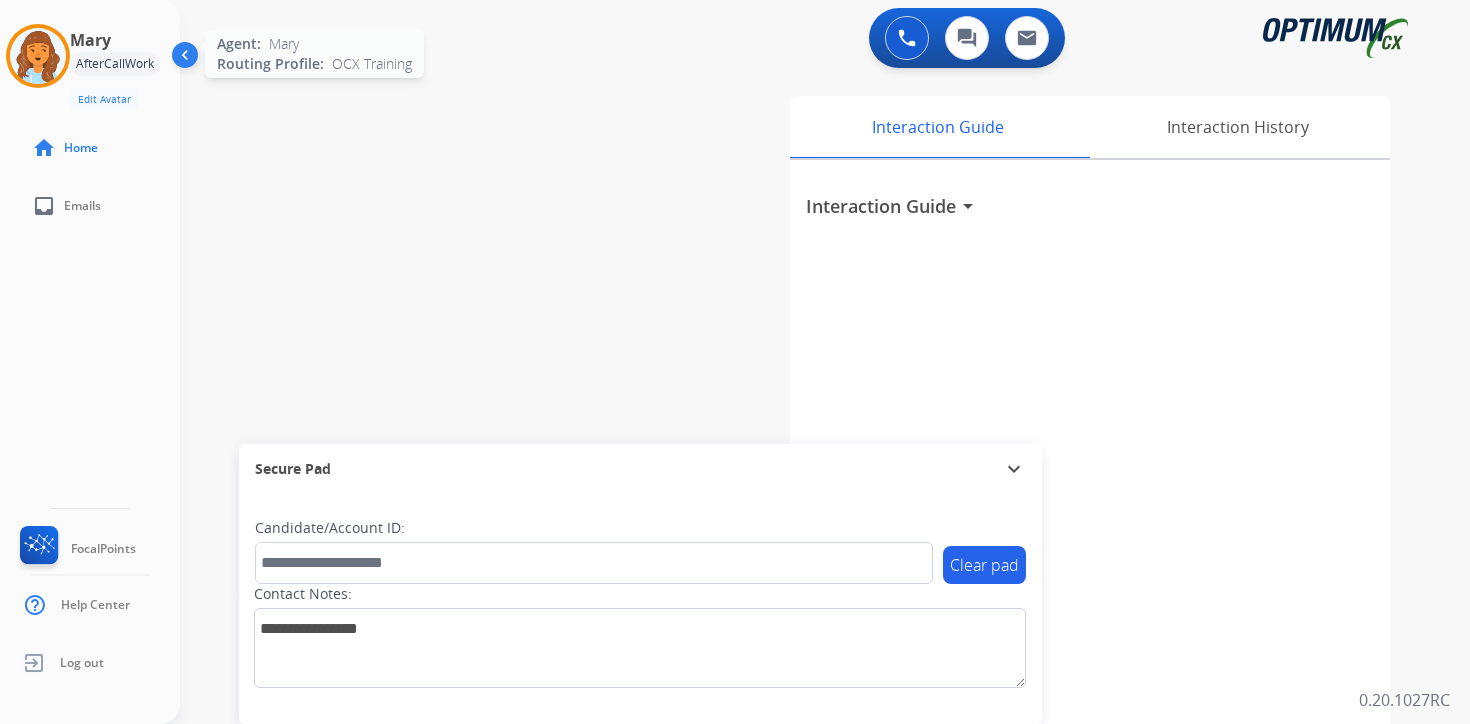 click at bounding box center [38, 56] 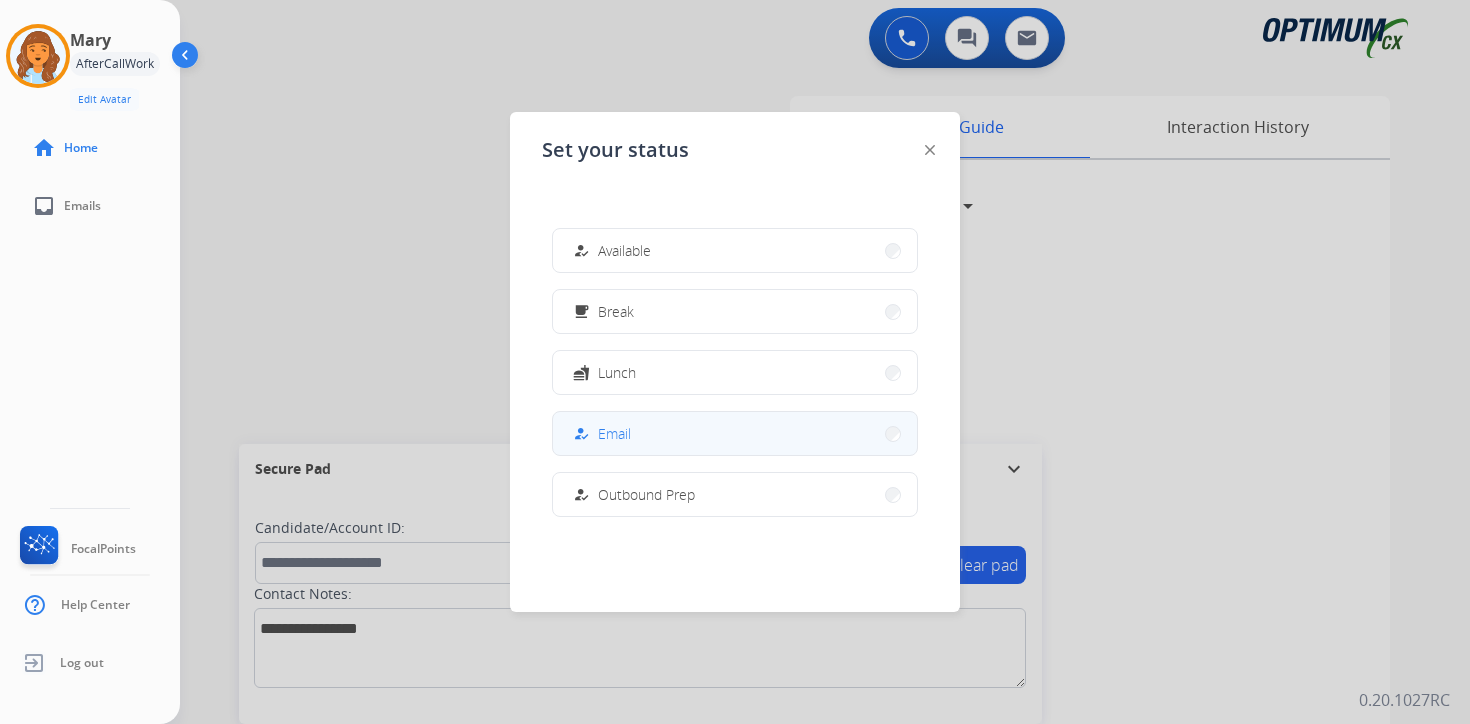 click on "how_to_reg Email" at bounding box center [735, 433] 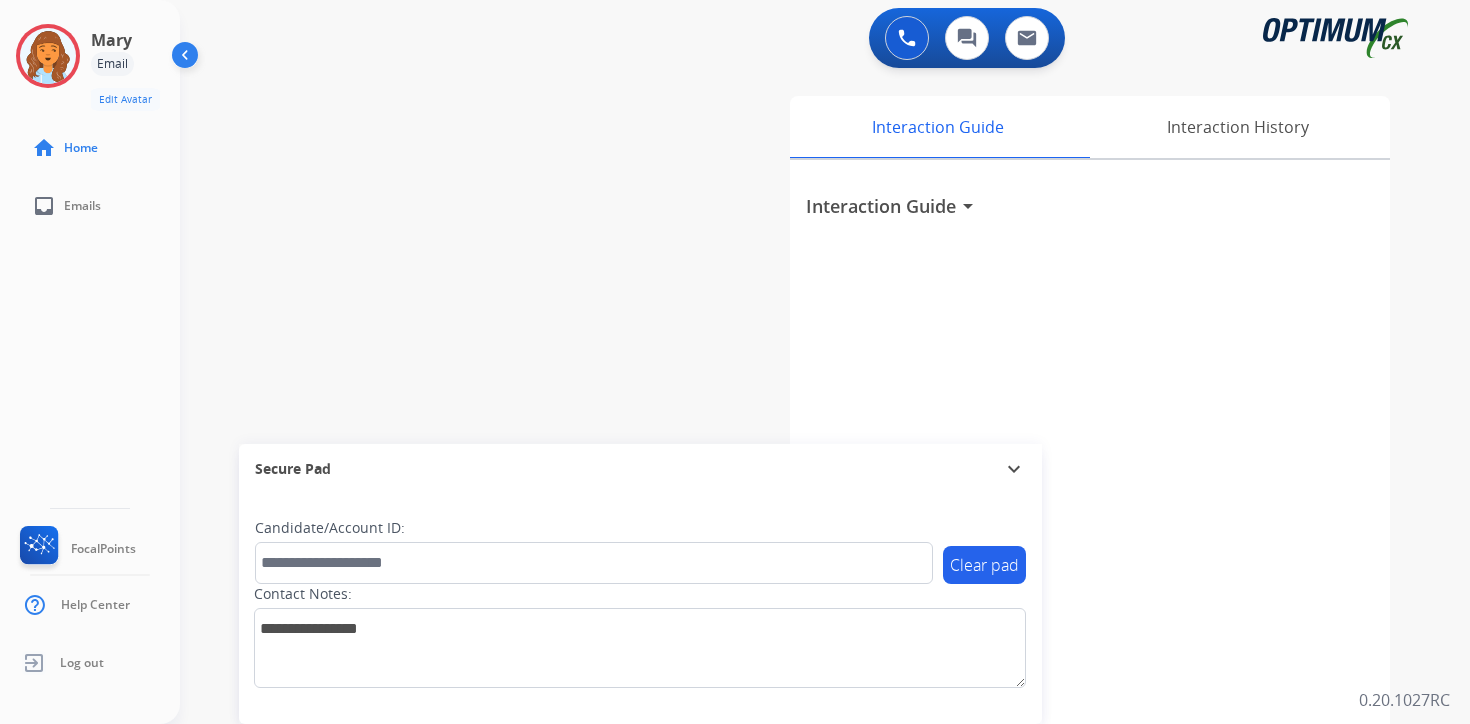 click on "0 Voice Interactions  0  Chat Interactions   0  Email Interactions swap_horiz Break voice bridge close_fullscreen Connect 3-Way Call merge_type Separate 3-Way Call  Interaction Guide   Interaction History  Interaction Guide arrow_drop_down Secure Pad expand_more Clear pad Candidate/Account ID: Contact Notes:                  0.20.1027RC" at bounding box center (825, 362) 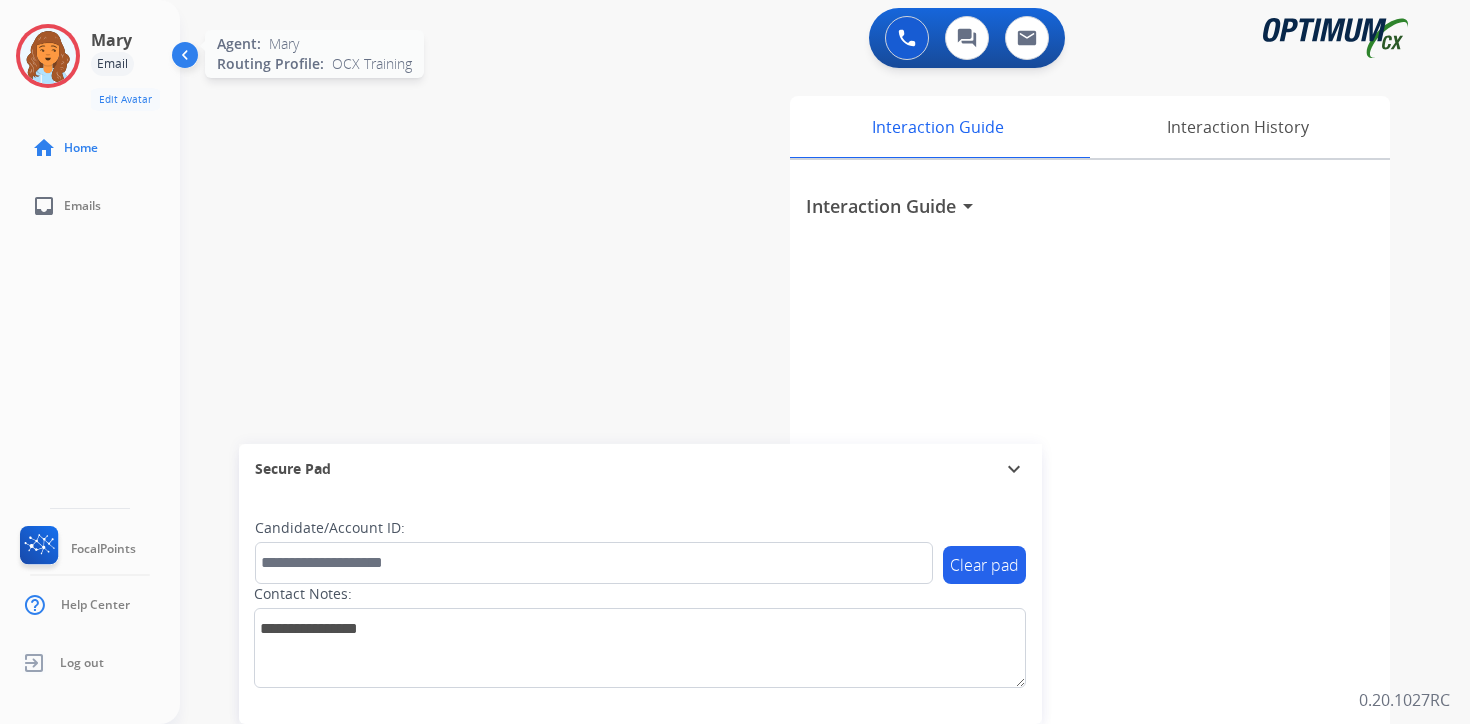 click at bounding box center (48, 56) 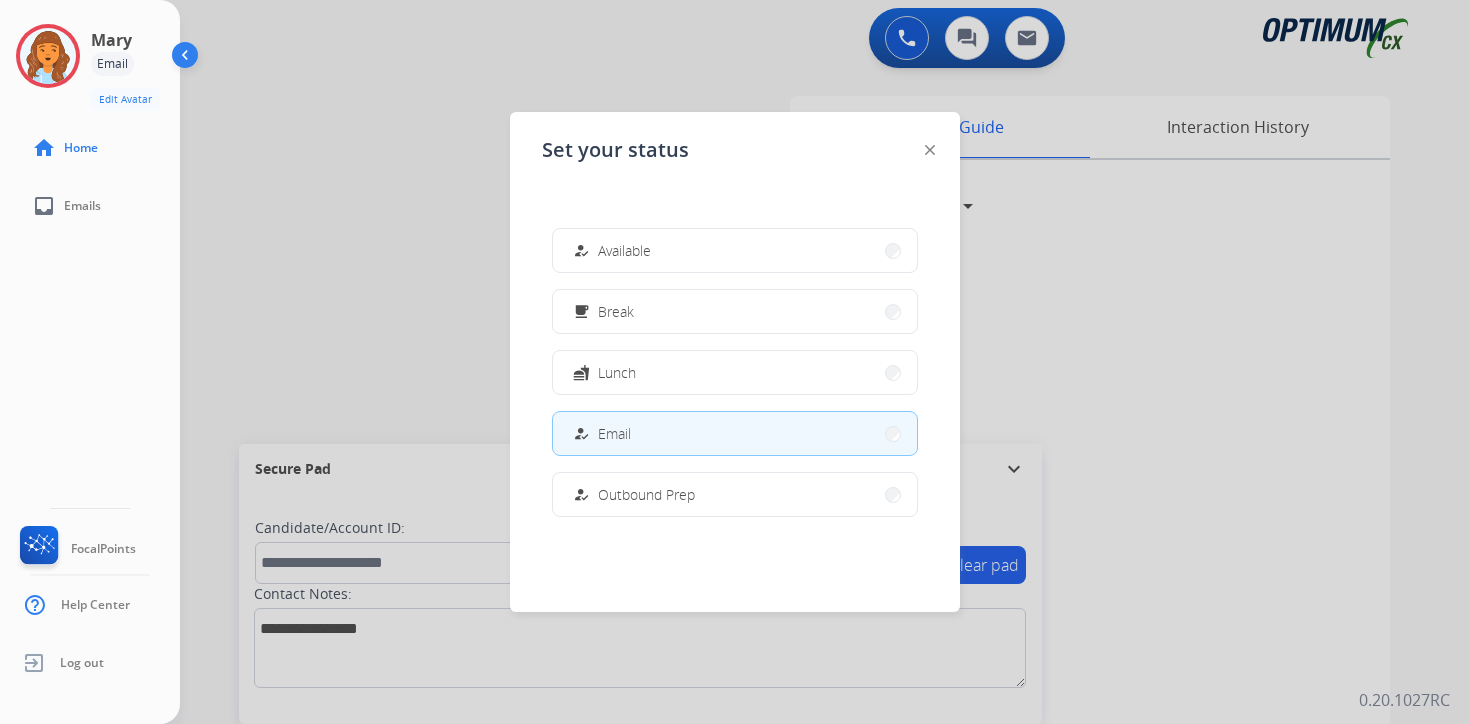 scroll, scrollTop: 499, scrollLeft: 0, axis: vertical 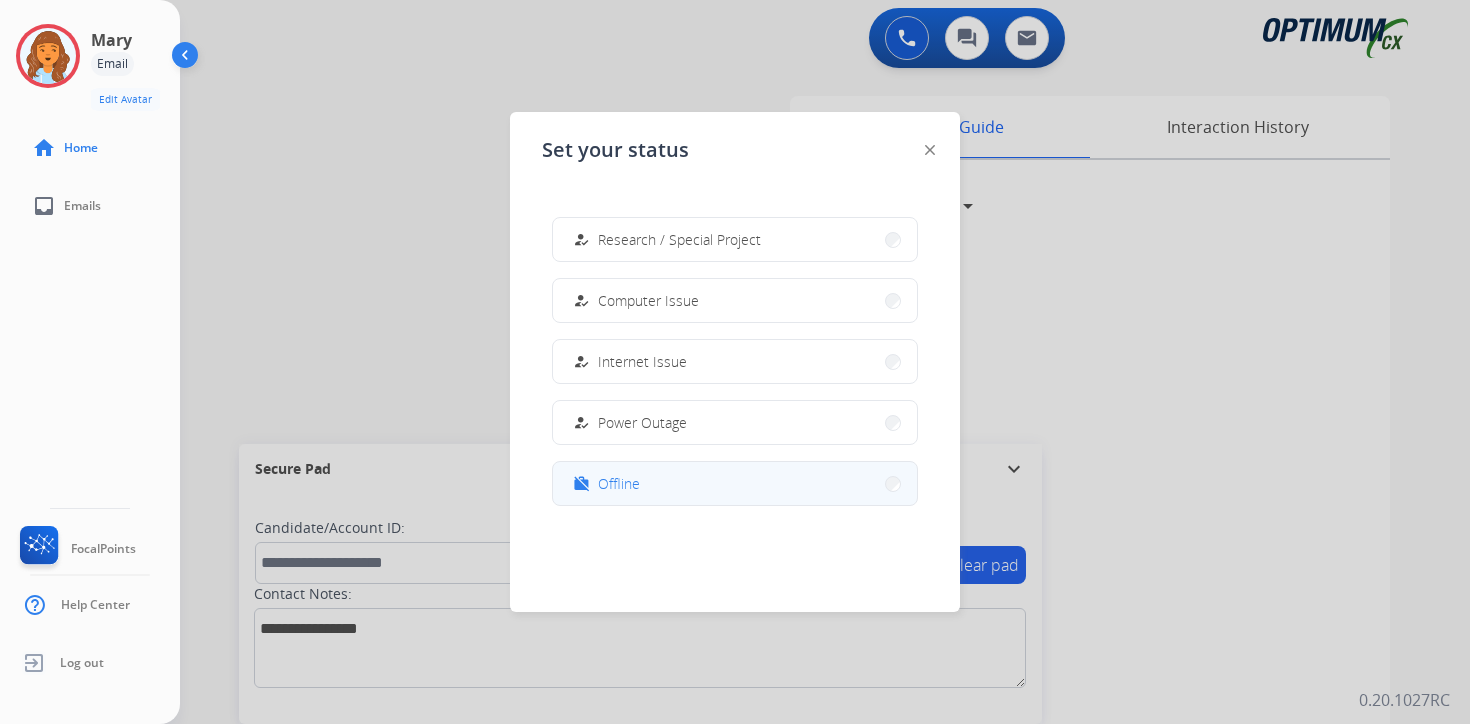 click on "work_off Offline" at bounding box center [604, 484] 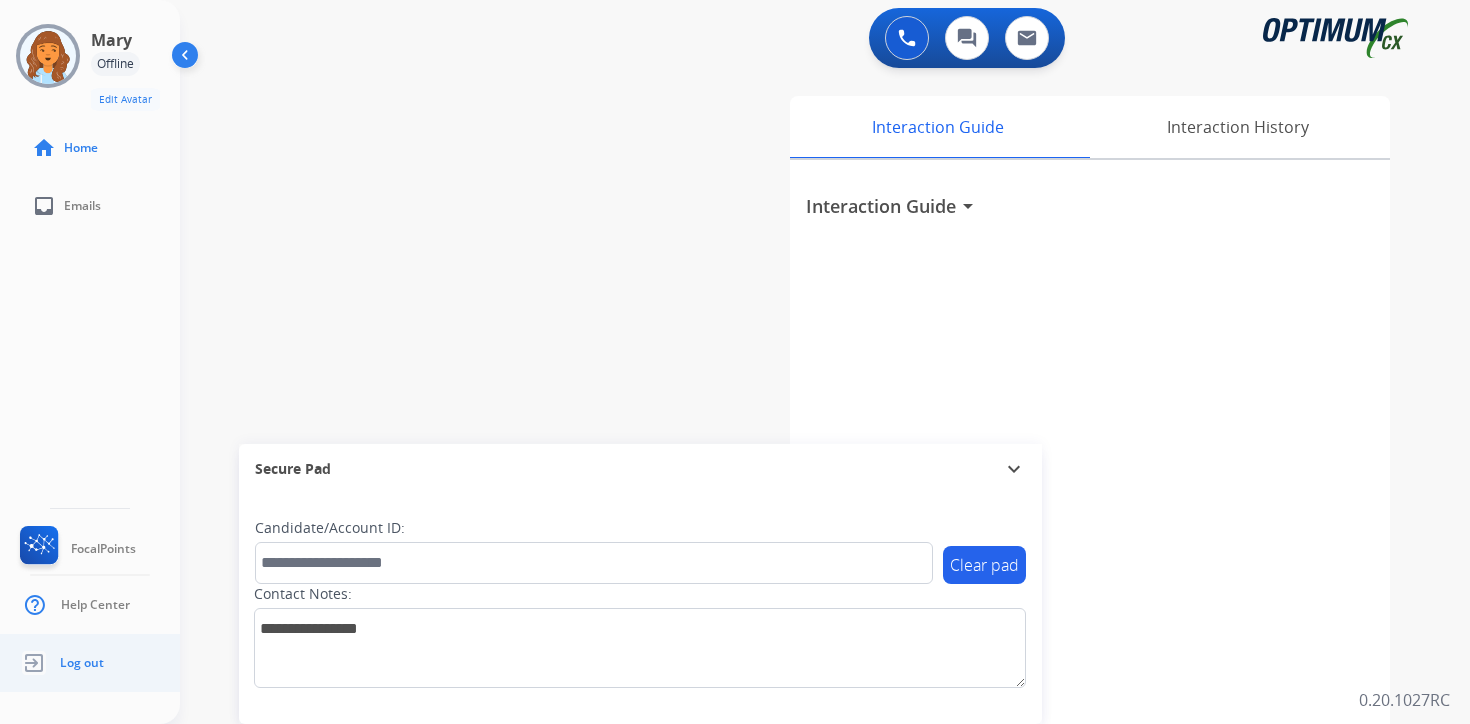 click on "Log out" 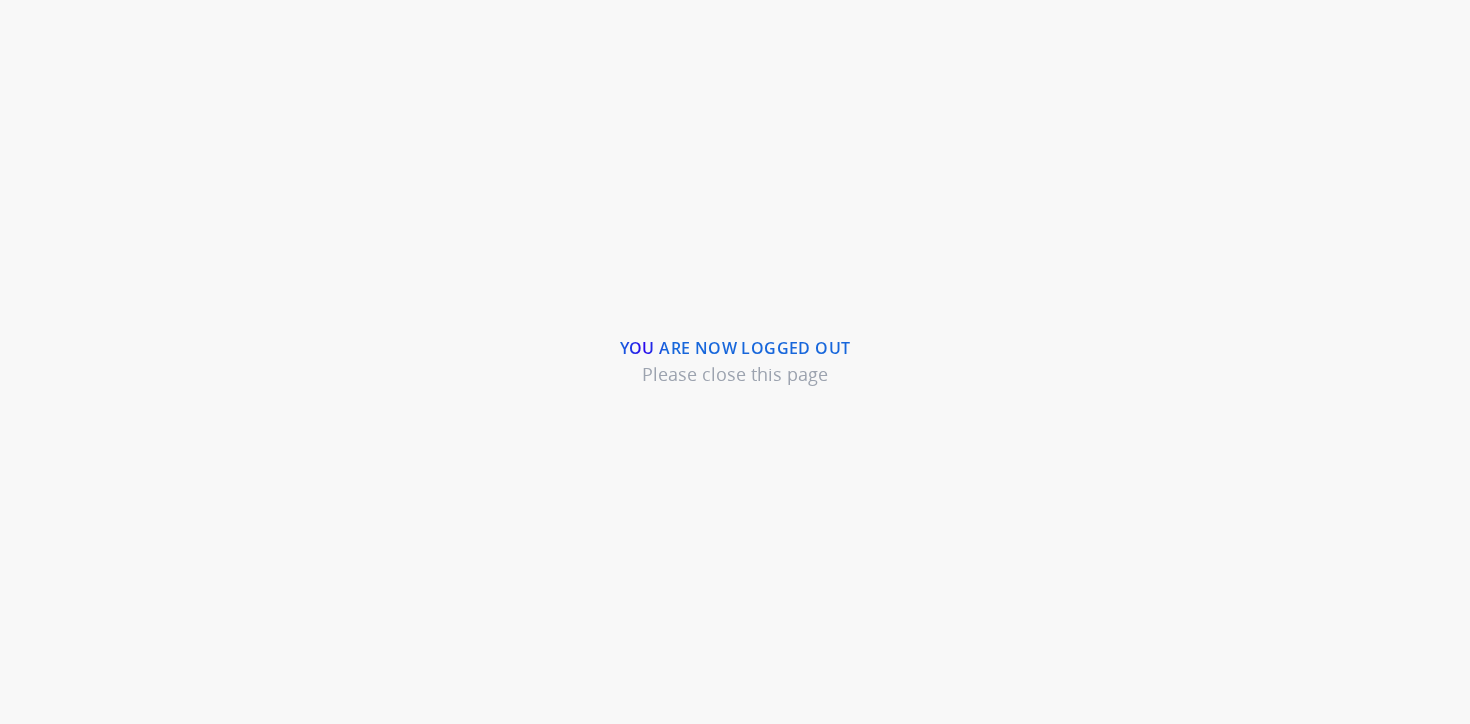 scroll, scrollTop: 0, scrollLeft: 0, axis: both 